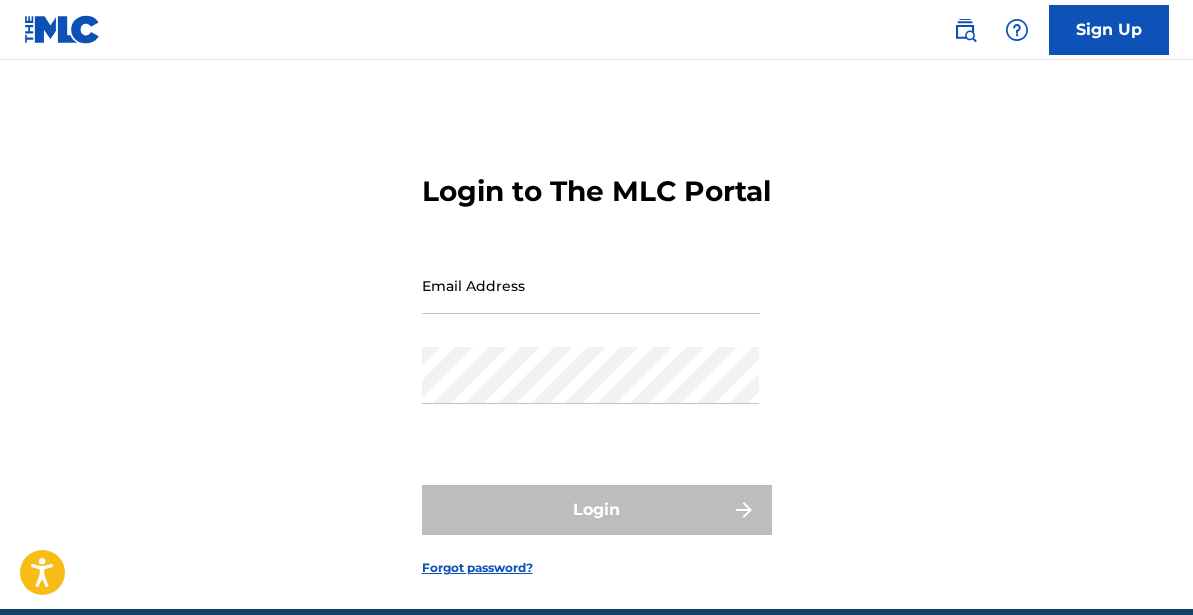 scroll, scrollTop: 0, scrollLeft: 0, axis: both 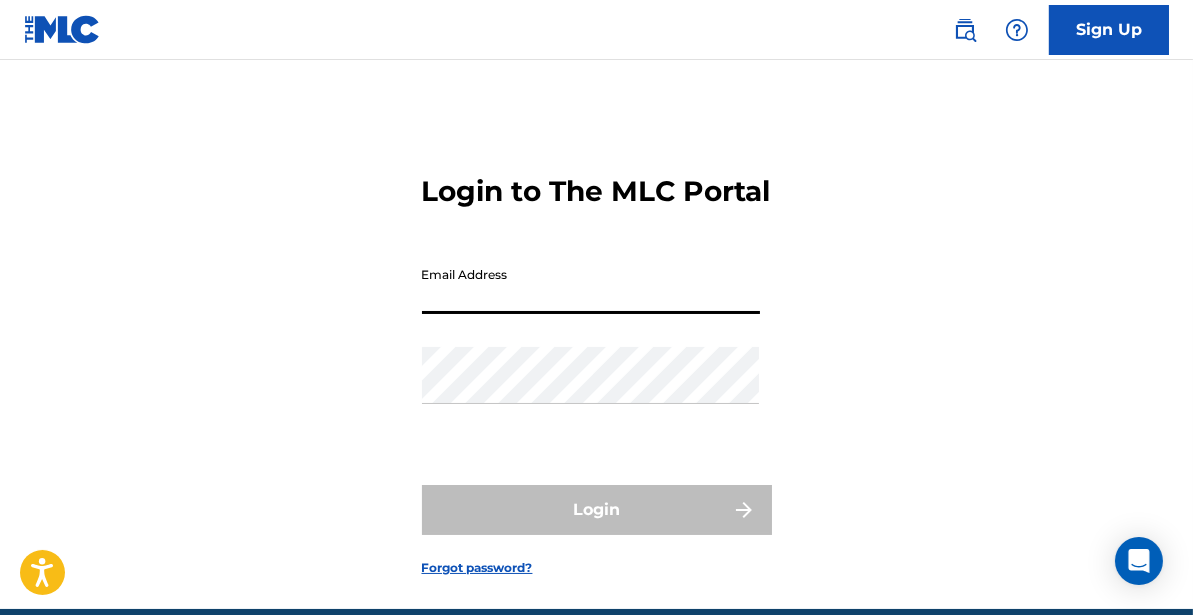 click on "Email Address" at bounding box center [591, 285] 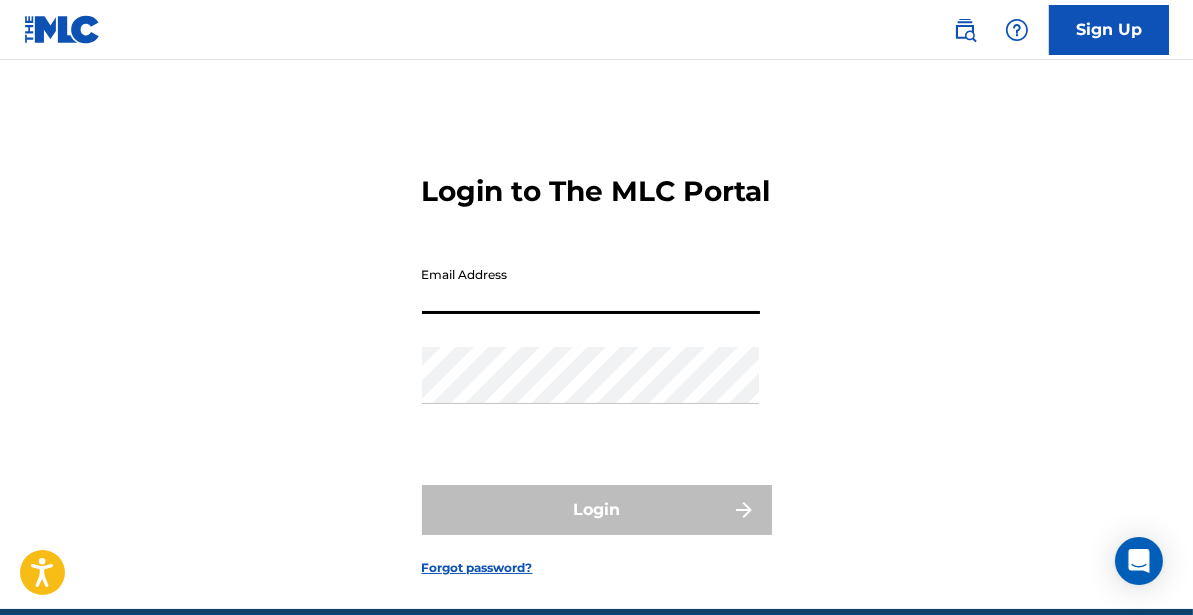 type on "[EMAIL_ADDRESS][DOMAIN_NAME]" 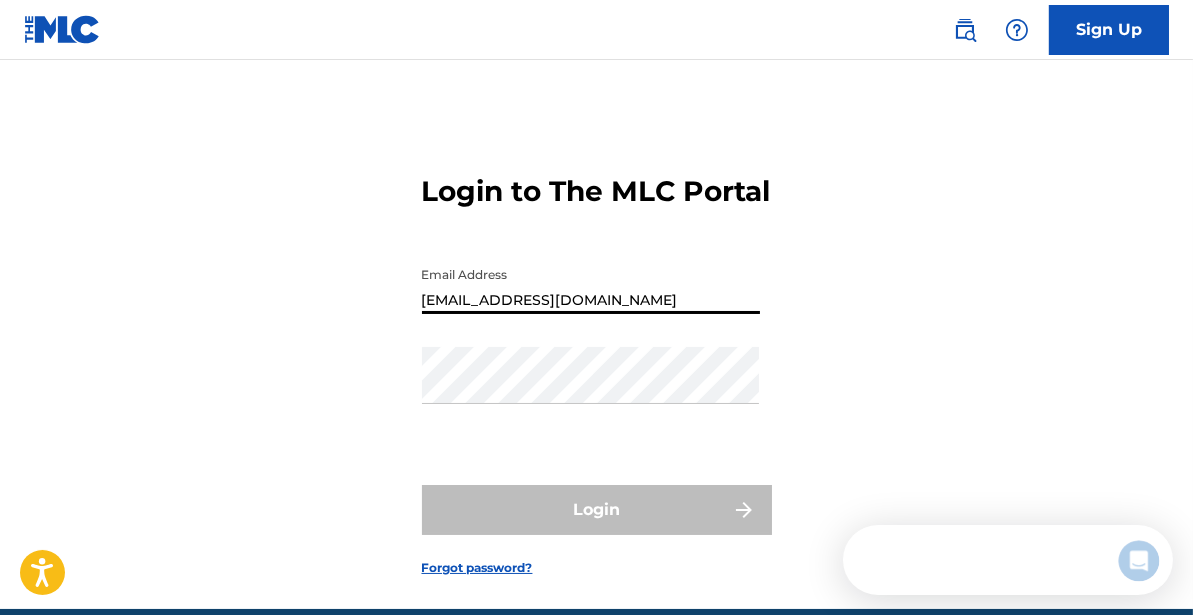 scroll, scrollTop: 0, scrollLeft: 0, axis: both 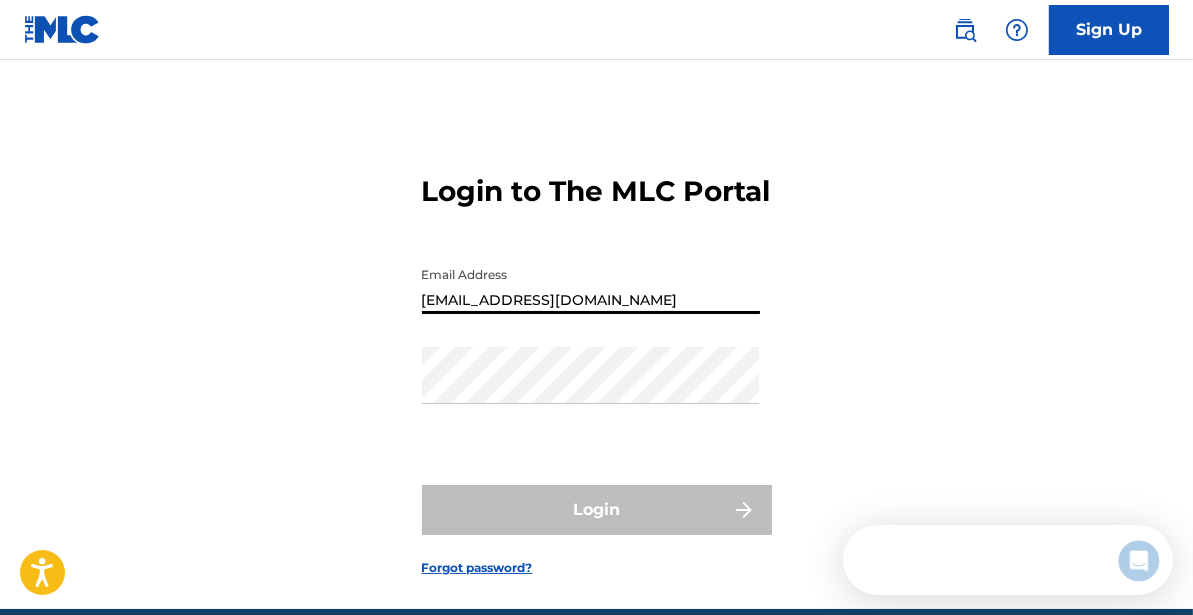 drag, startPoint x: 631, startPoint y: 329, endPoint x: 348, endPoint y: 329, distance: 283 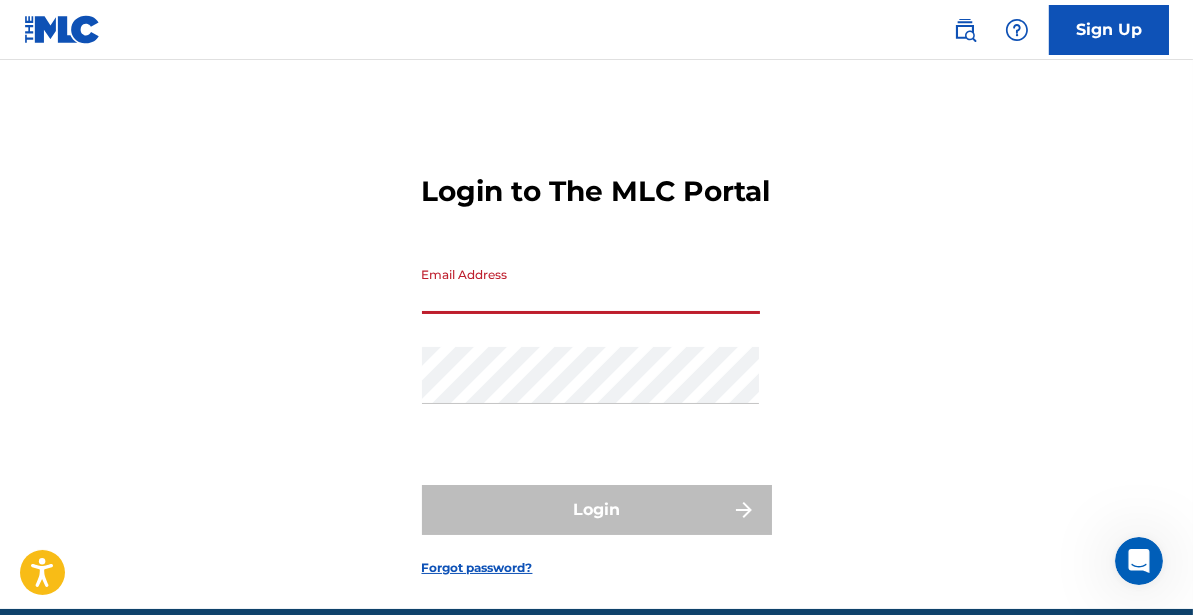 click on "Email Address" at bounding box center (591, 285) 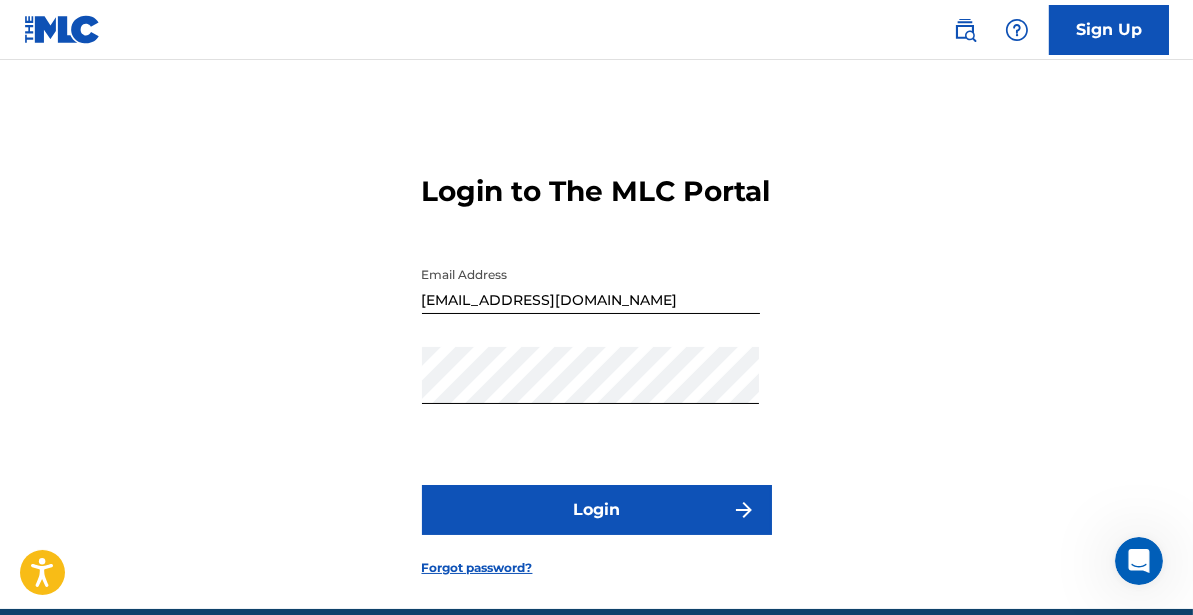 click on "Login" at bounding box center [597, 510] 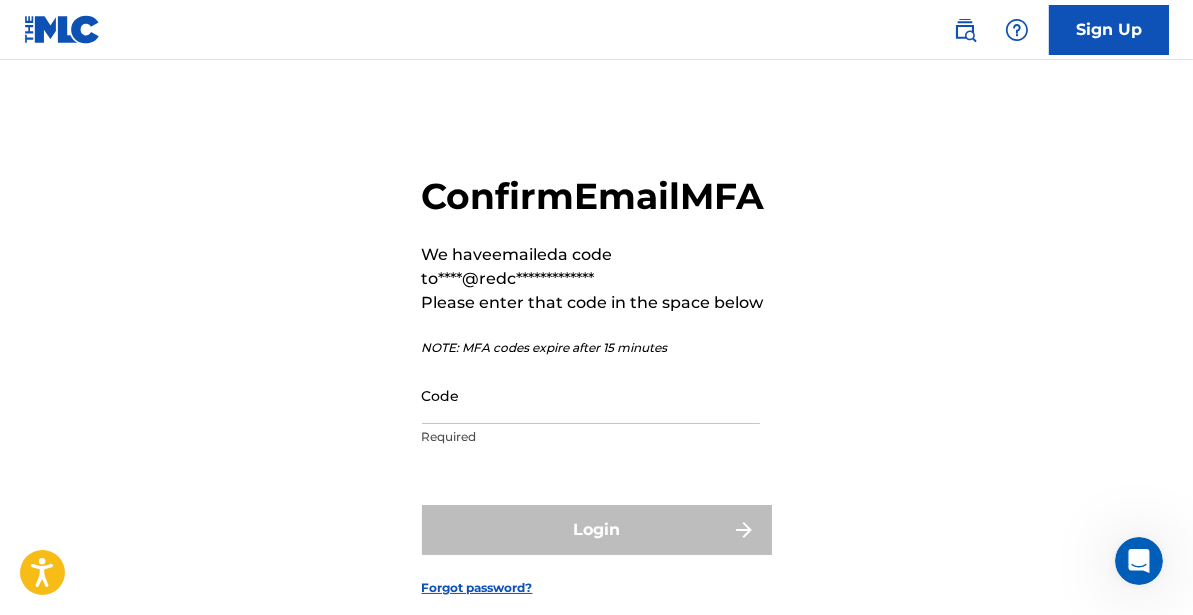 click on "Code" at bounding box center (591, 395) 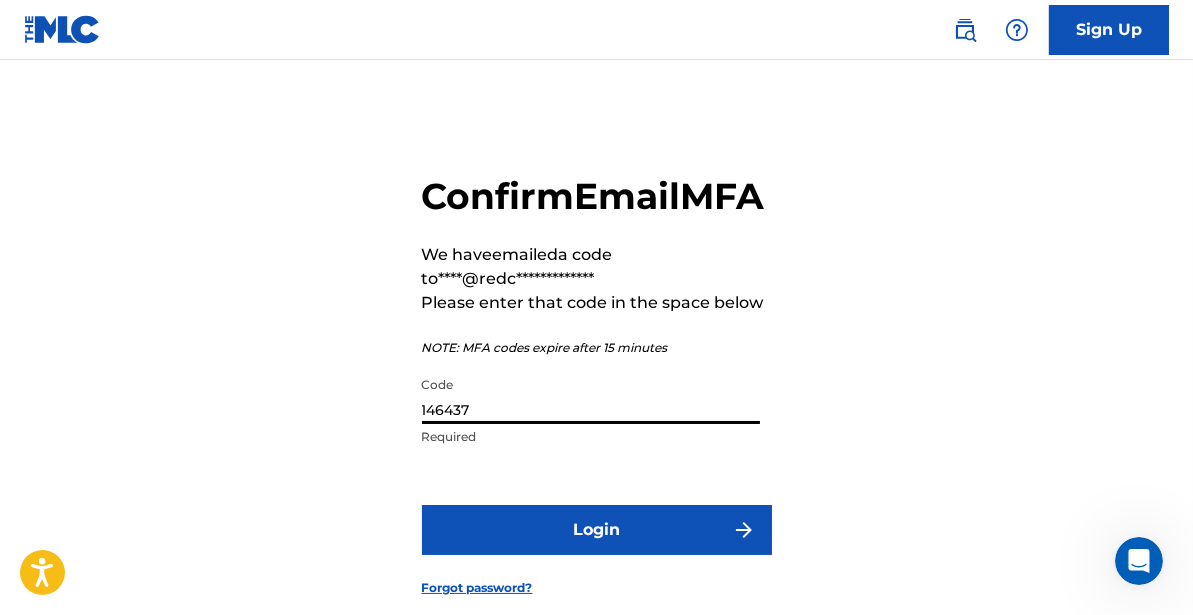 type on "146437" 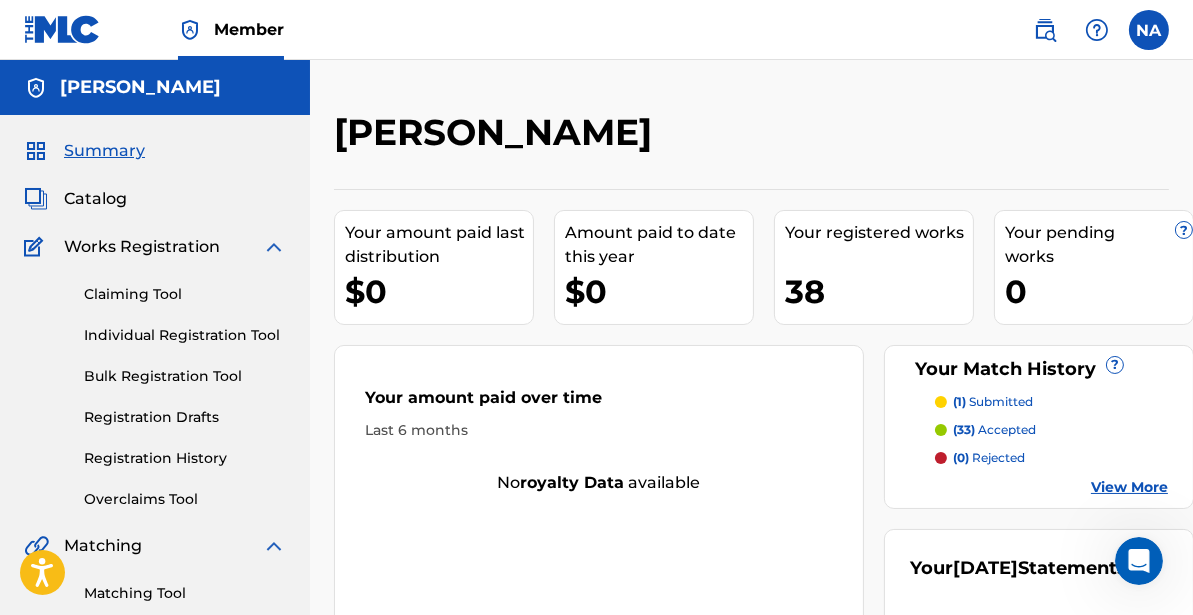 scroll, scrollTop: 0, scrollLeft: 0, axis: both 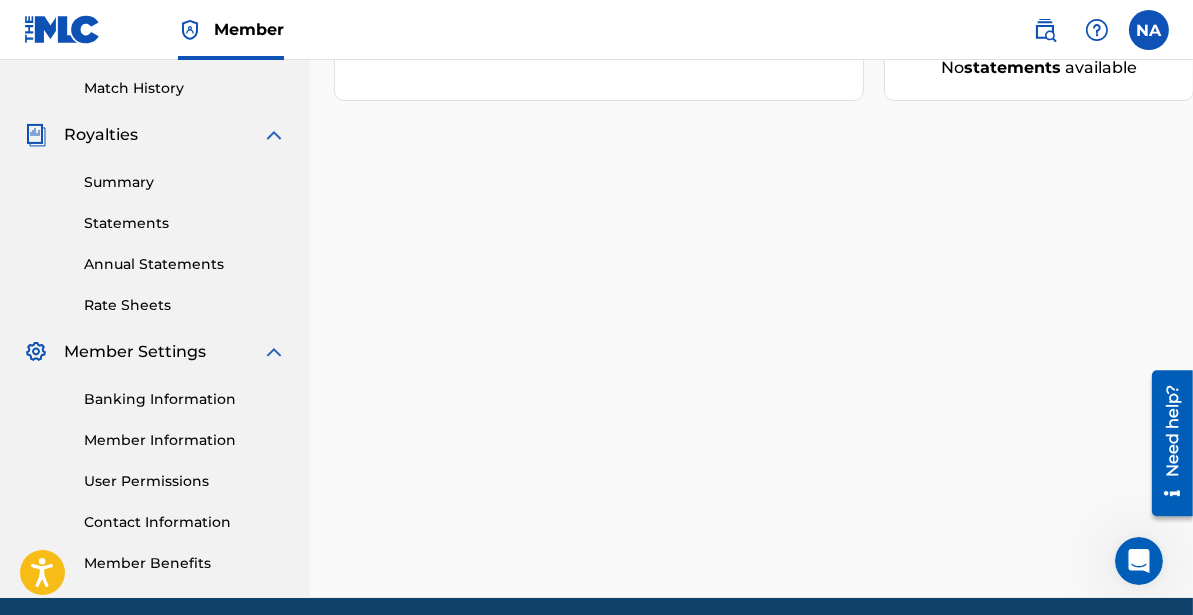 click on "Summary" at bounding box center [185, 182] 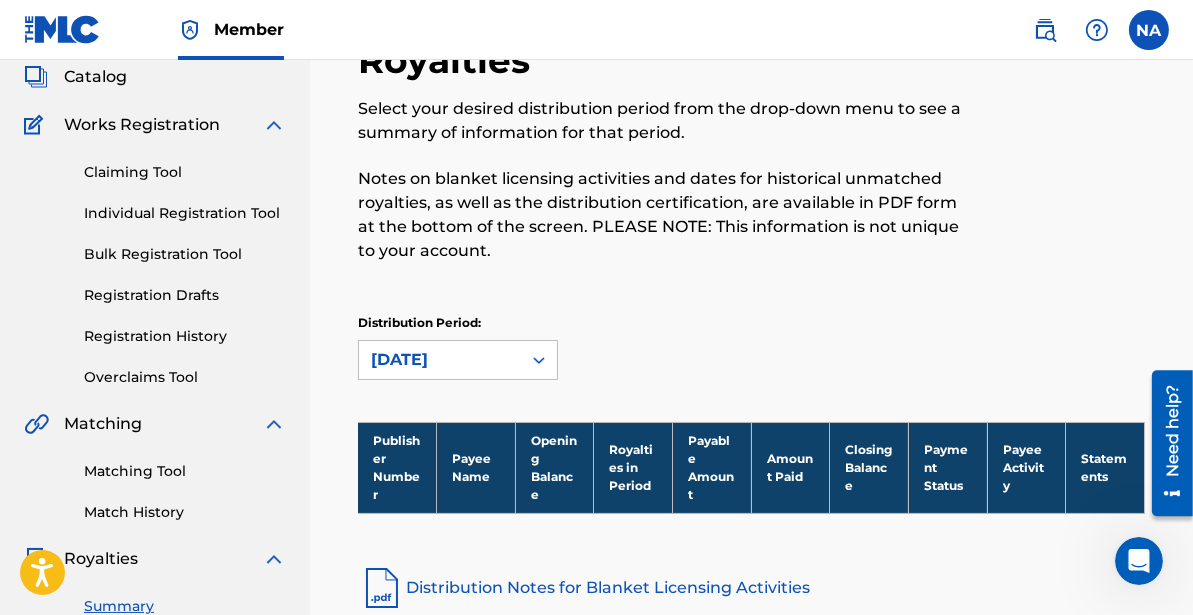 scroll, scrollTop: 128, scrollLeft: 0, axis: vertical 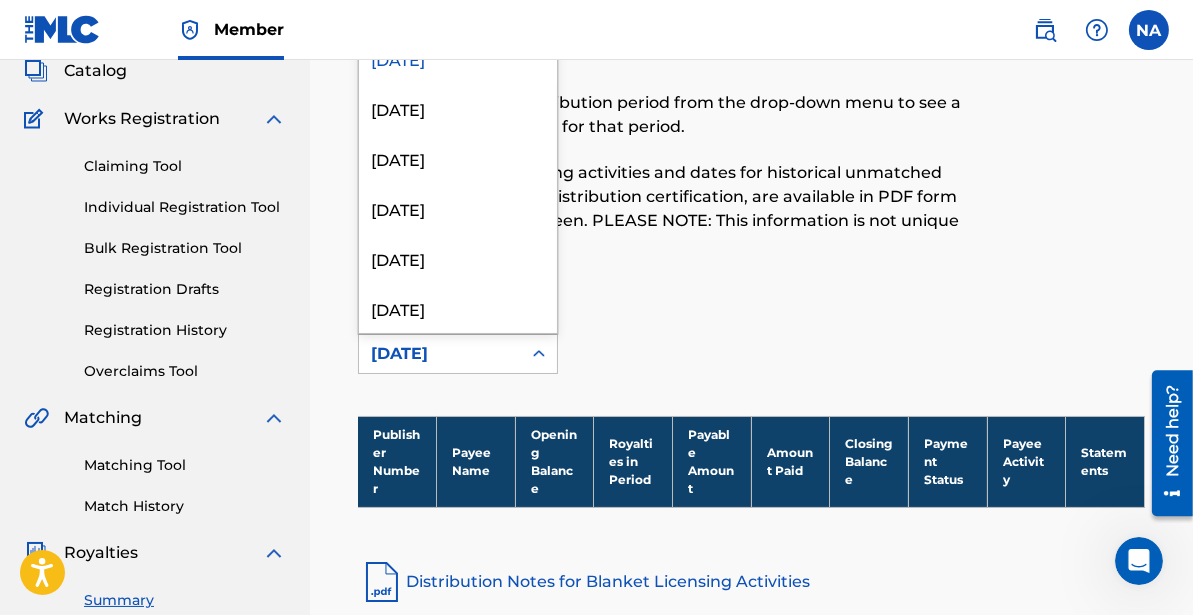 click 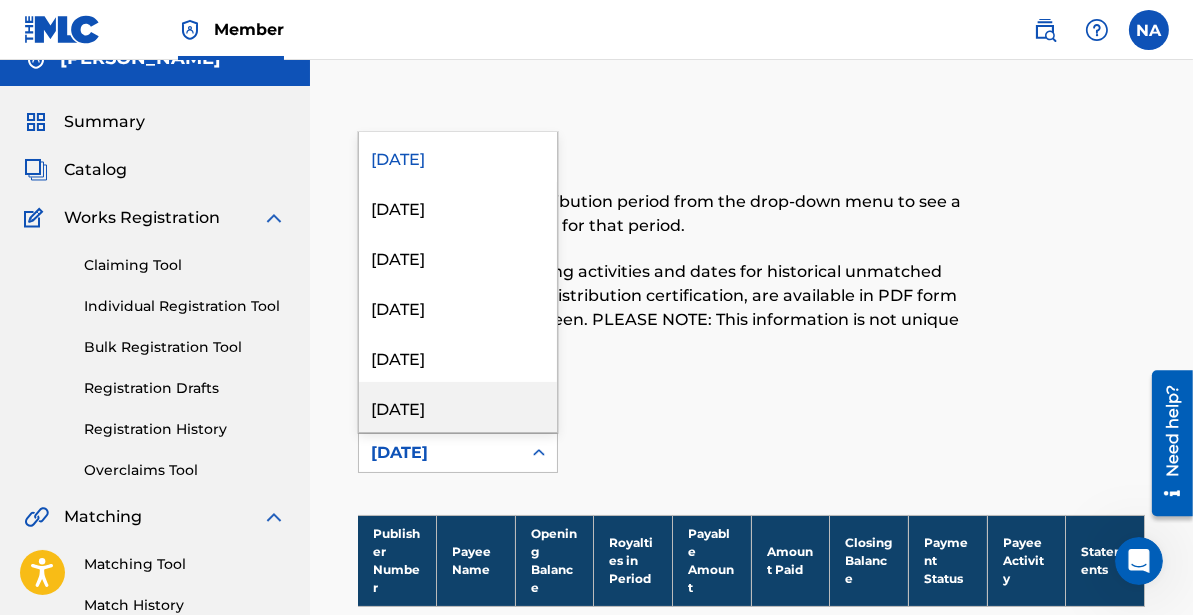 scroll, scrollTop: 0, scrollLeft: 0, axis: both 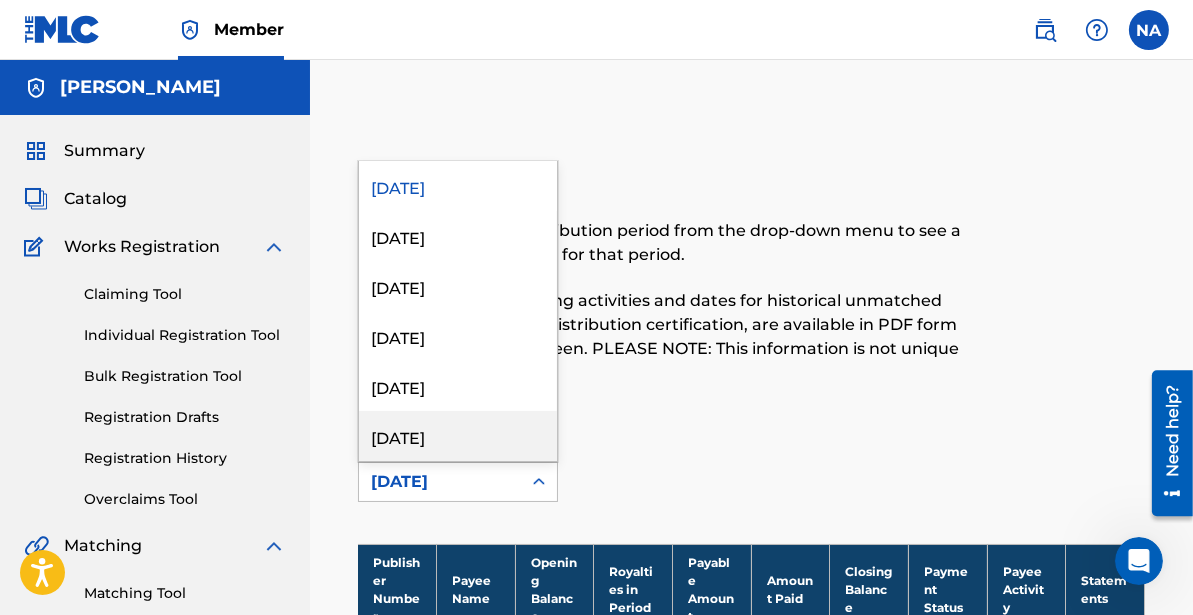 click on "Distribution Period: 51 results available. Use Up and Down to choose options, press Enter to select the currently focused option, press Escape to exit the menu, press Tab to select the option and exit the menu. [DATE] [DATE] [DATE] [DATE] [DATE] [DATE] [DATE] [DATE] [DATE] [DATE] [DATE] [DATE] [DATE] [DATE] [DATE] [DATE] [DATE] [DATE] [DATE] [DATE] [DATE] [DATE] [DATE] [DATE] [DATE] [DATE] [DATE] [DATE] [DATE] [DATE] [DATE] [DATE] [DATE] [DATE] [DATE] [DATE] [DATE] [DATE] [DATE] [DATE] [DATE] [DATE] [DATE] [DATE] [DATE] [DATE] [DATE] [DATE] [DATE] [DATE] [DATE] [DATE]" at bounding box center (751, 469) 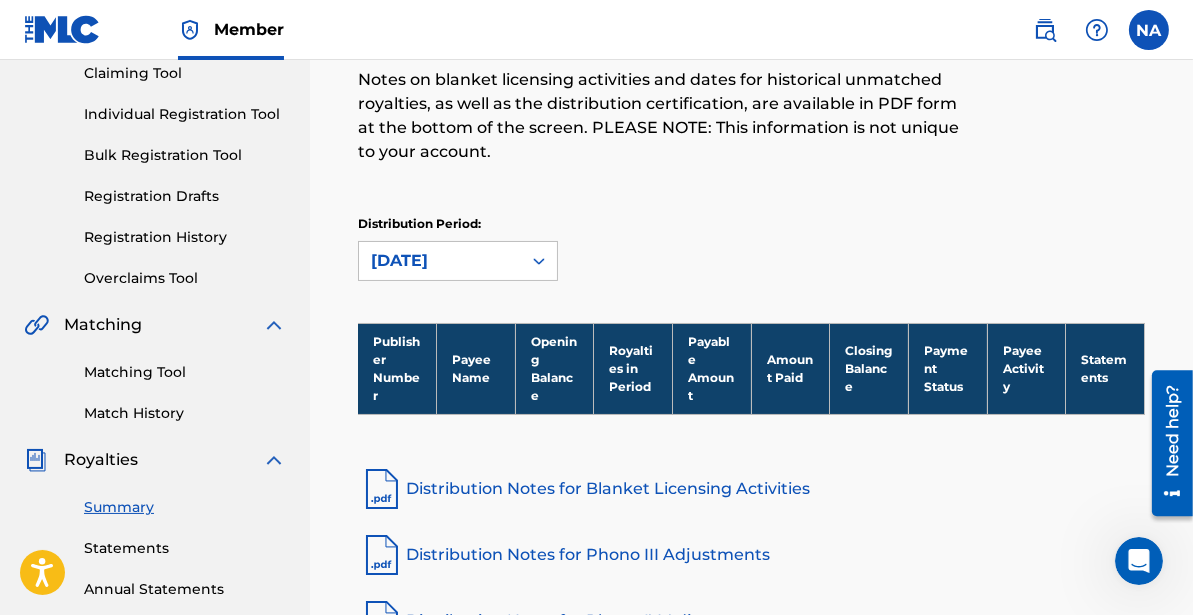 scroll, scrollTop: 225, scrollLeft: 0, axis: vertical 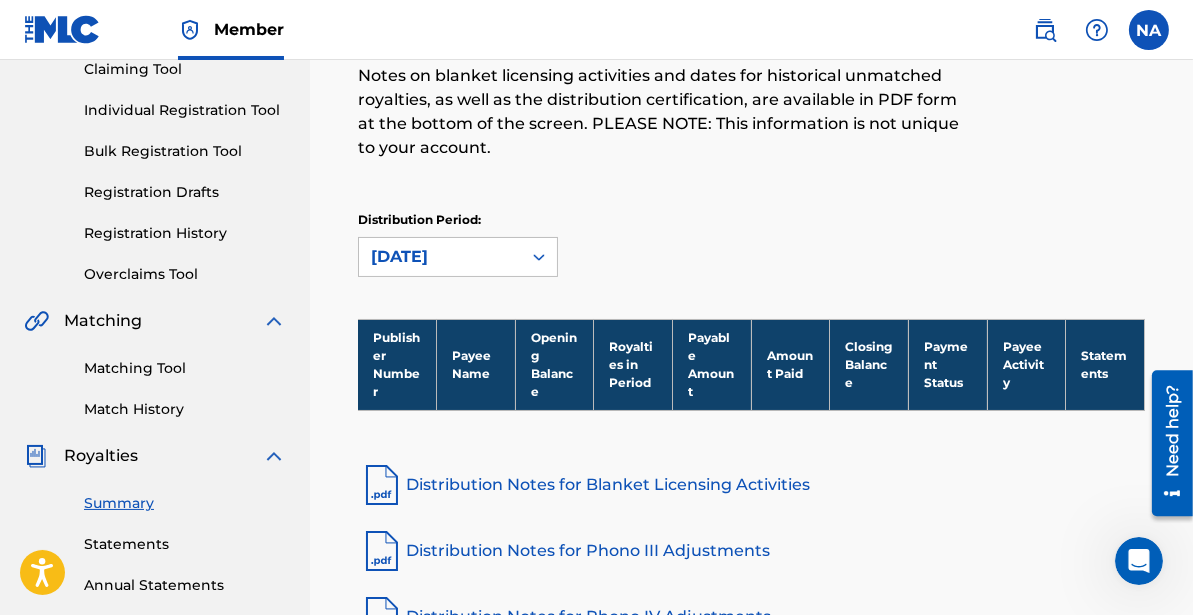 click on "Match History" at bounding box center [185, 409] 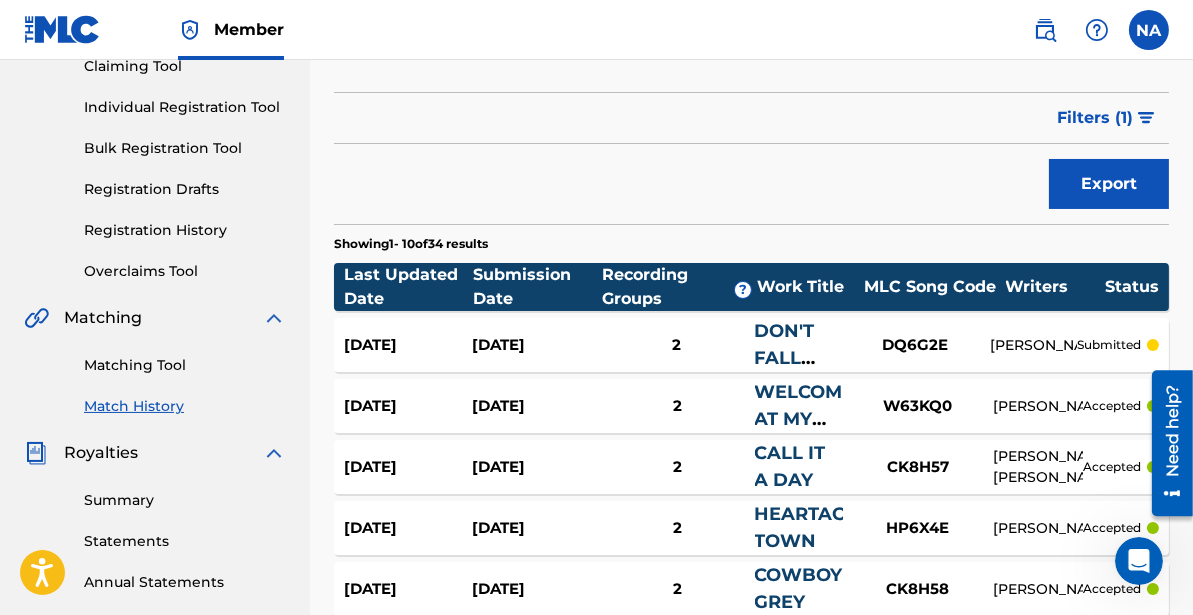 scroll, scrollTop: 235, scrollLeft: 0, axis: vertical 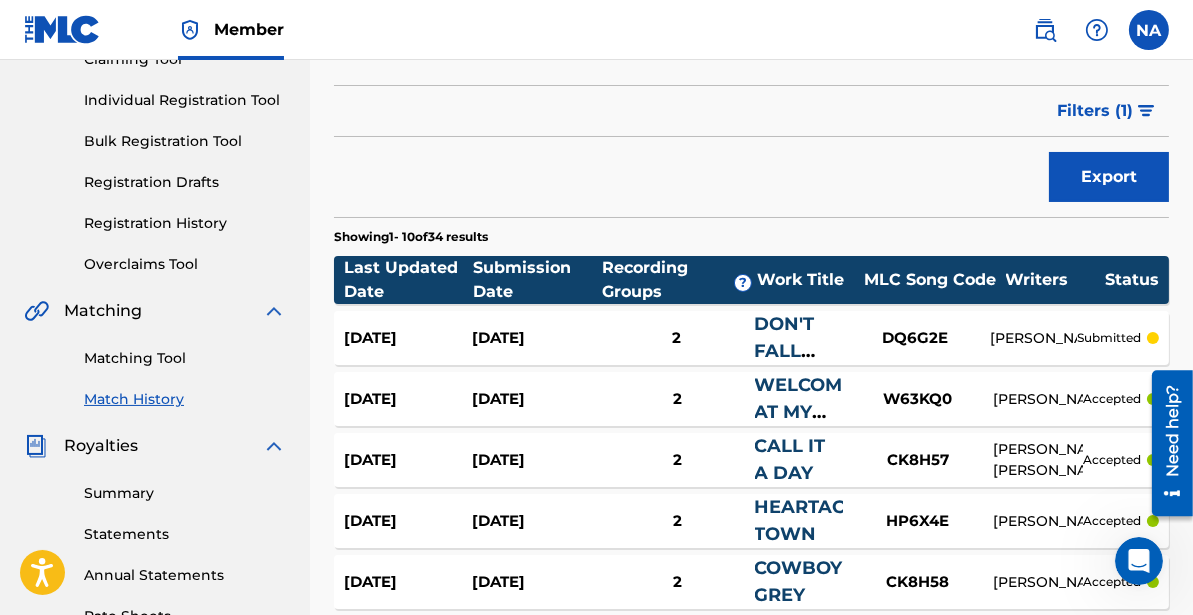 click on "DON'T FALL AWAY" at bounding box center (784, 351) 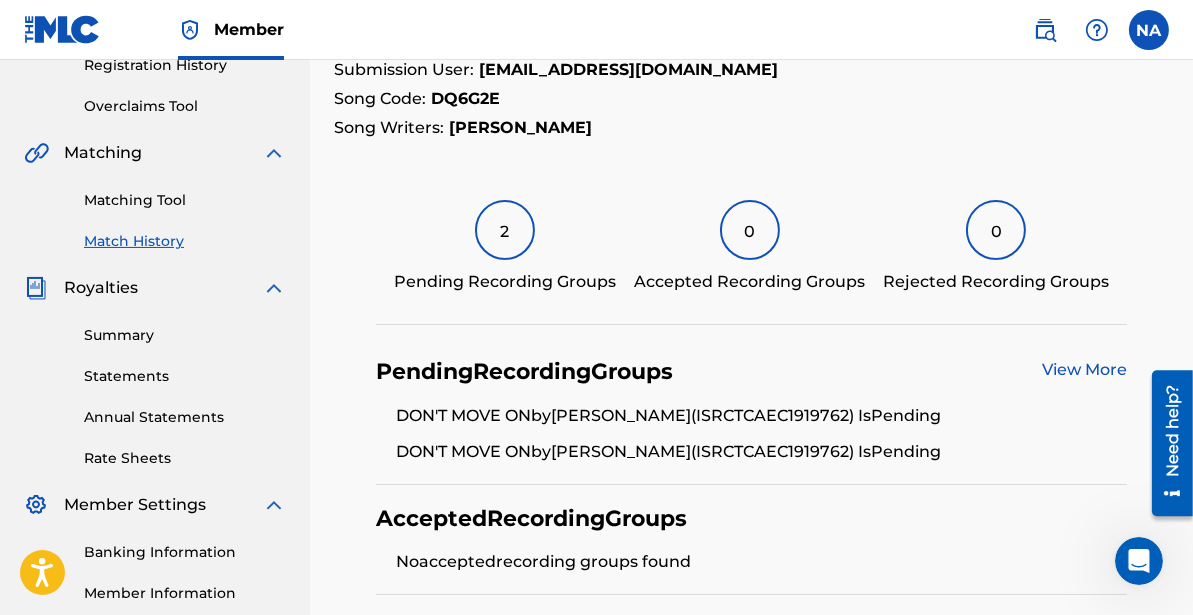 scroll, scrollTop: 528, scrollLeft: 0, axis: vertical 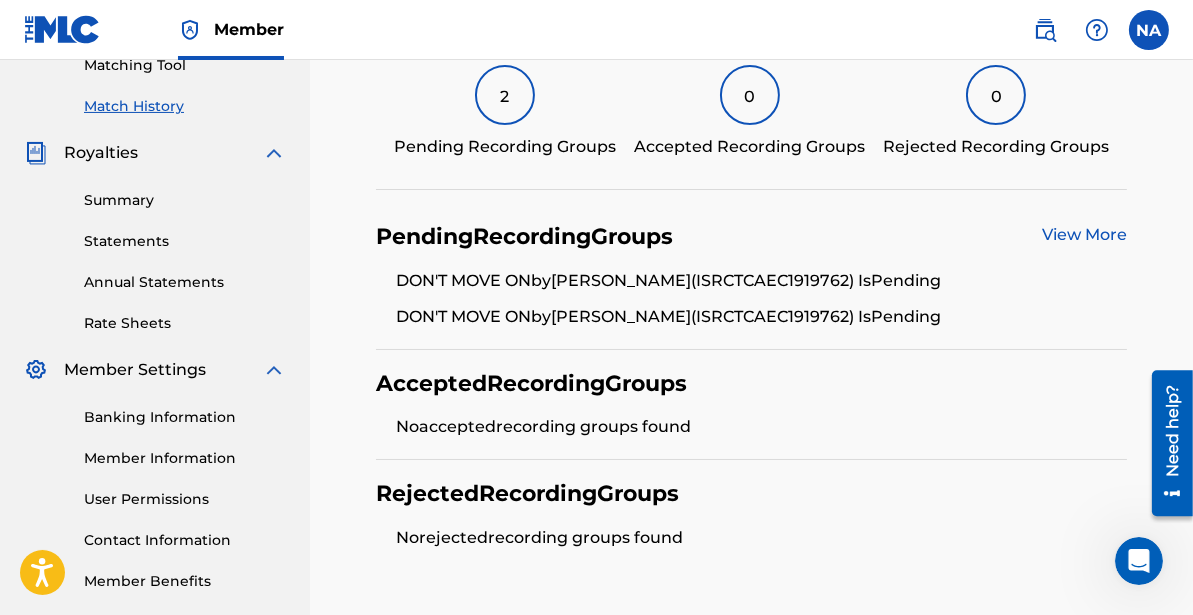 click on "View More" at bounding box center (1084, 234) 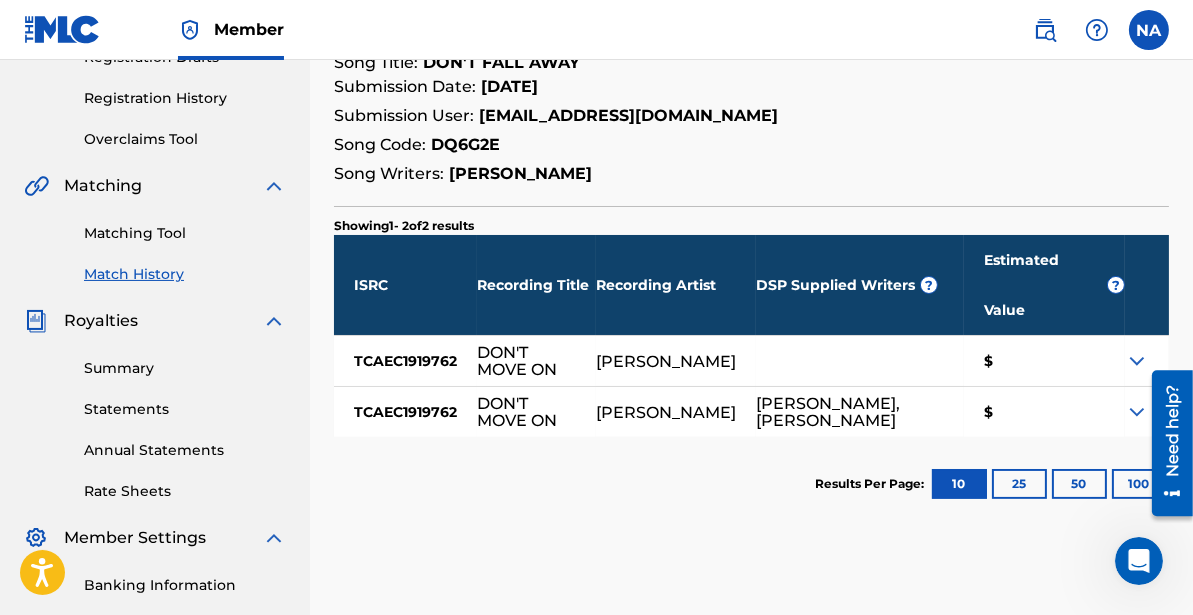 scroll, scrollTop: 385, scrollLeft: 0, axis: vertical 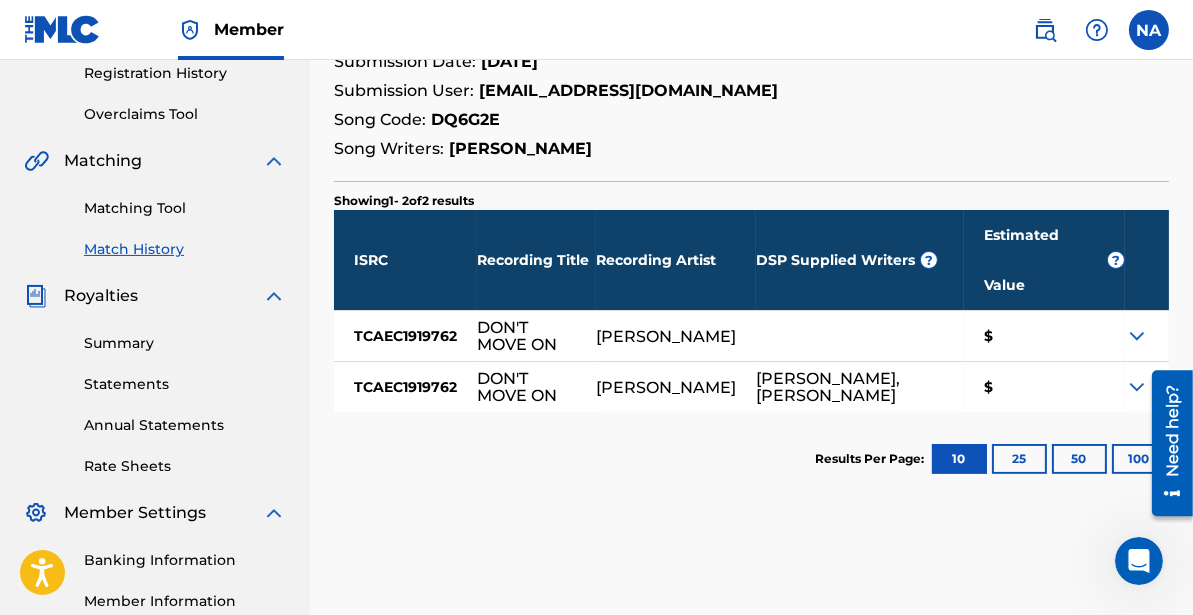click at bounding box center (1137, 336) 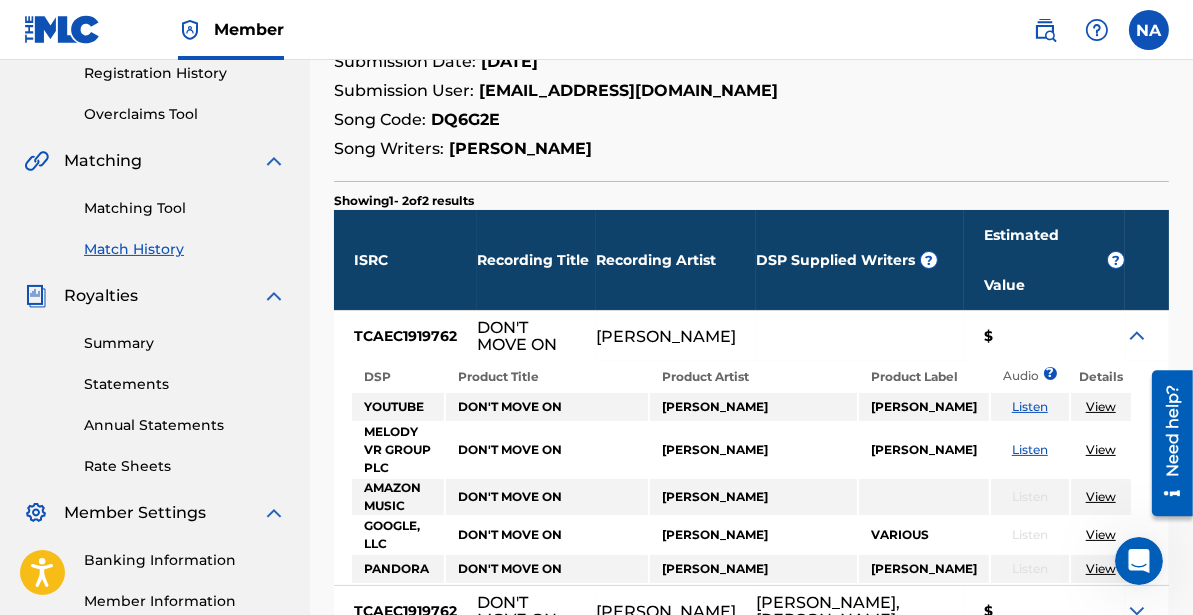 click at bounding box center (1137, 336) 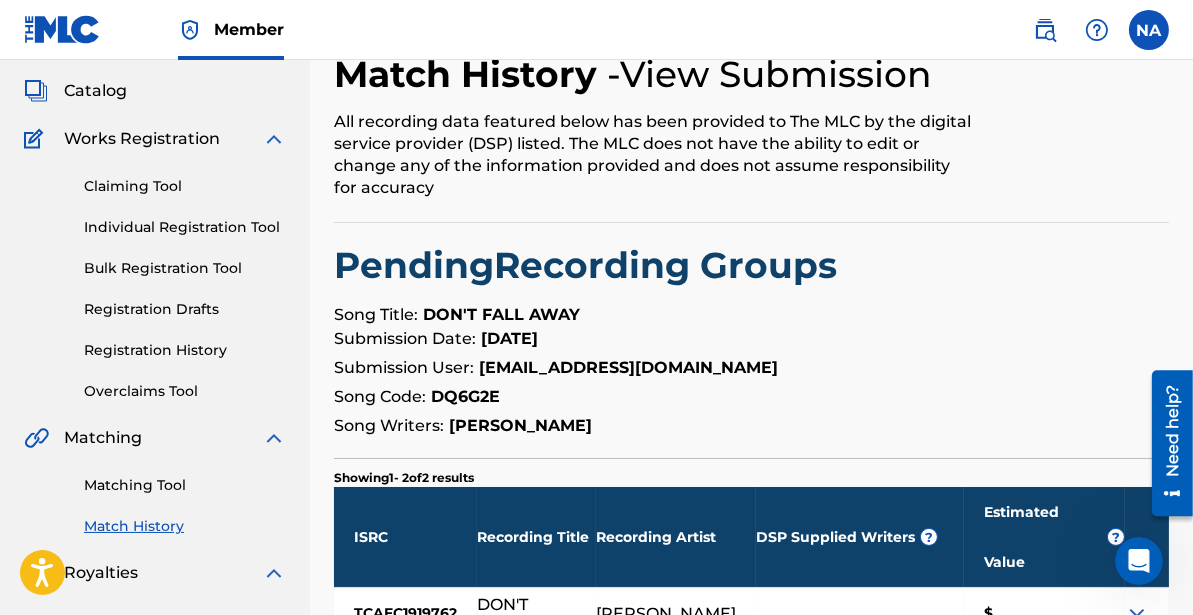 scroll, scrollTop: 0, scrollLeft: 0, axis: both 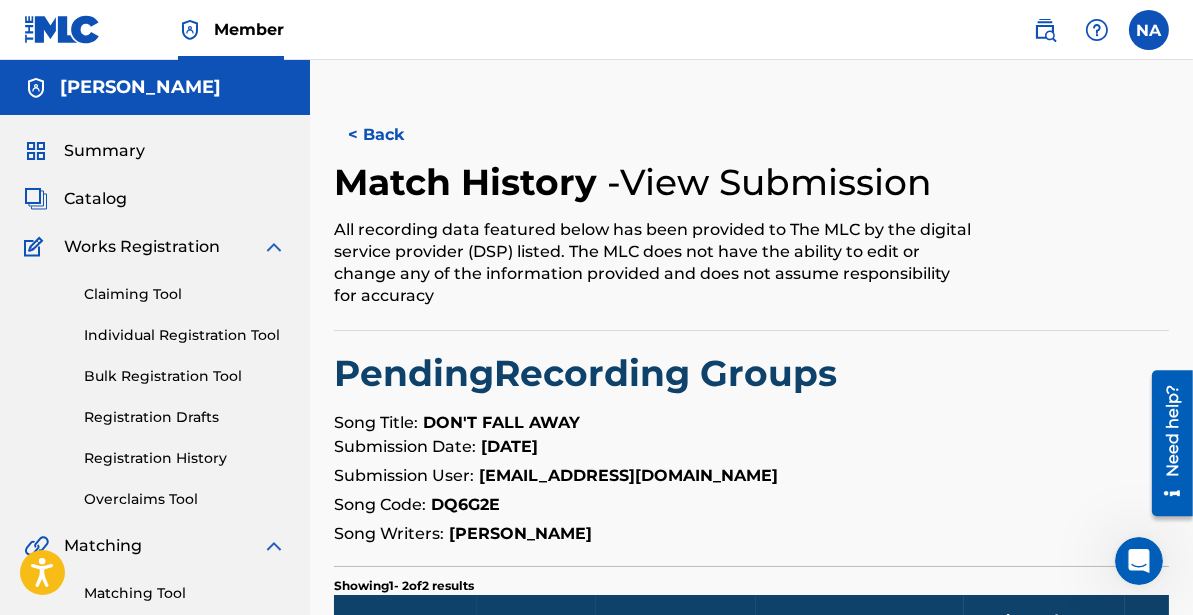 click on "< Back" at bounding box center (394, 135) 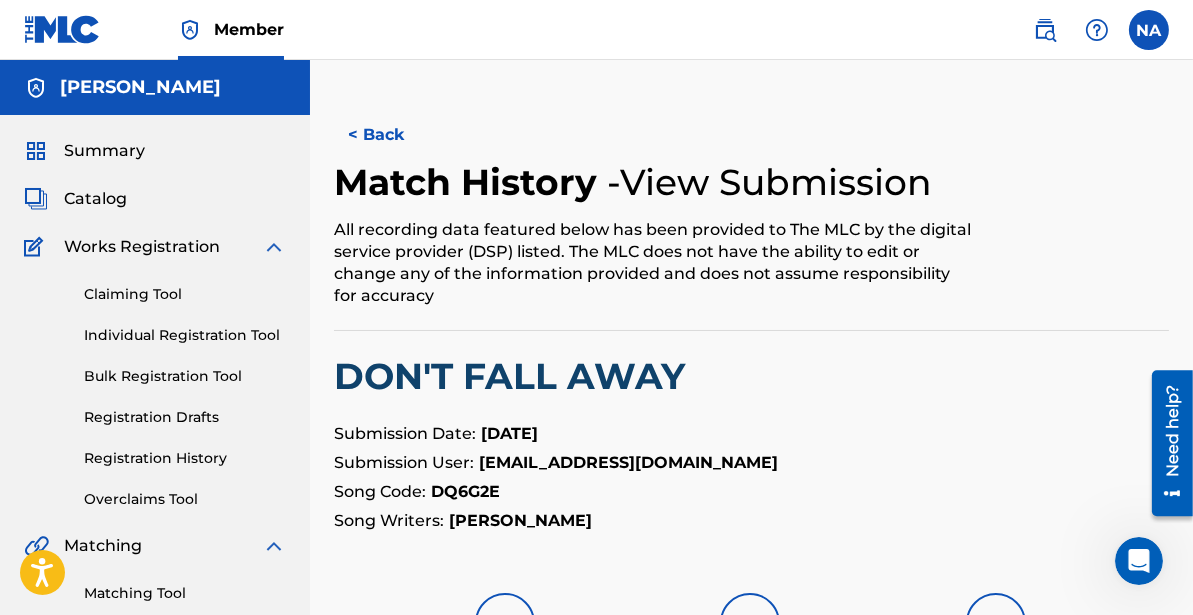 click on "Claiming Tool" at bounding box center [185, 294] 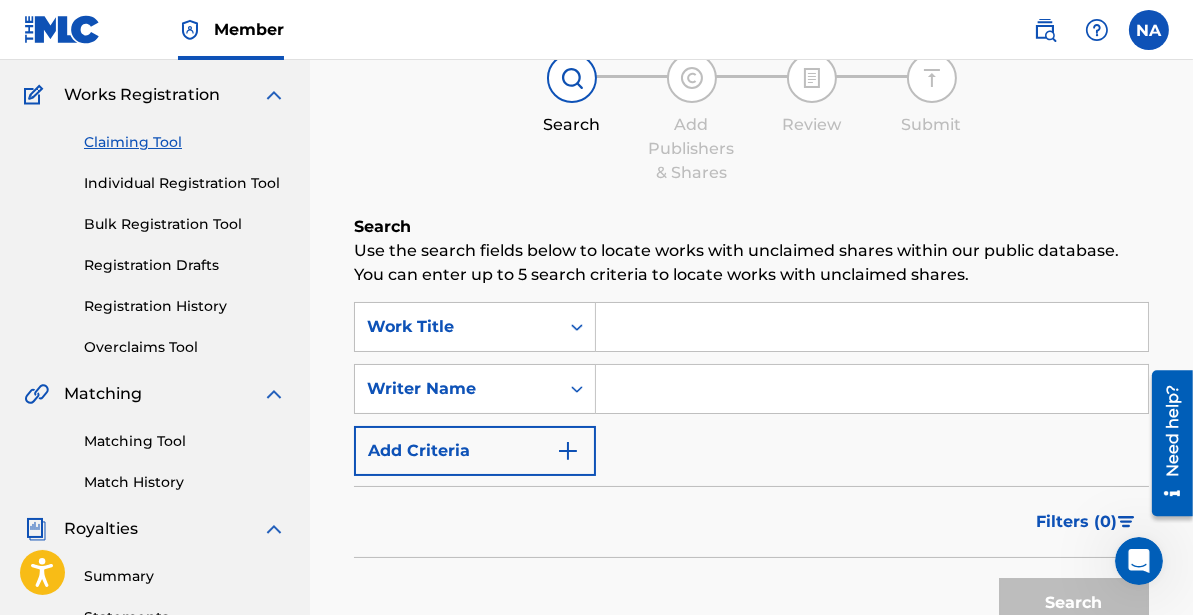 scroll, scrollTop: 153, scrollLeft: 0, axis: vertical 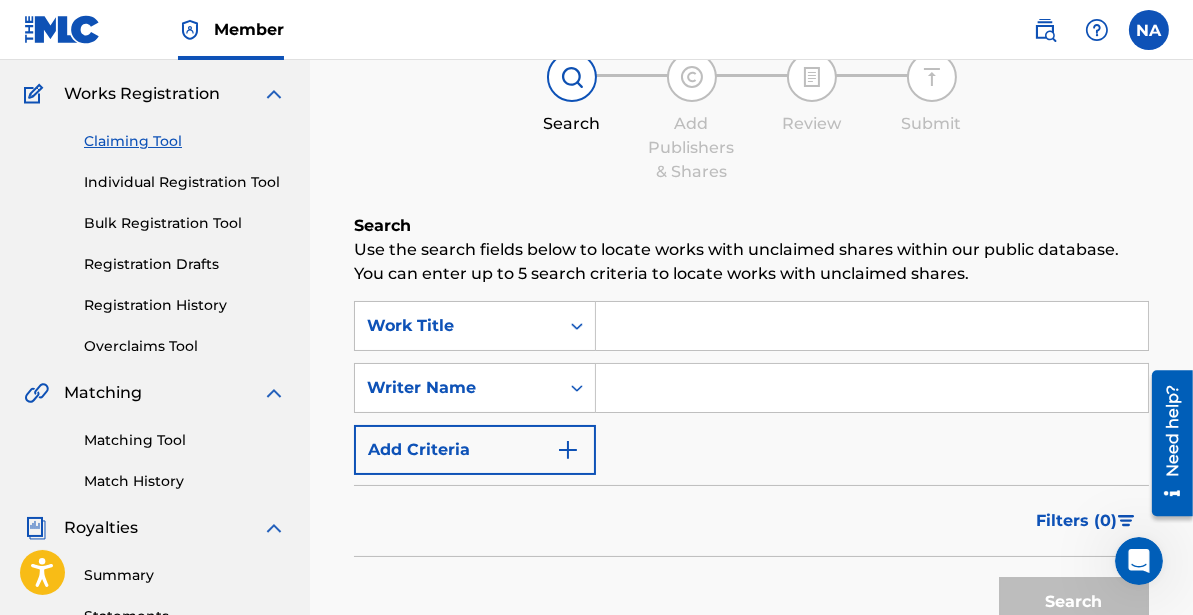 click at bounding box center (872, 326) 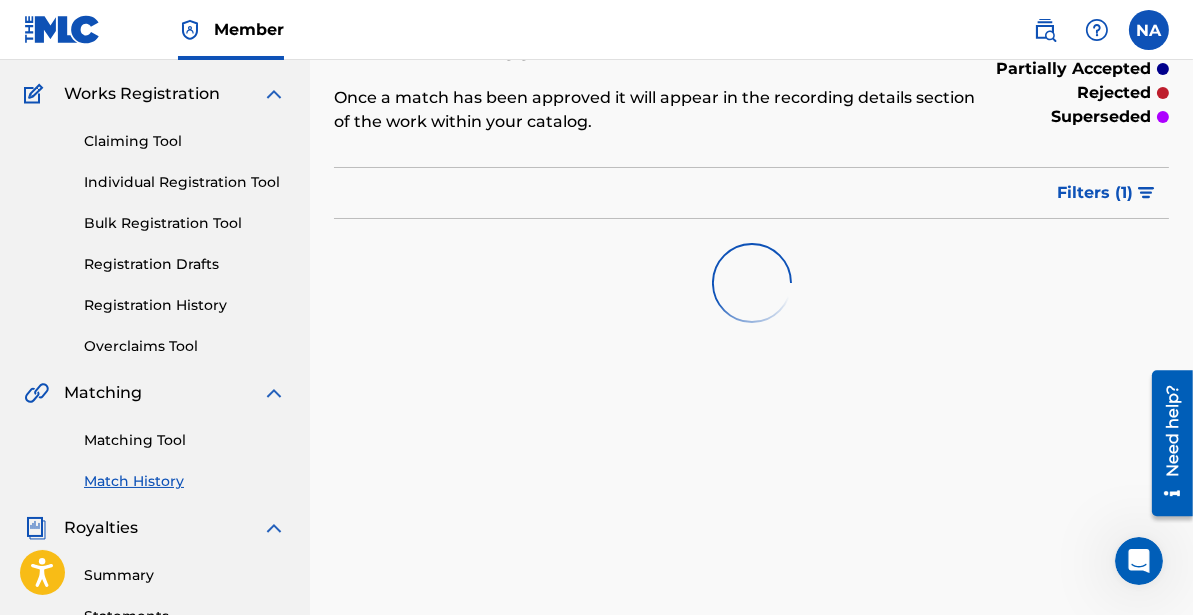 scroll, scrollTop: 0, scrollLeft: 0, axis: both 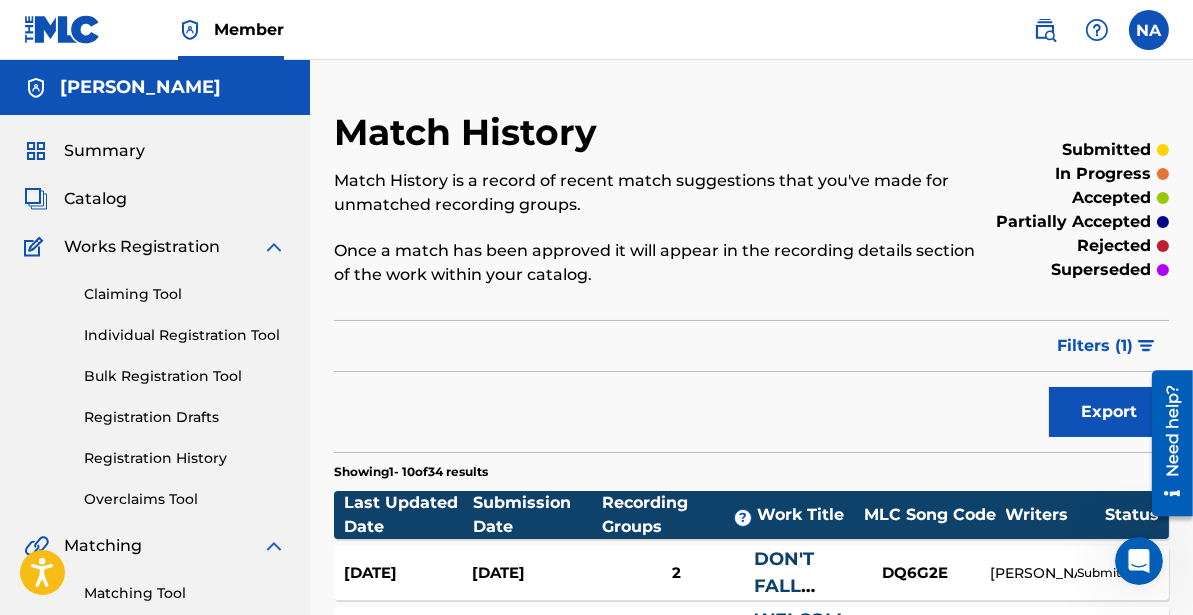 click on "Catalog" at bounding box center (95, 199) 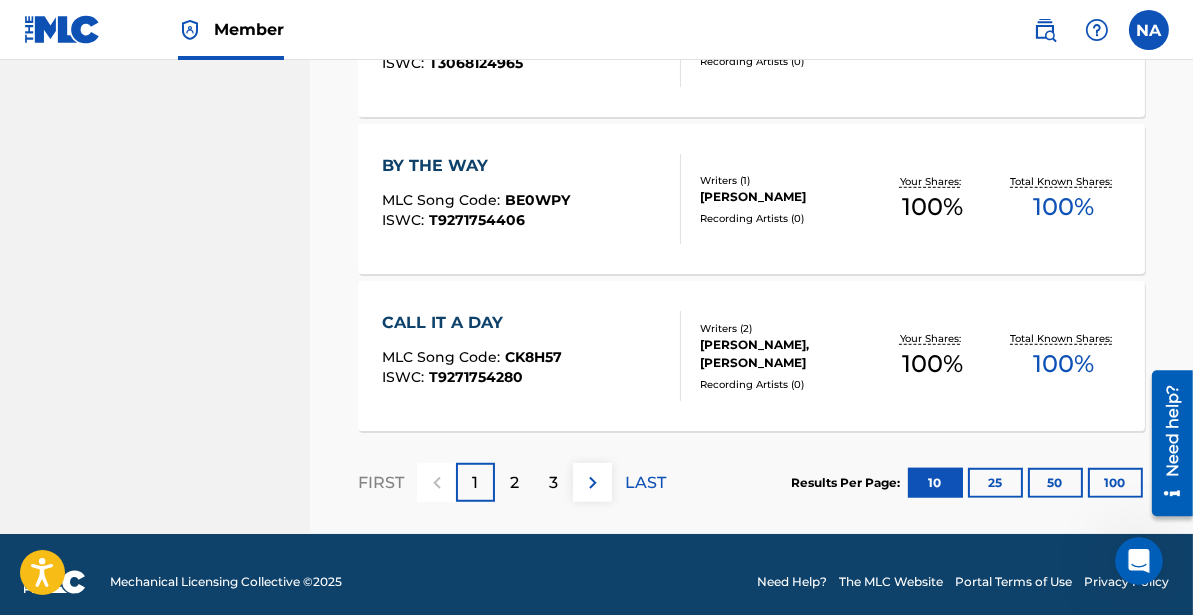 scroll, scrollTop: 1722, scrollLeft: 0, axis: vertical 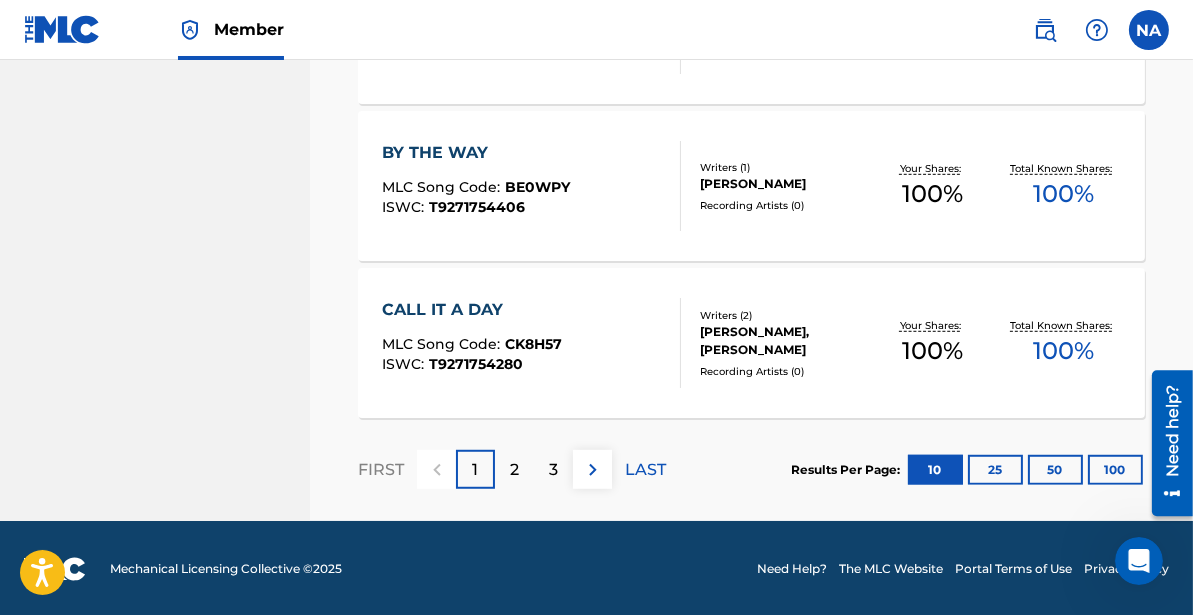 click on "2" at bounding box center [514, 469] 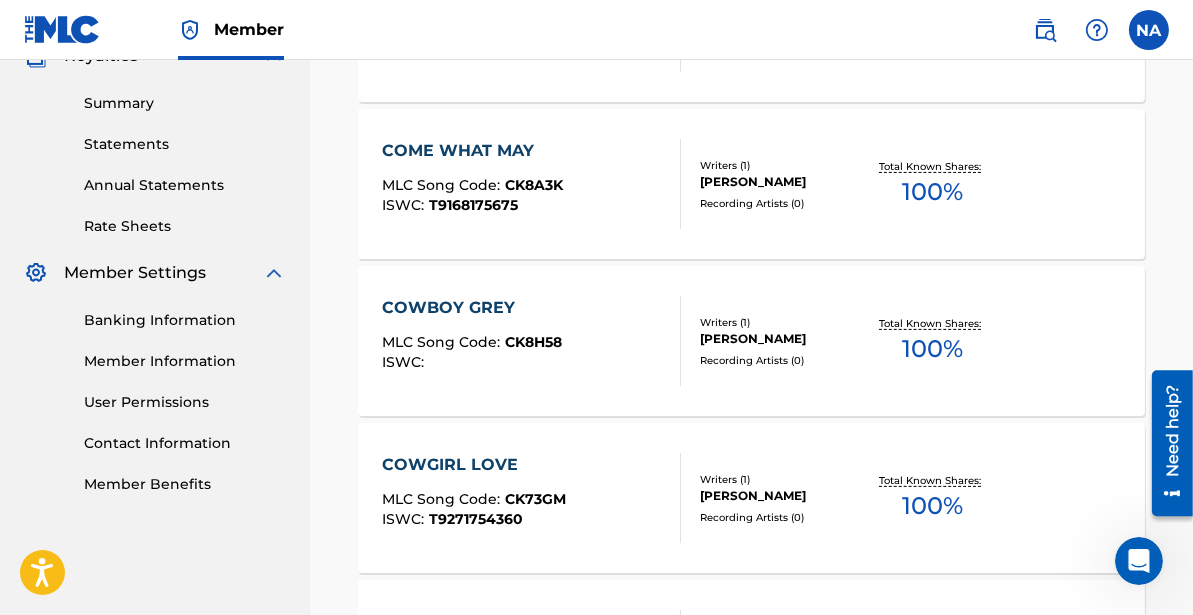 scroll, scrollTop: 1722, scrollLeft: 0, axis: vertical 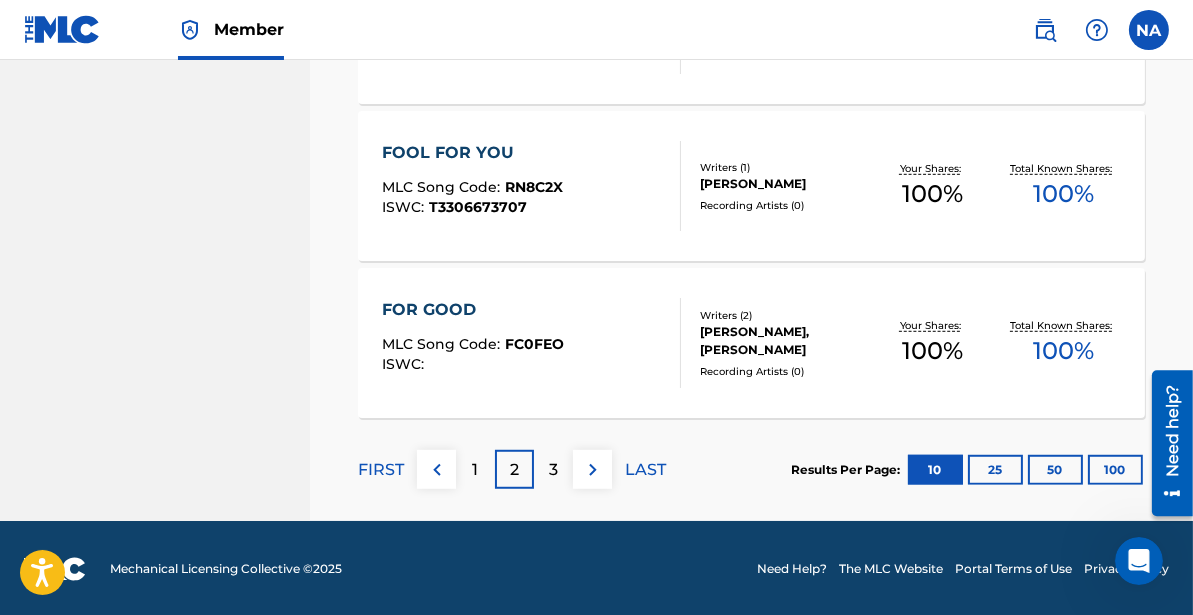 click on "3" at bounding box center (553, 470) 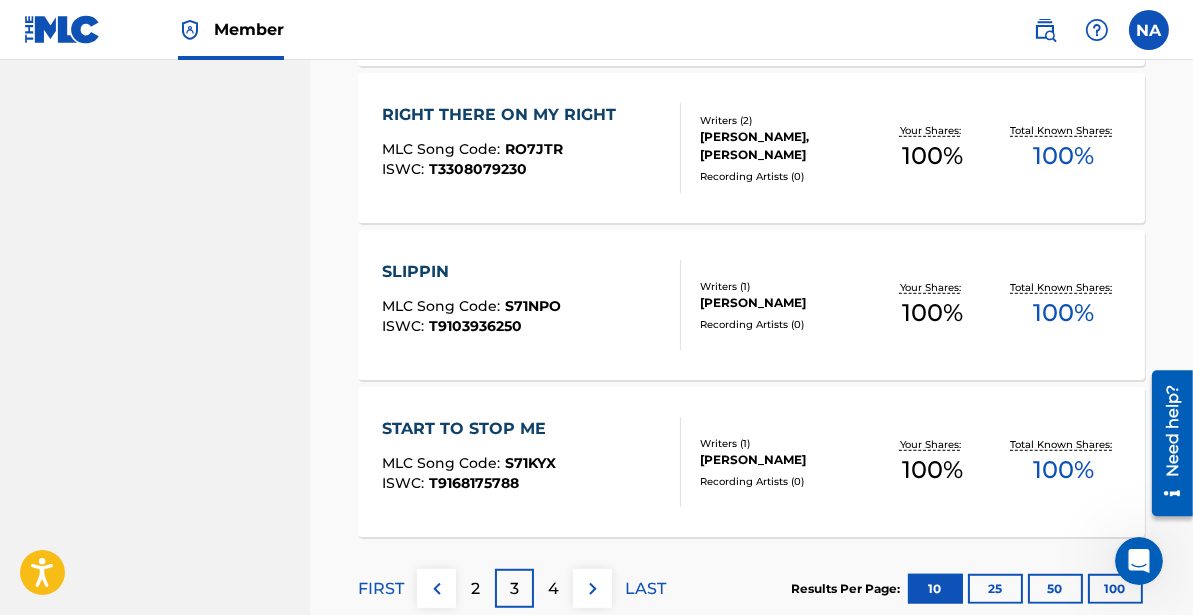 scroll, scrollTop: 1722, scrollLeft: 0, axis: vertical 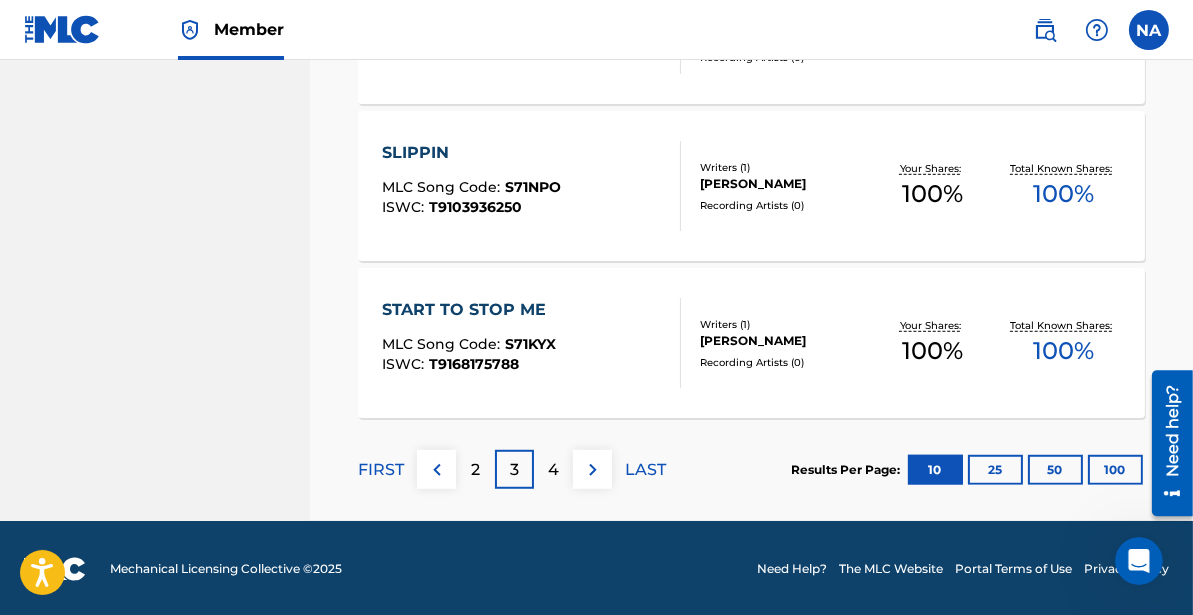 click on "2" at bounding box center [475, 470] 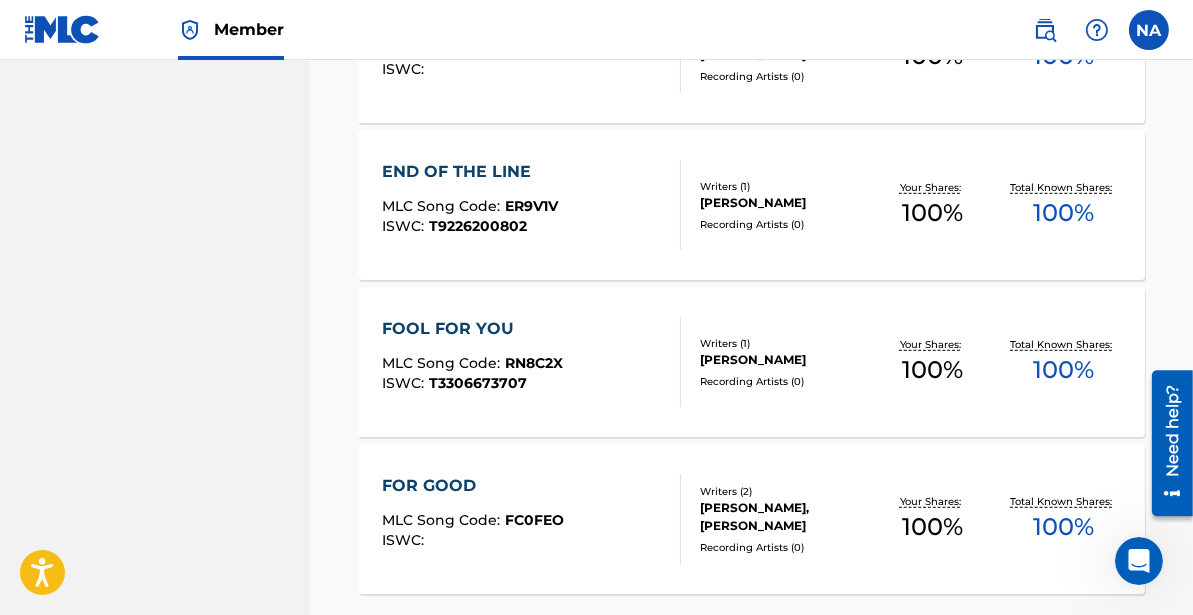 scroll, scrollTop: 1722, scrollLeft: 0, axis: vertical 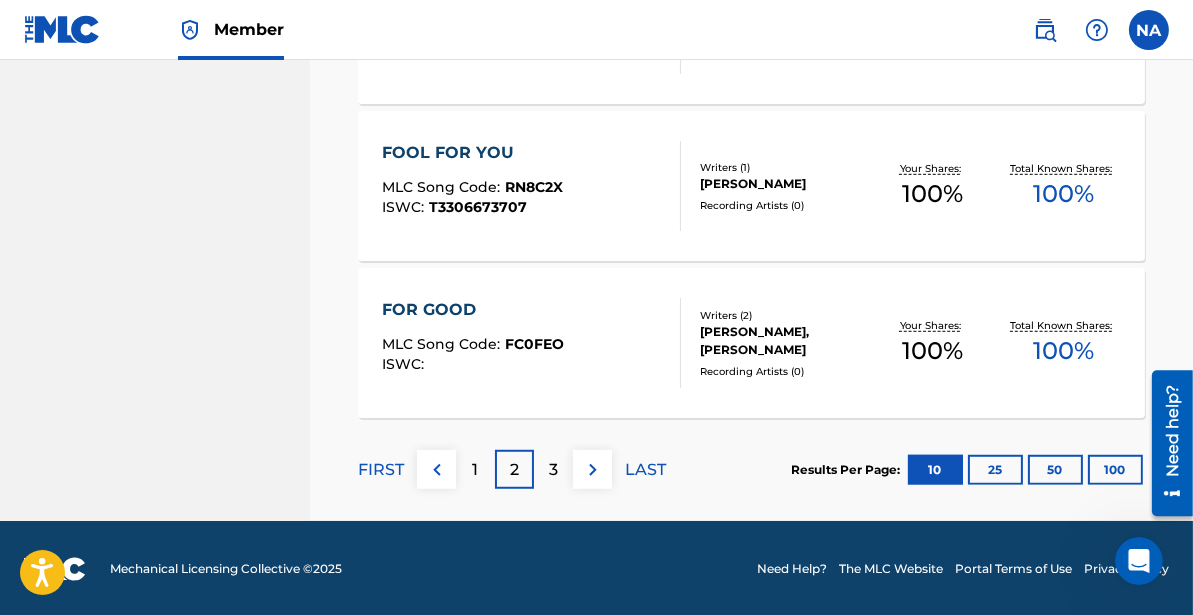 click on "3" at bounding box center [553, 469] 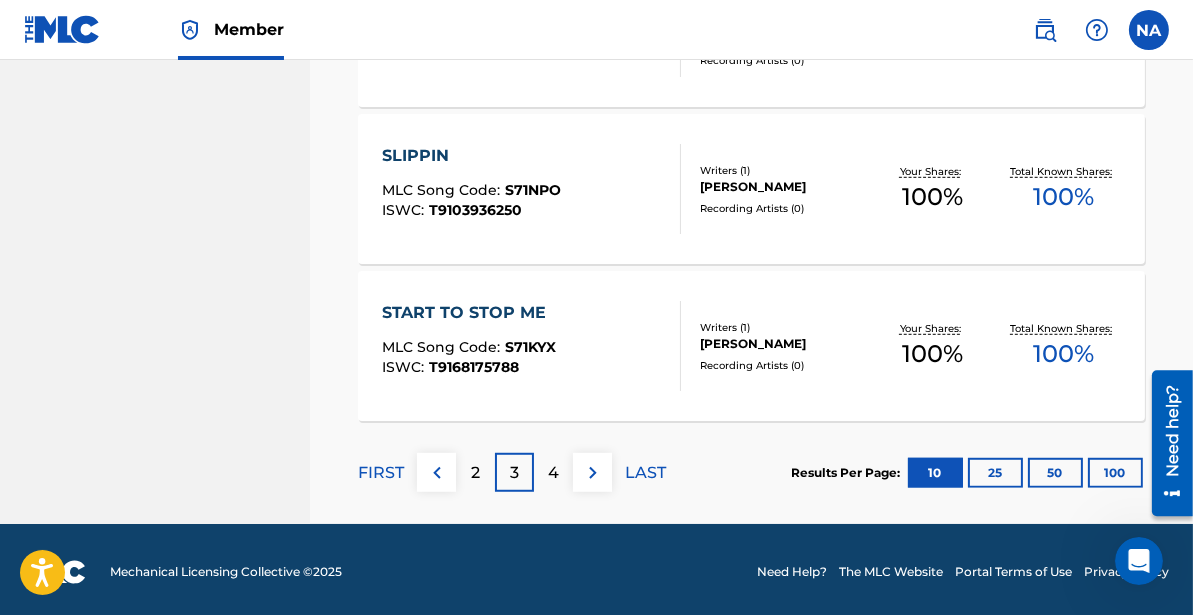 scroll, scrollTop: 1722, scrollLeft: 0, axis: vertical 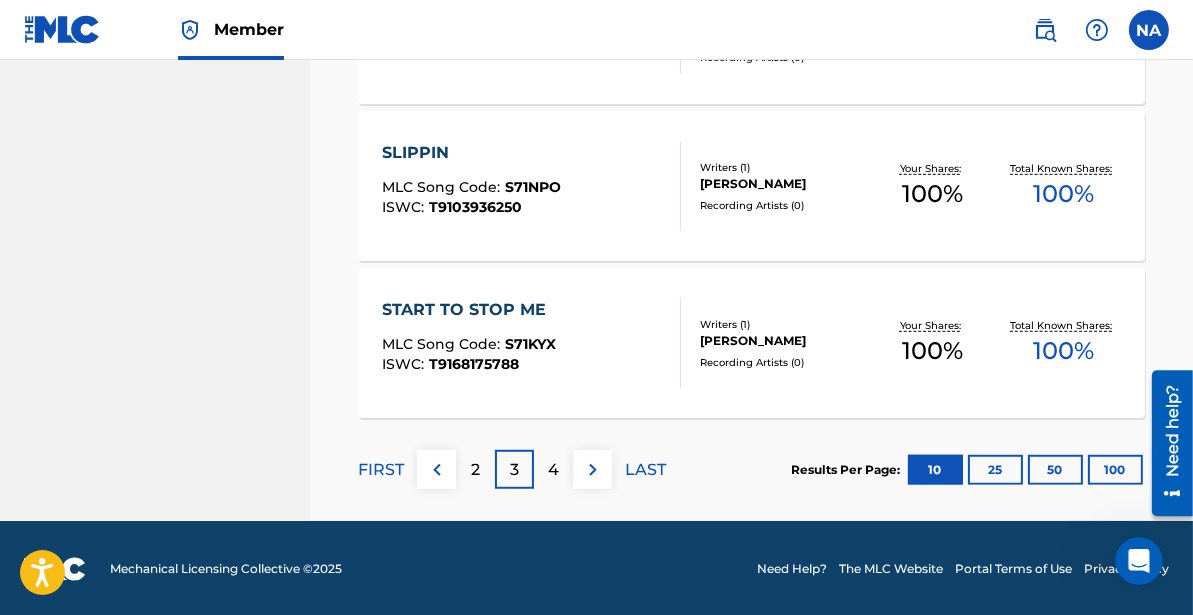click on "[PERSON_NAME] Summary Catalog Works Registration Claiming Tool Individual Registration Tool Bulk Registration Tool Registration Drafts Registration History Overclaims Tool Matching Matching Tool Match History Royalties Summary Statements Annual Statements Rate Sheets Member Settings Banking Information Member Information User Permissions Contact Information Member Benefits" at bounding box center [155, -571] 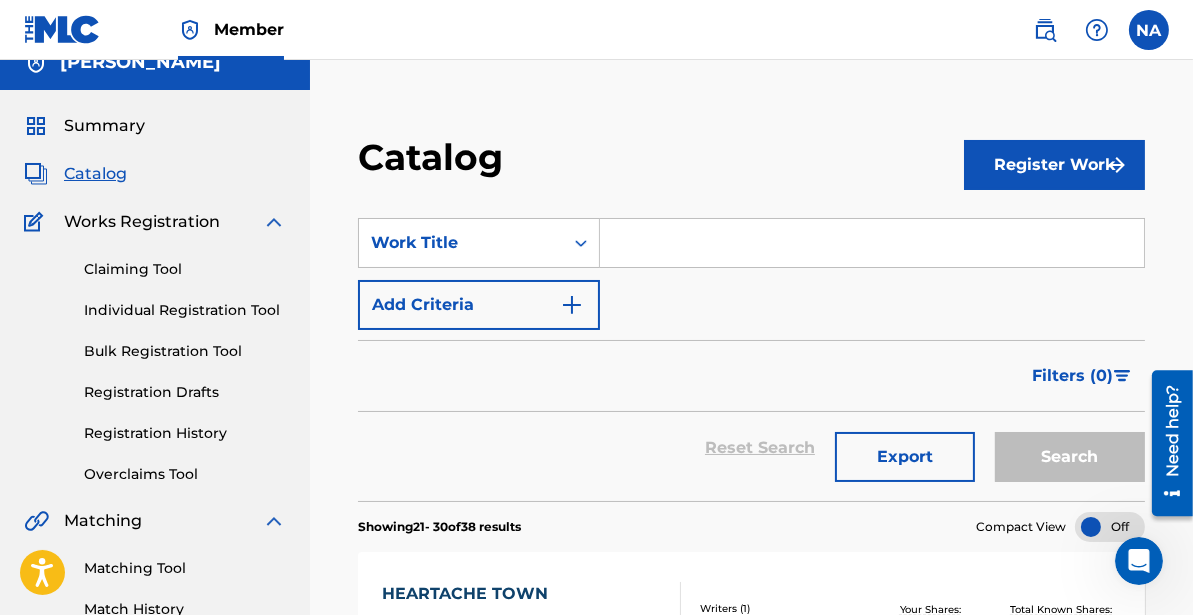 scroll, scrollTop: 30, scrollLeft: 0, axis: vertical 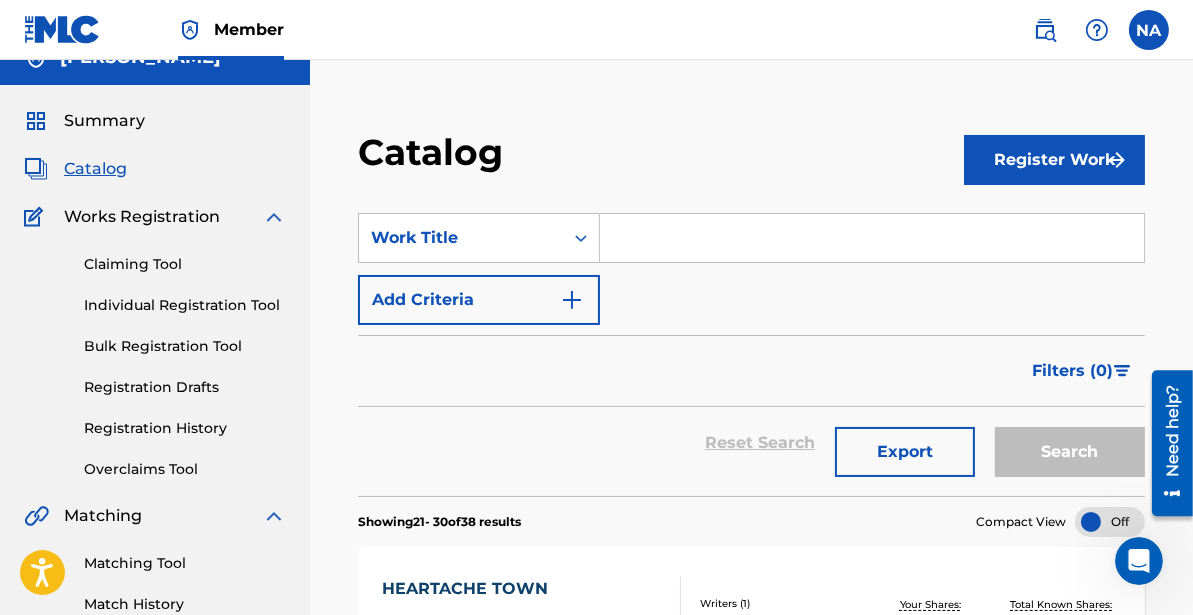 click on "Claiming Tool" at bounding box center (185, 264) 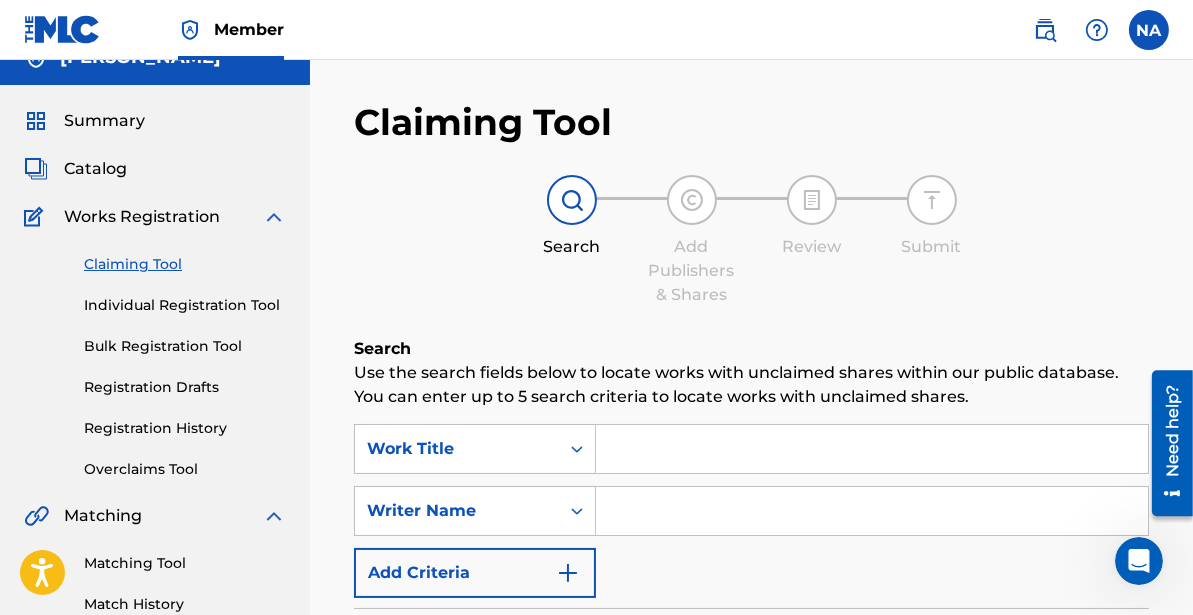 scroll, scrollTop: 0, scrollLeft: 0, axis: both 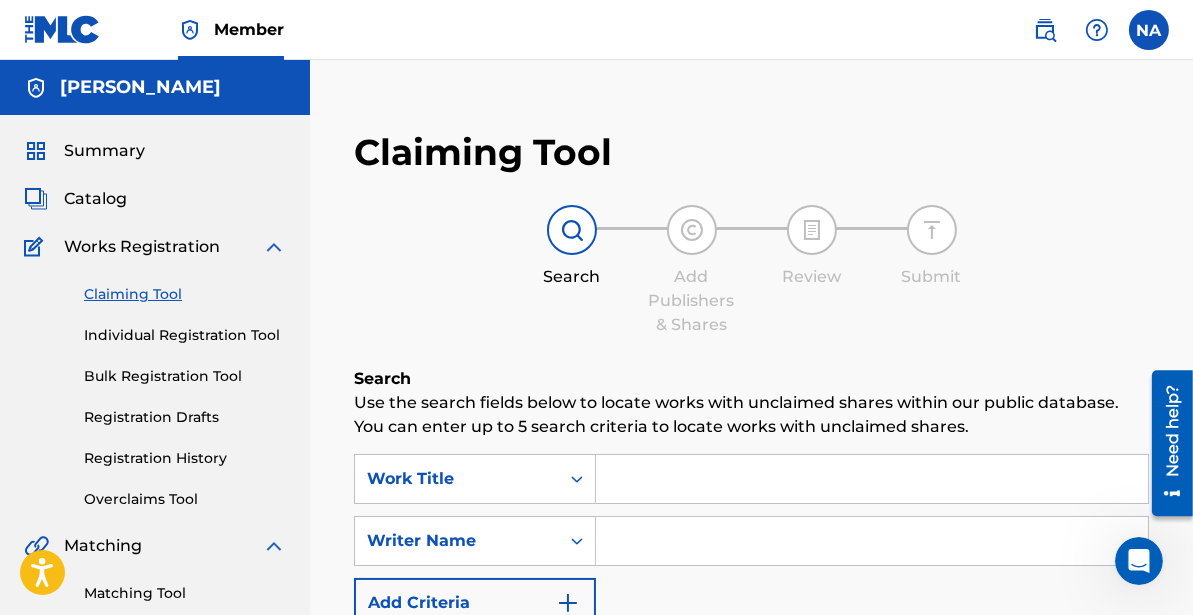 click at bounding box center (872, 479) 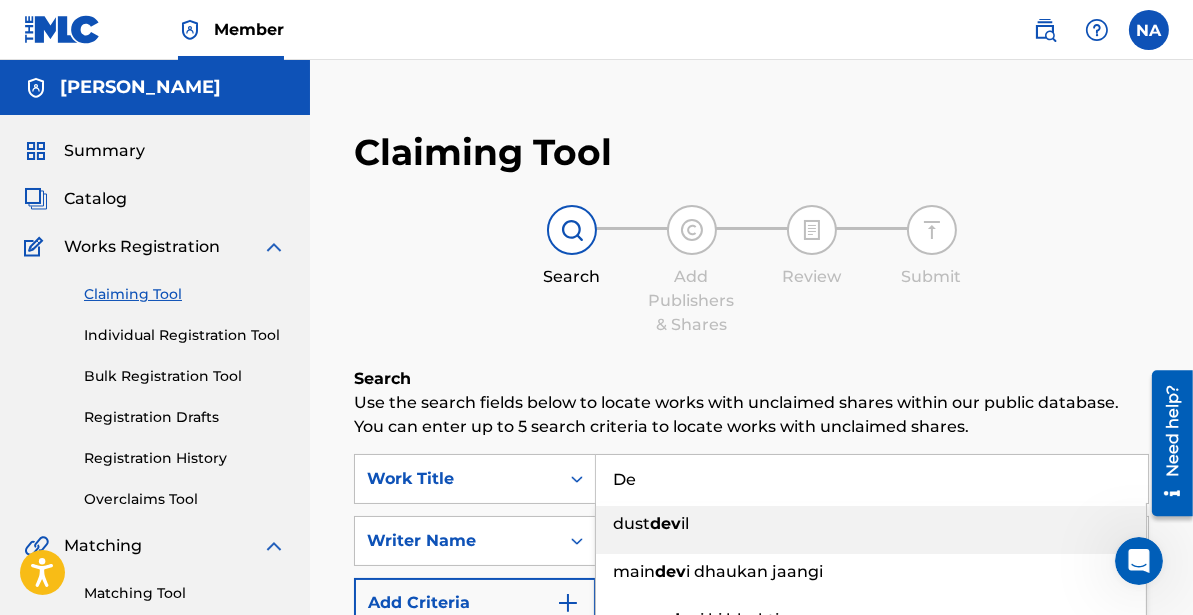type on "D" 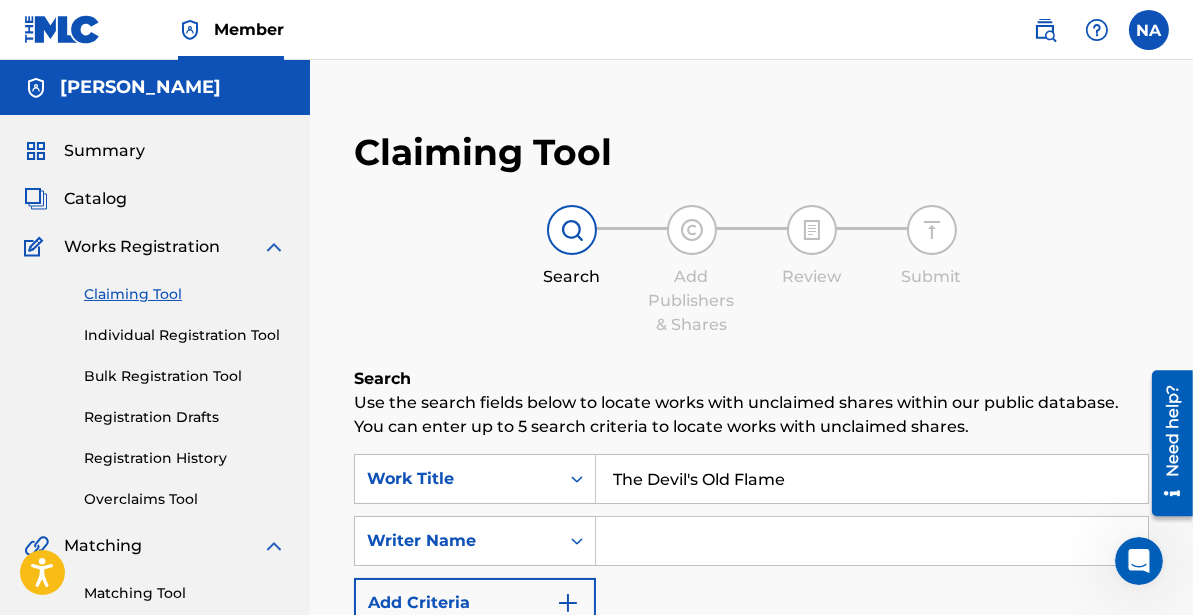 type on "The Devil's Old Flame" 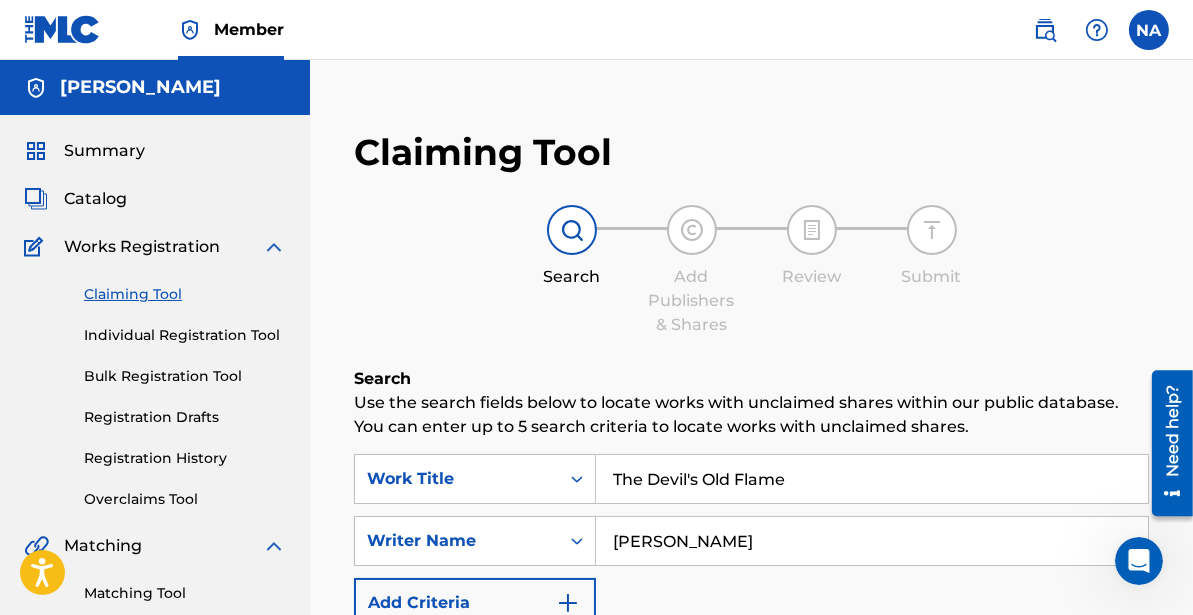 type on "[PERSON_NAME]" 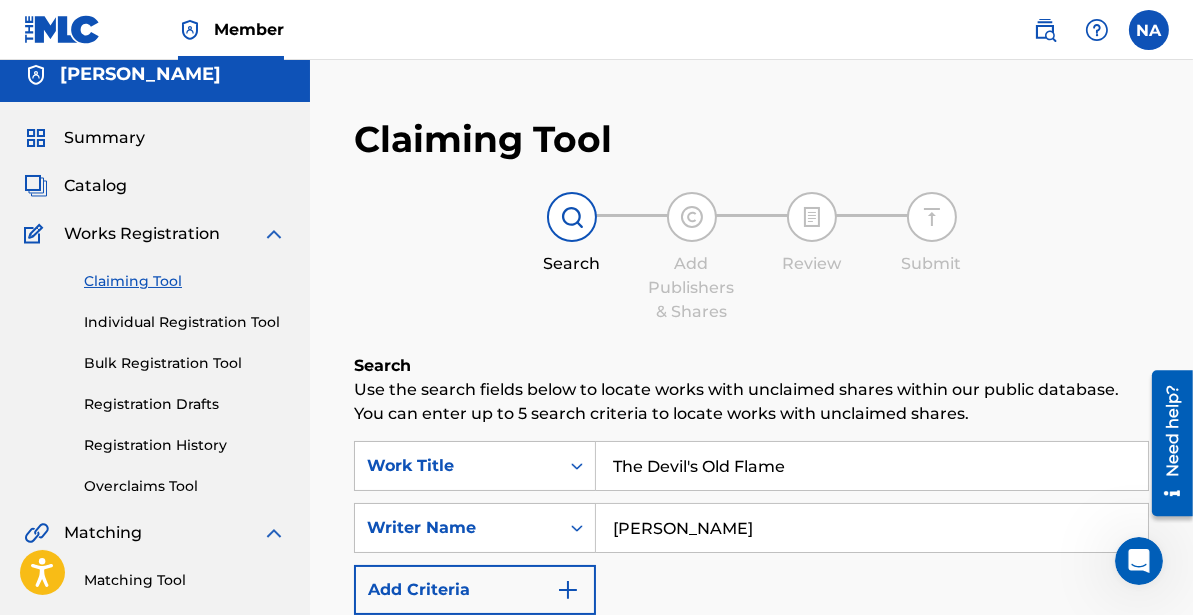 type 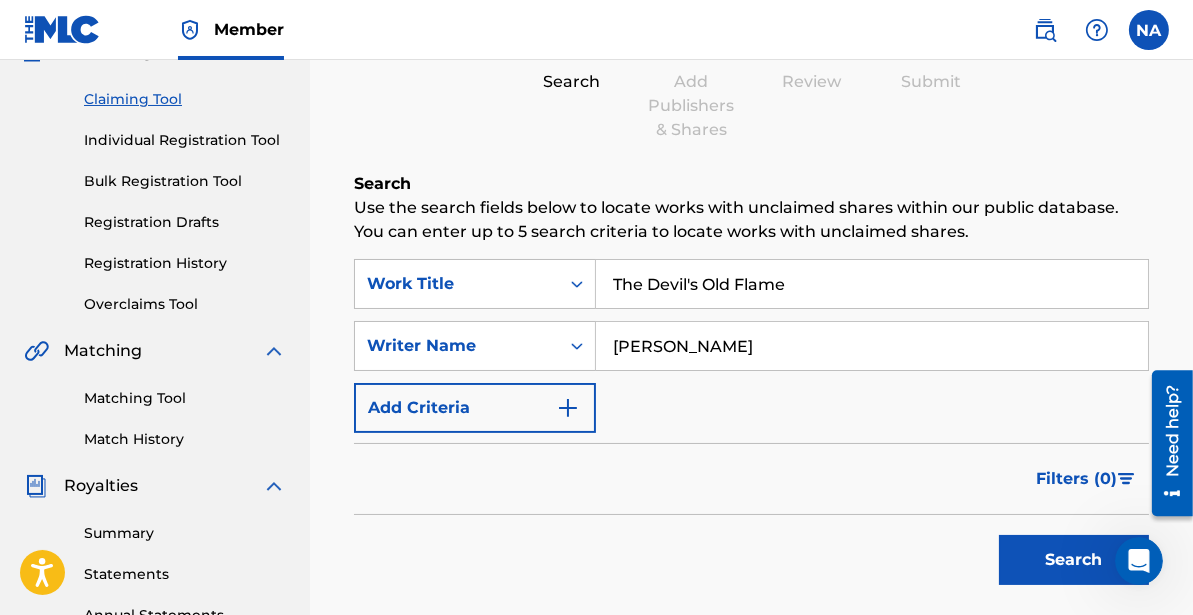 scroll, scrollTop: 196, scrollLeft: 0, axis: vertical 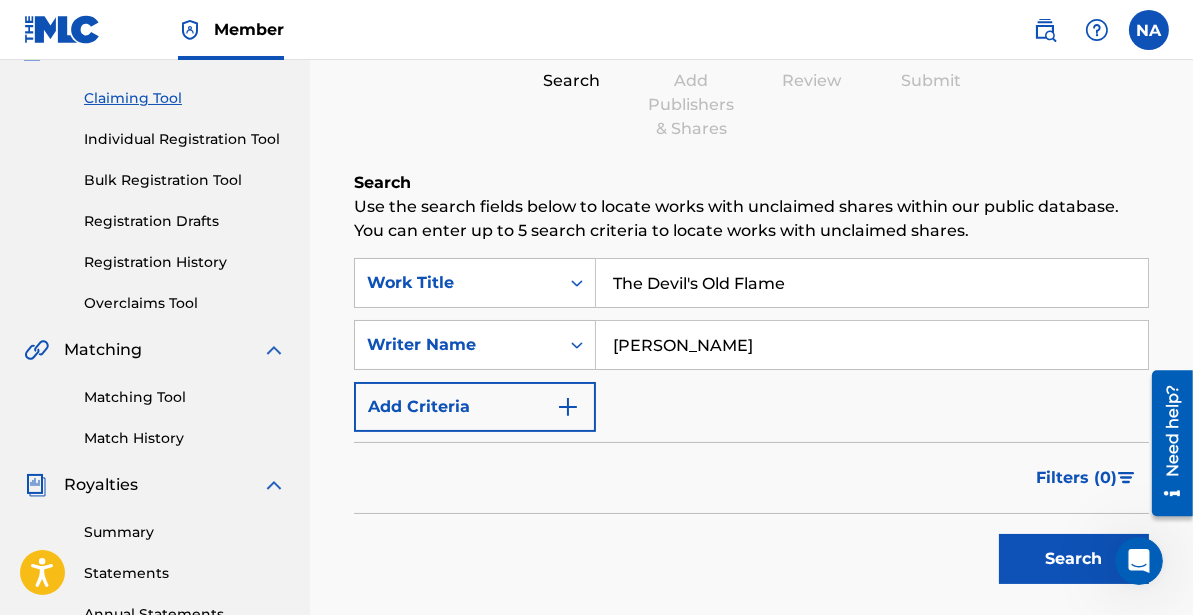 click at bounding box center [568, 407] 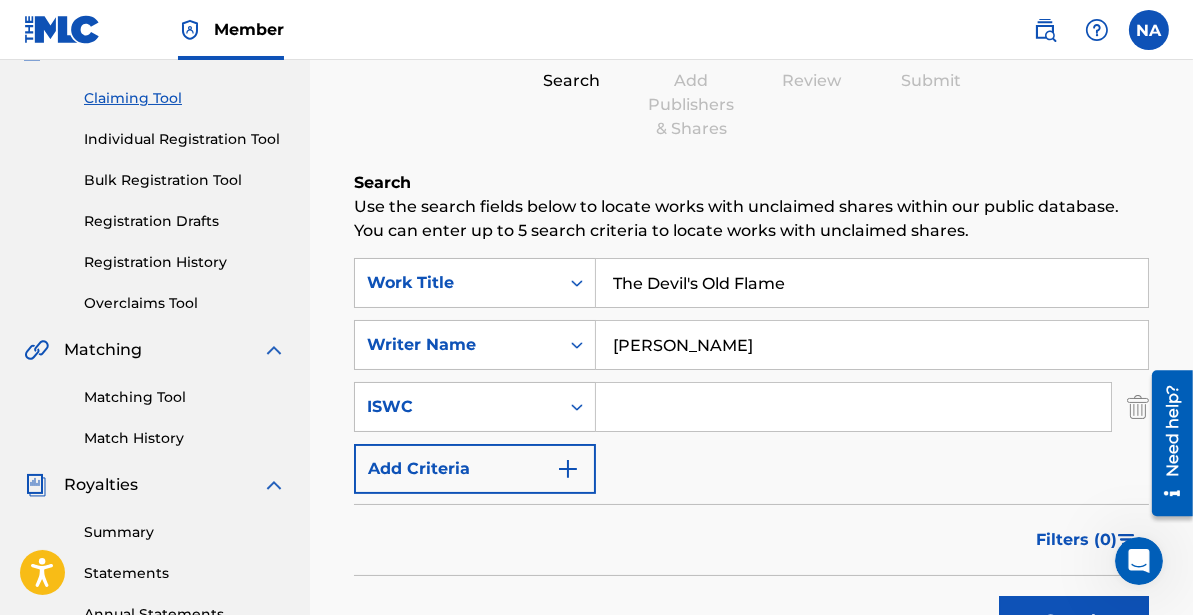 paste on "T-330.667.102-9" 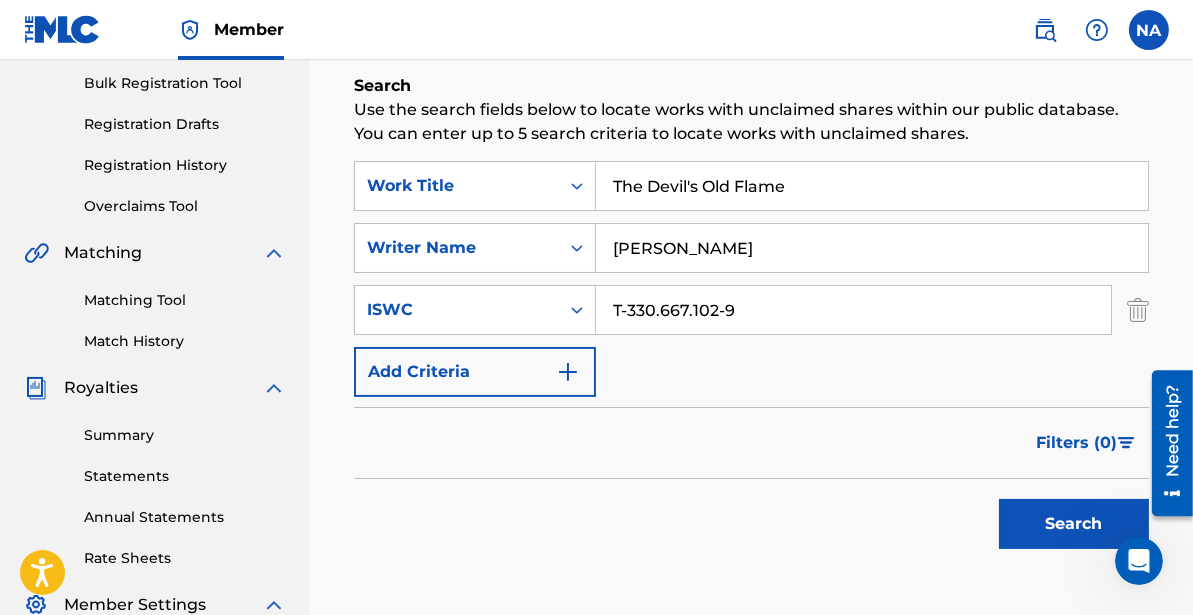 scroll, scrollTop: 294, scrollLeft: 0, axis: vertical 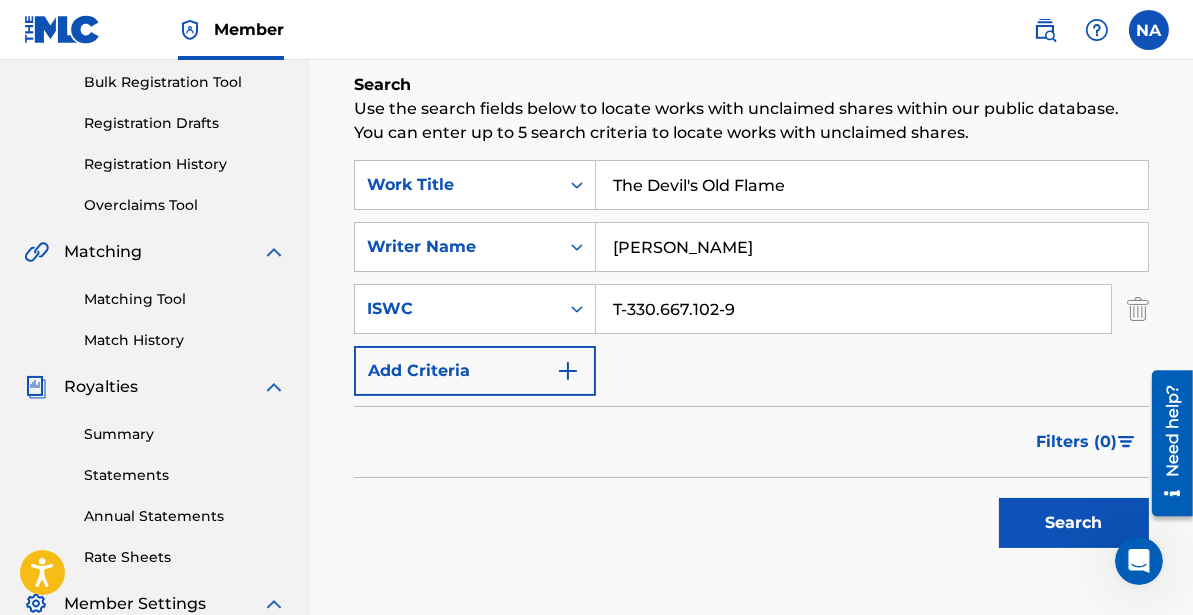 type on "T-330.667.102-9" 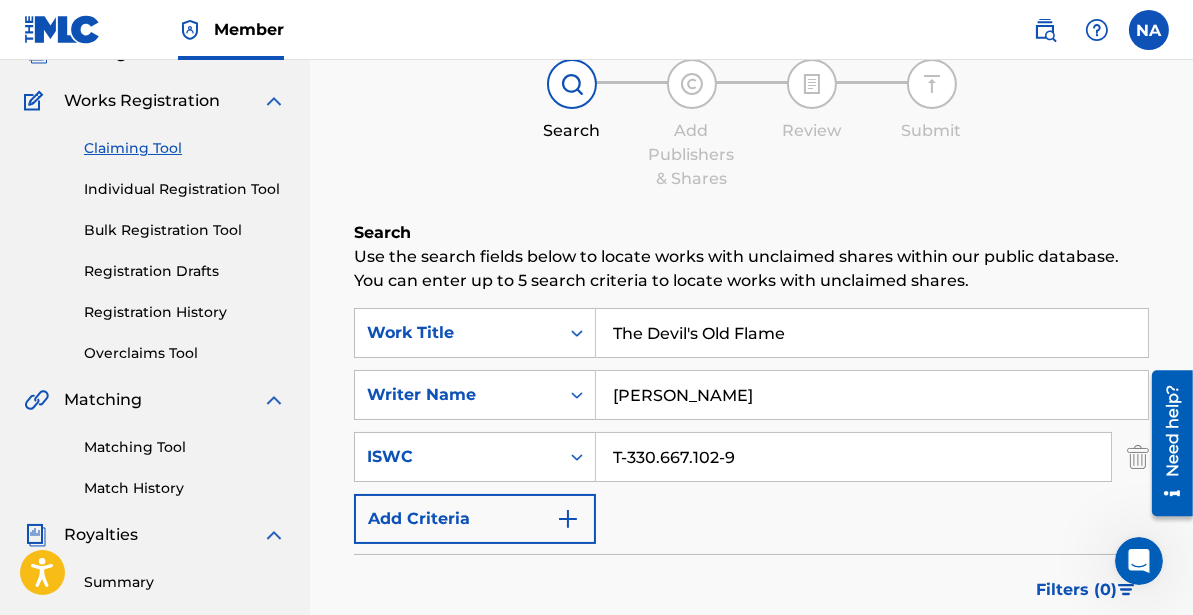 scroll, scrollTop: 145, scrollLeft: 0, axis: vertical 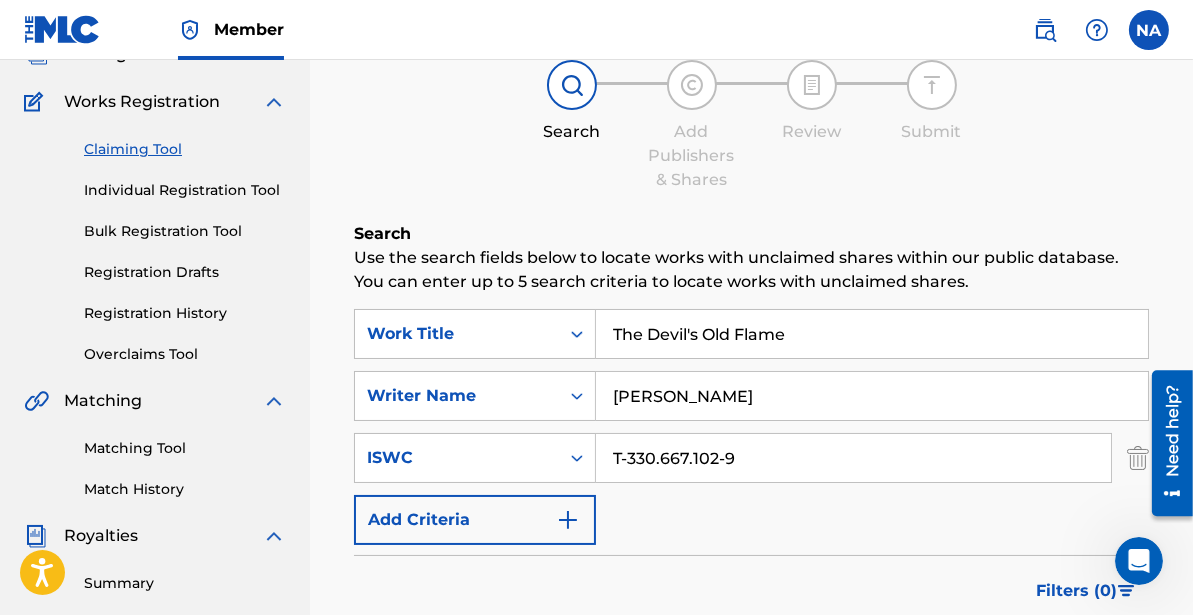 click on "Individual Registration Tool" at bounding box center [185, 190] 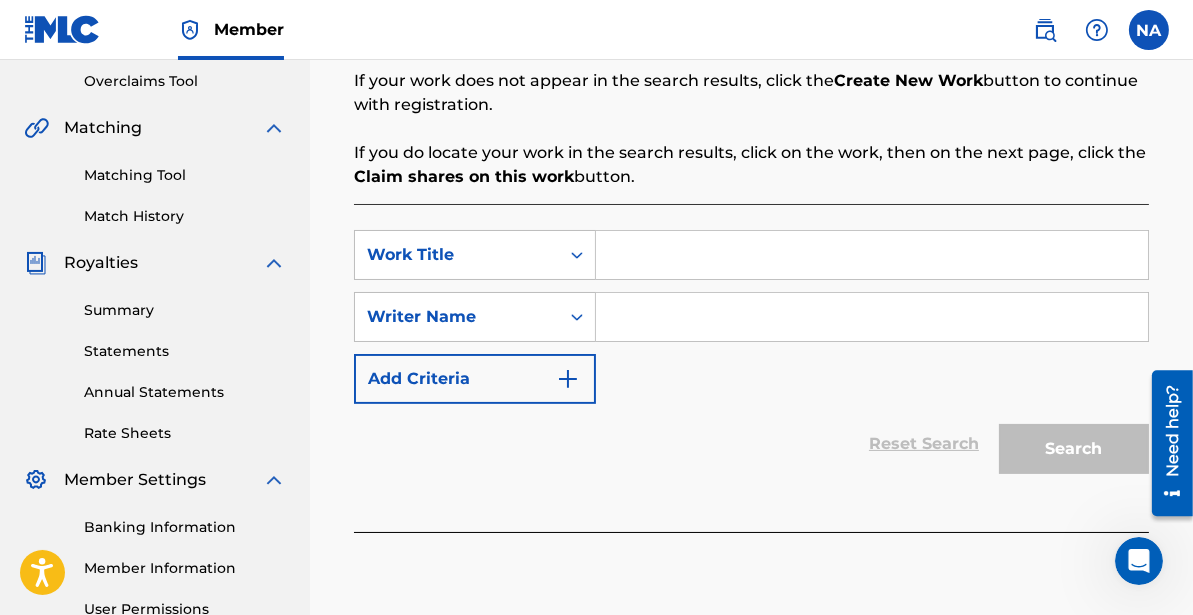 scroll, scrollTop: 523, scrollLeft: 0, axis: vertical 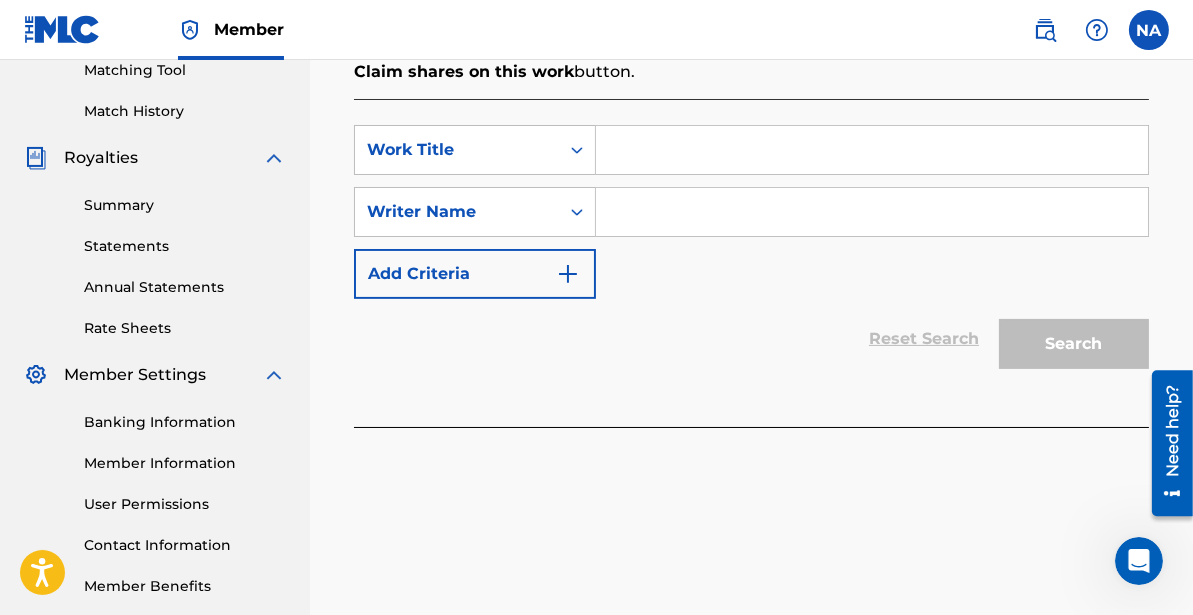 click at bounding box center (872, 150) 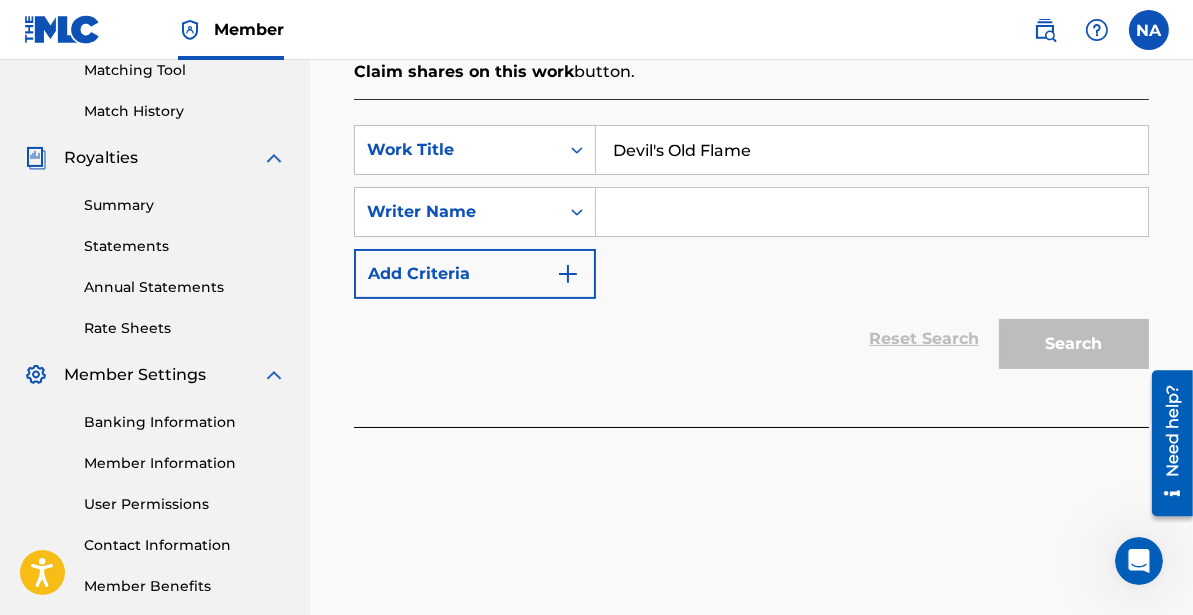 type on "Devil's Old Flame" 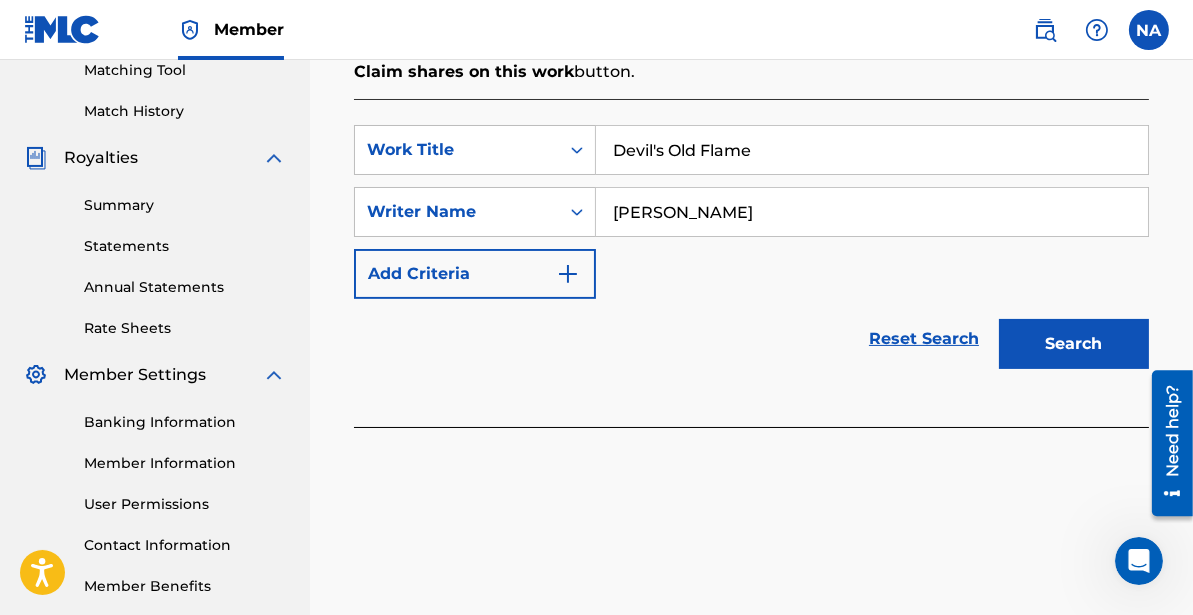 type on "[PERSON_NAME]" 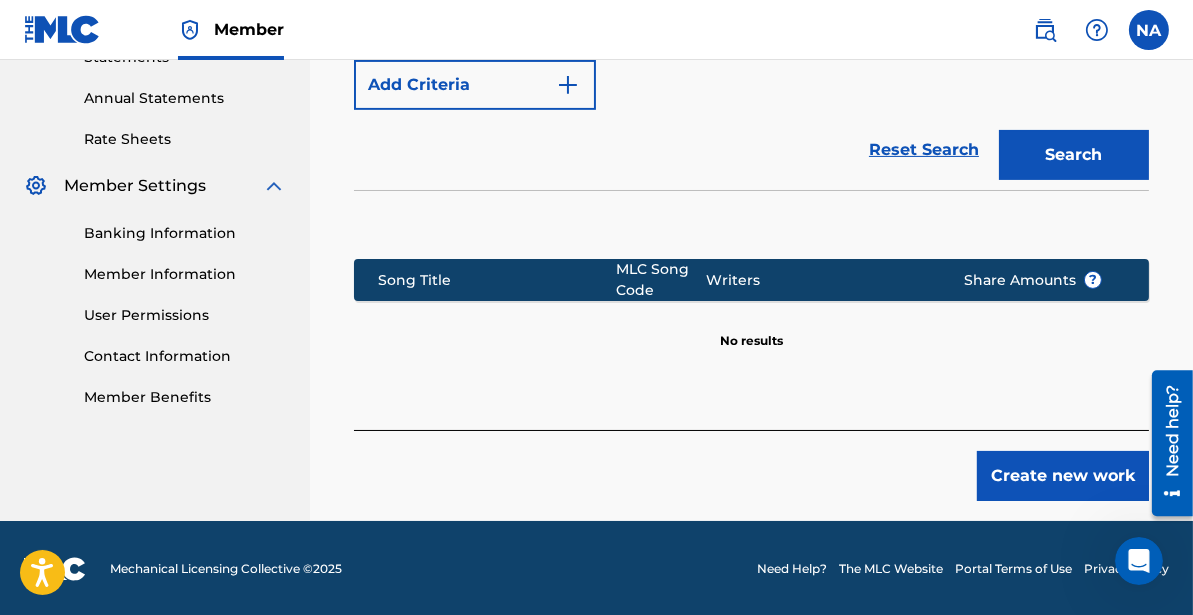 click on "Create new work" at bounding box center [1063, 476] 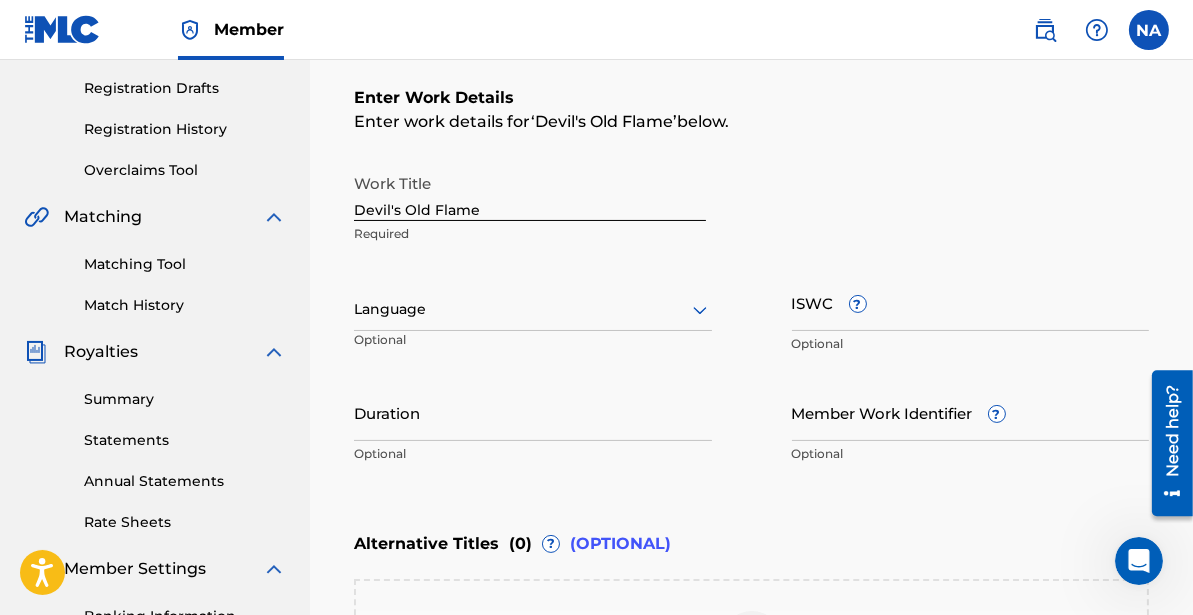 scroll, scrollTop: 343, scrollLeft: 0, axis: vertical 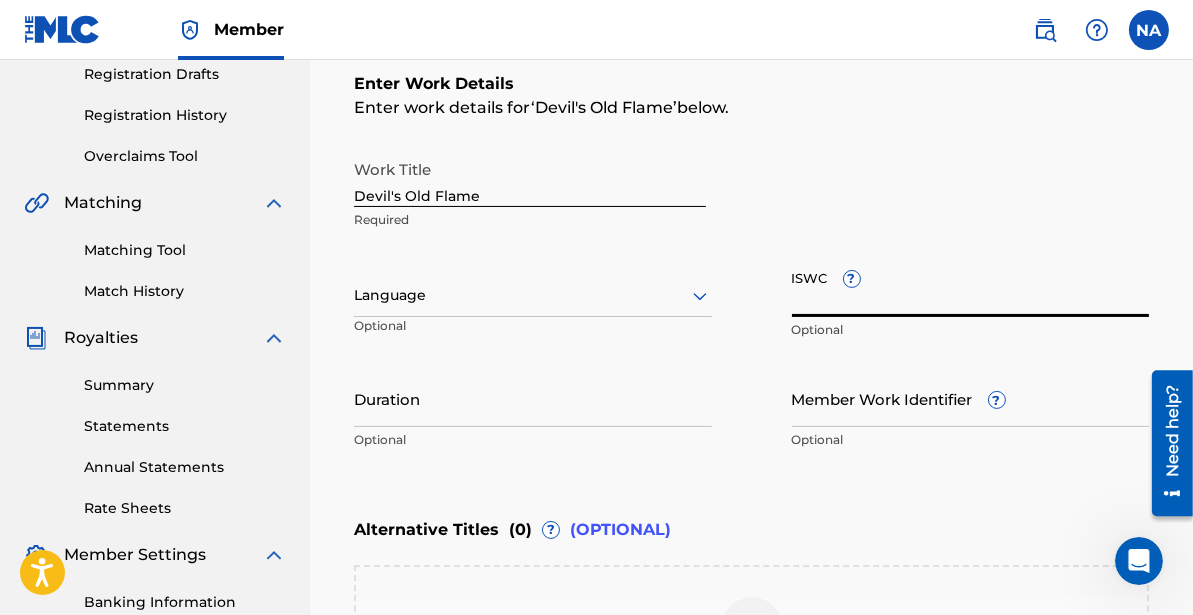 paste on "T-330.667.102-9" 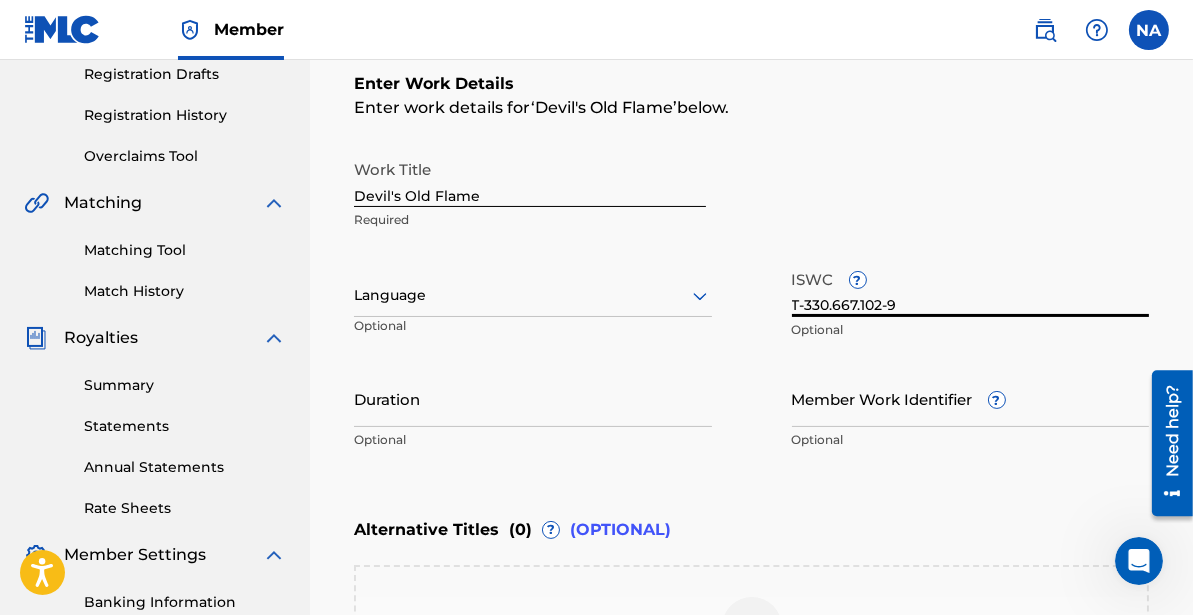 type on "T-330.667.102-9" 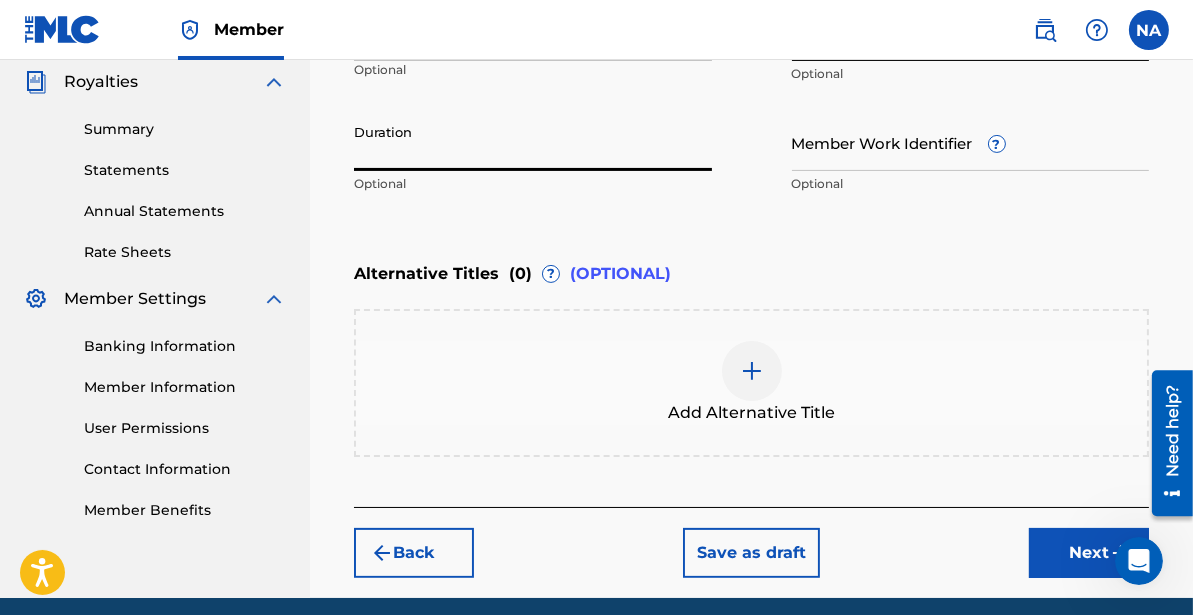 scroll, scrollTop: 600, scrollLeft: 0, axis: vertical 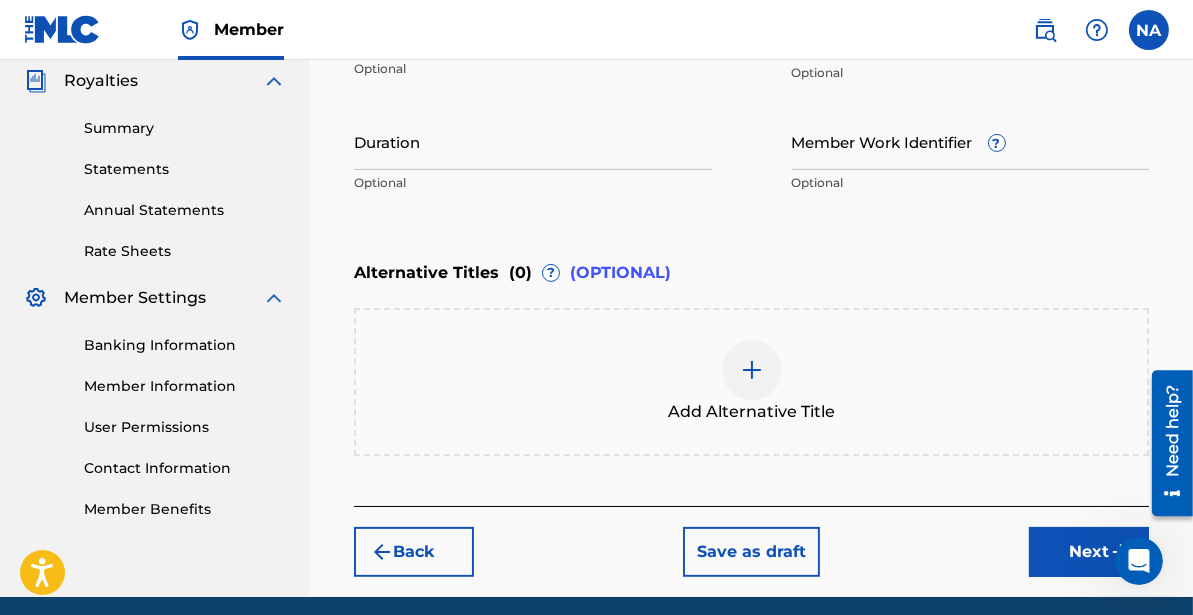 click at bounding box center (752, 370) 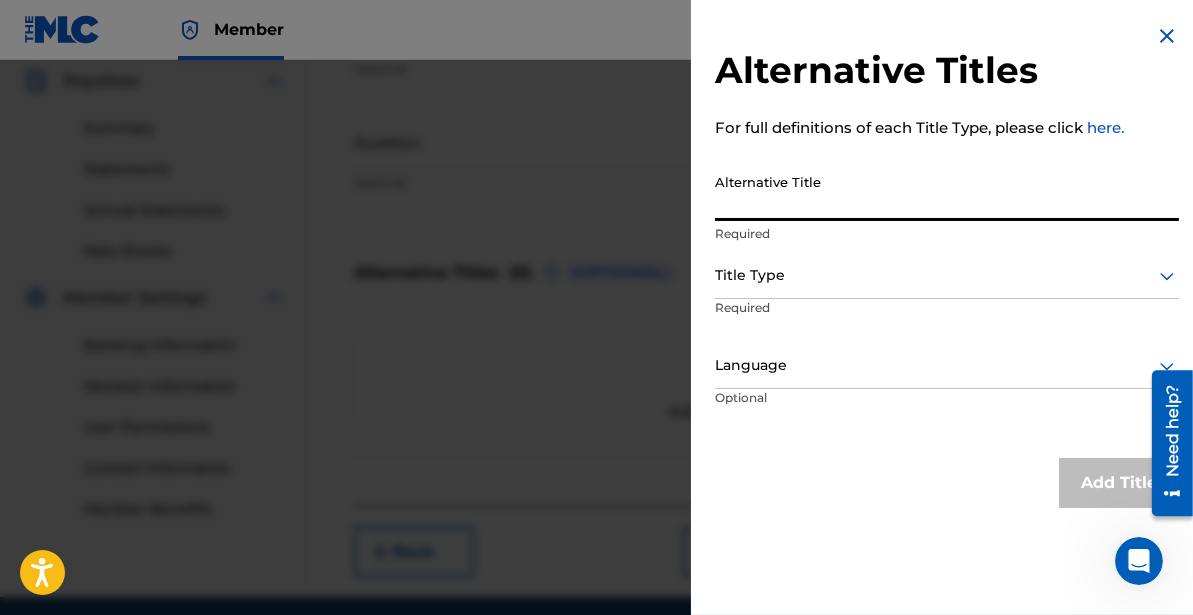 click on "Alternative Title" at bounding box center [947, 192] 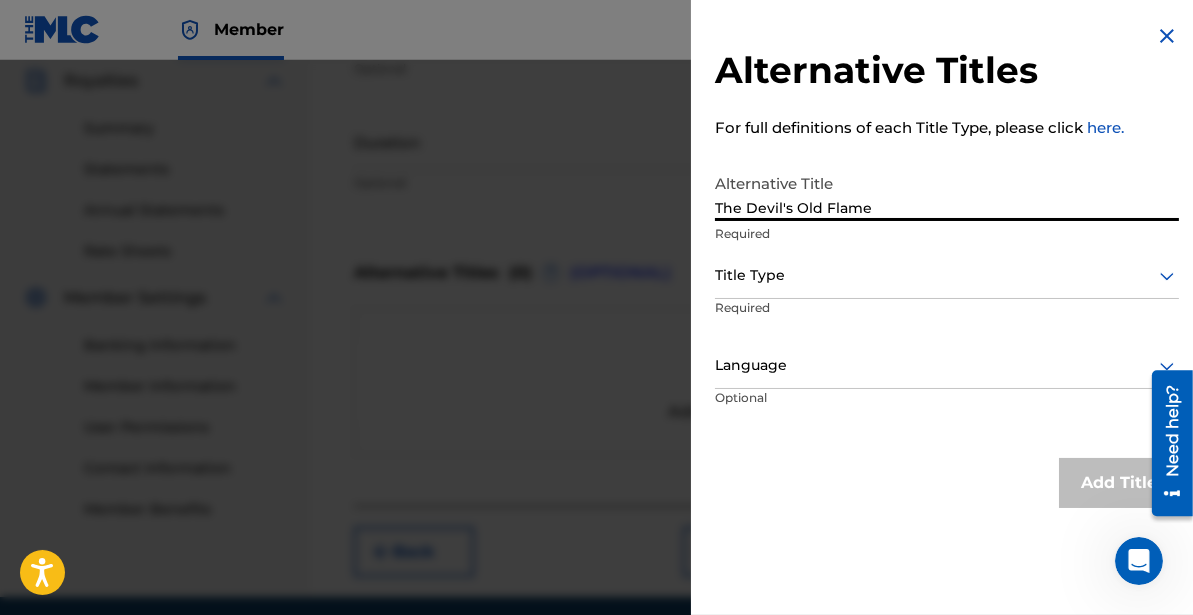type on "The Devil's Old Flame" 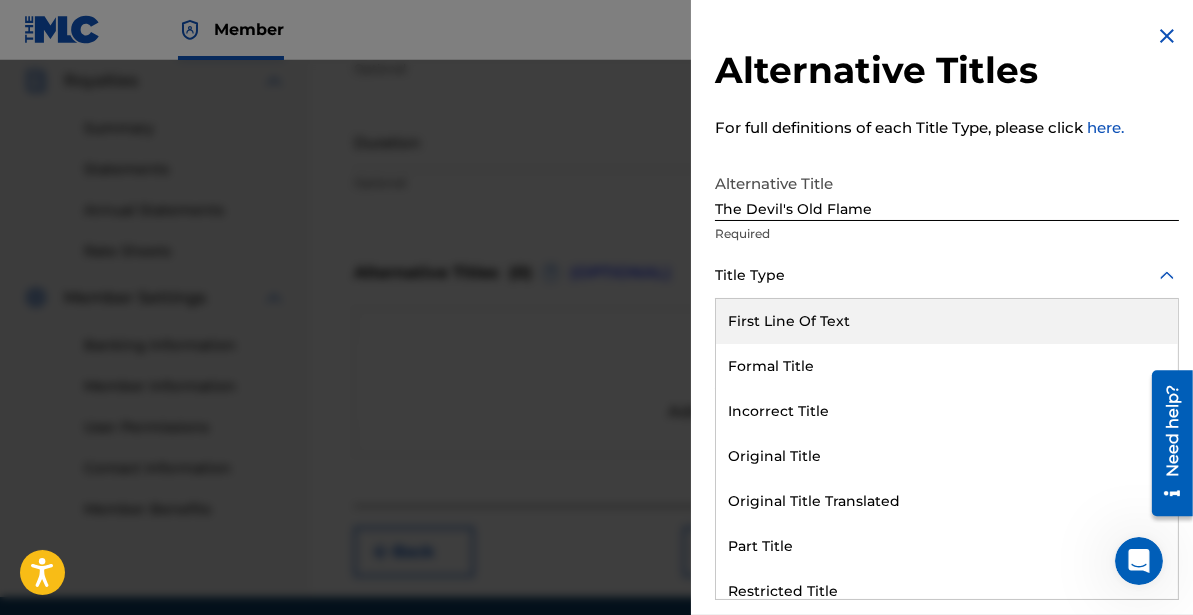 click at bounding box center [947, 275] 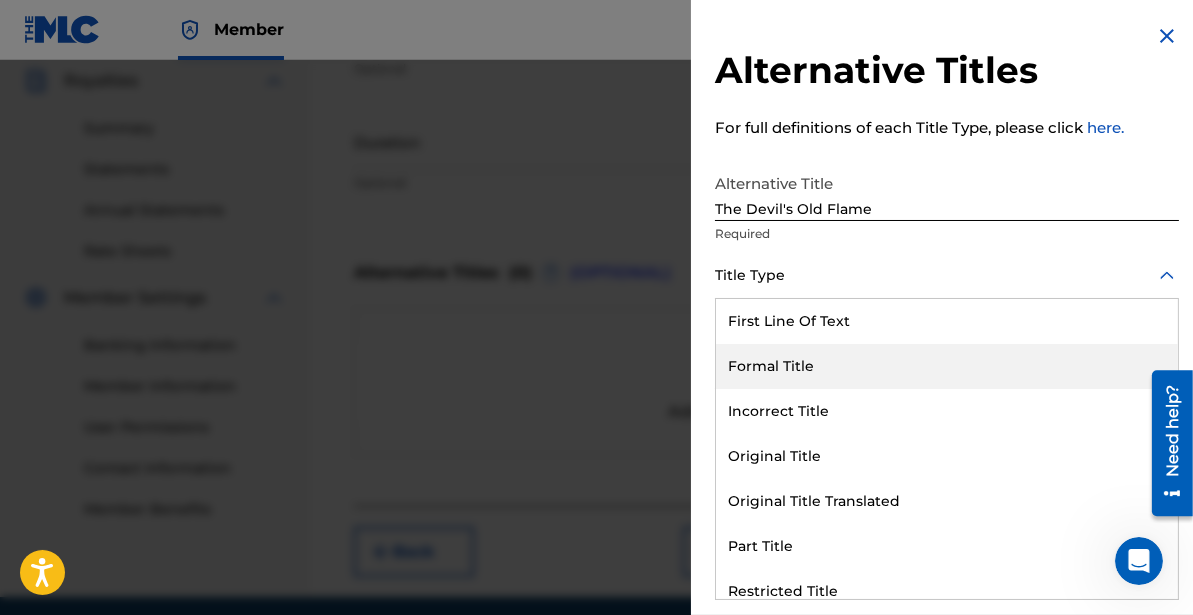 click on "Formal Title" at bounding box center [947, 366] 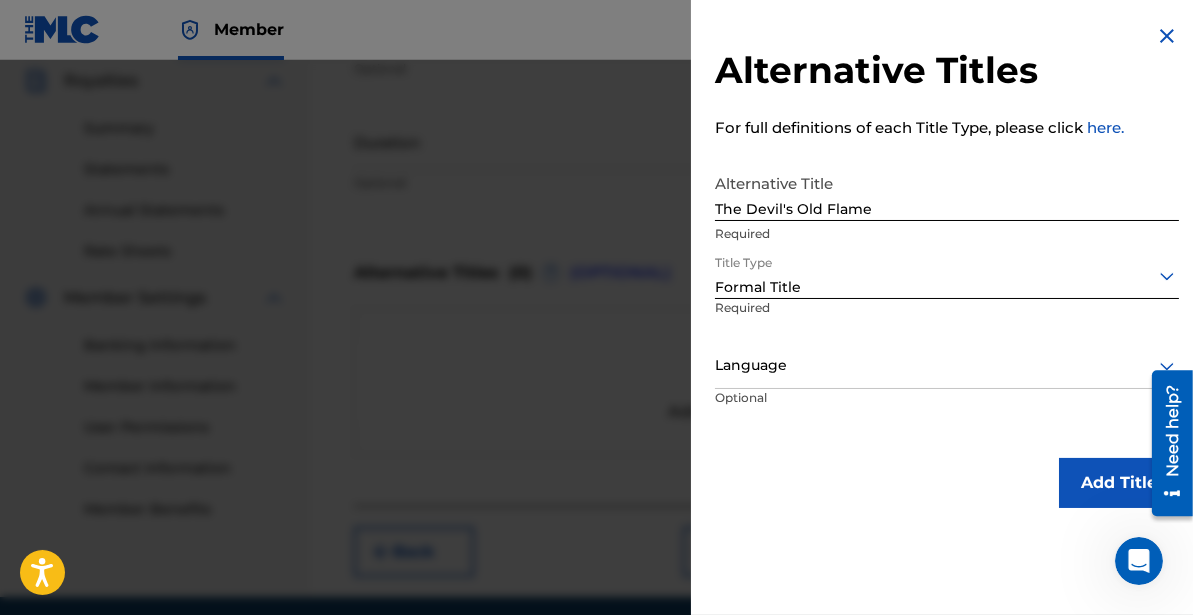 click on "Add Title" at bounding box center [1119, 483] 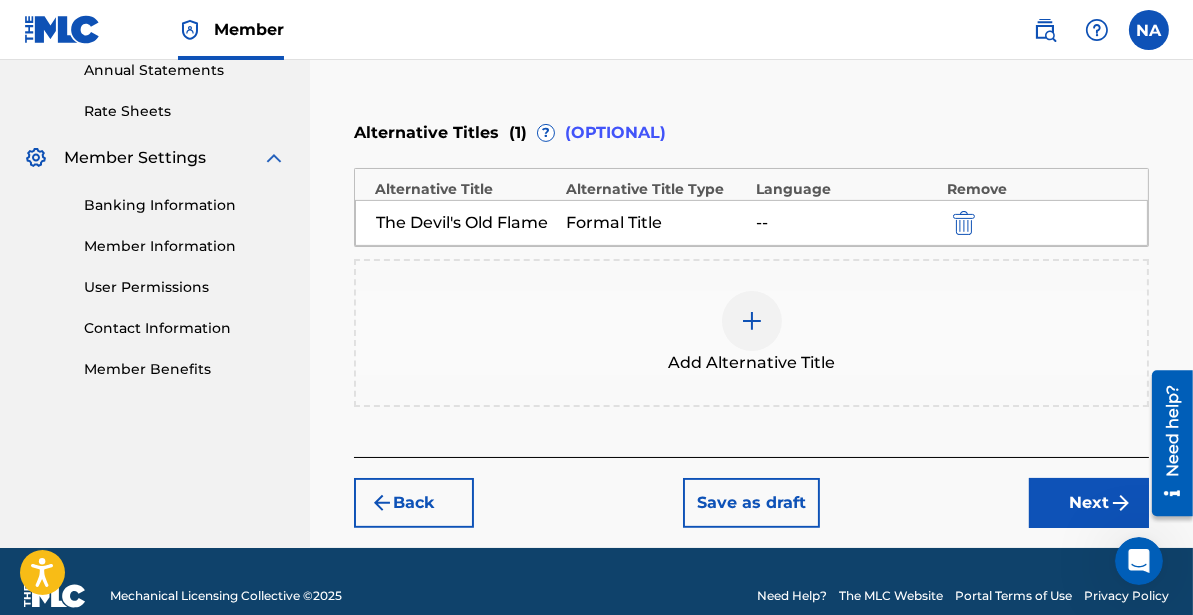 scroll, scrollTop: 766, scrollLeft: 0, axis: vertical 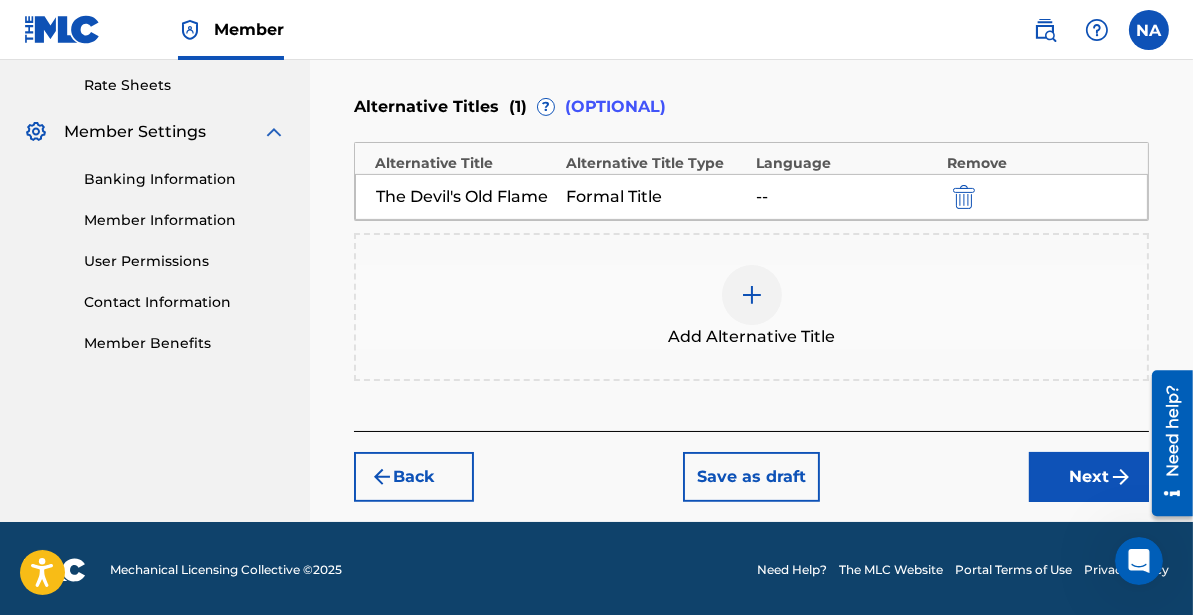 click on "Next" at bounding box center (1089, 477) 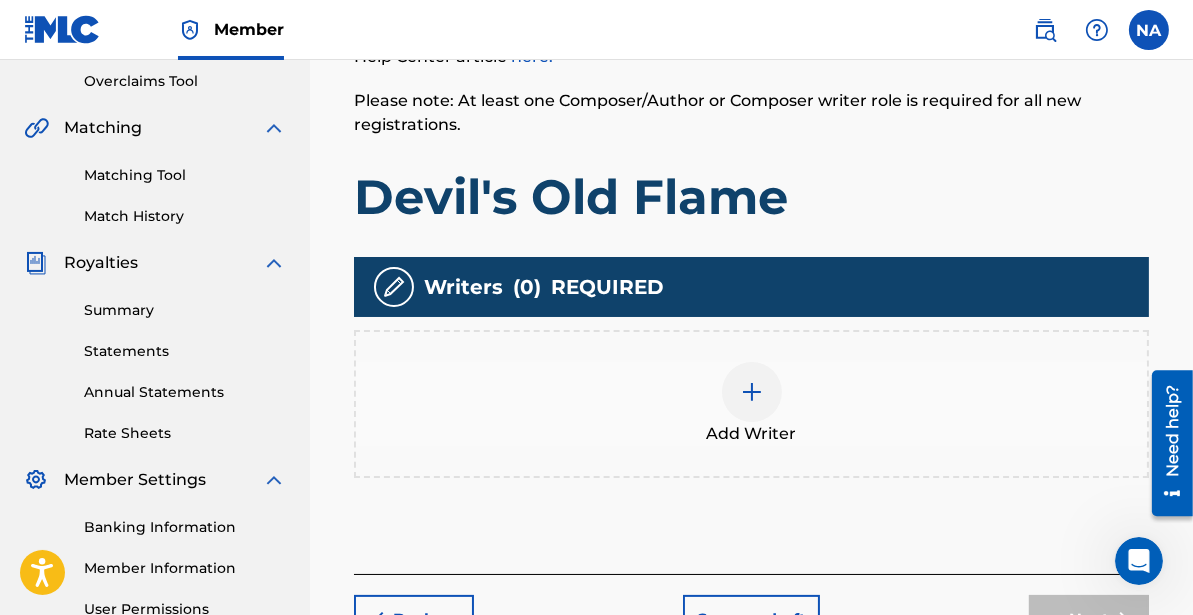 scroll, scrollTop: 461, scrollLeft: 0, axis: vertical 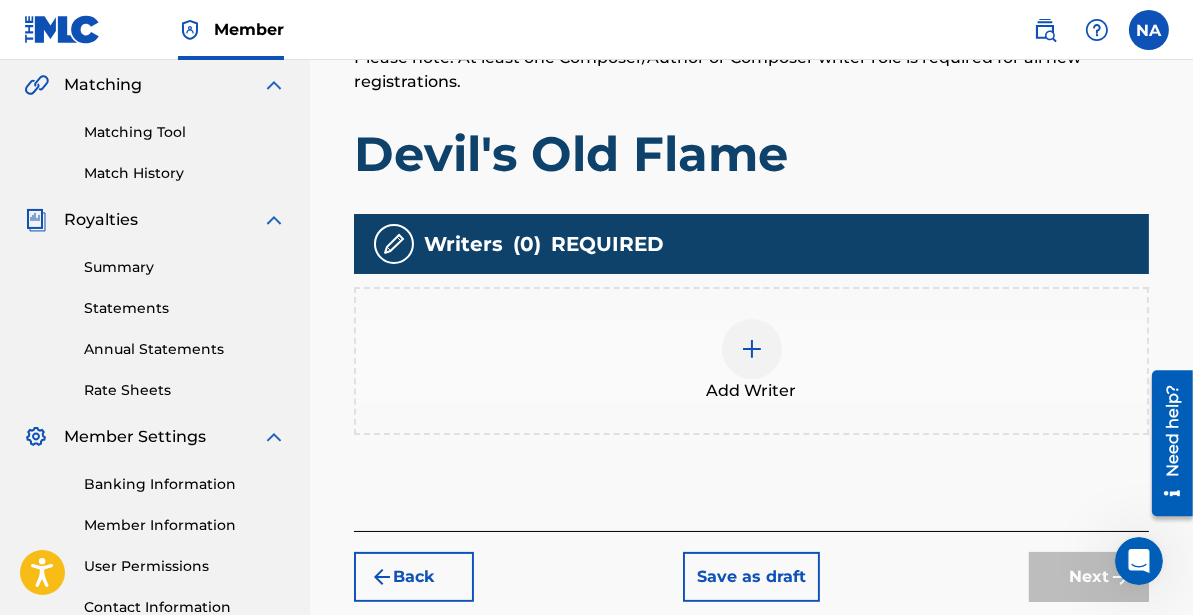 click at bounding box center (752, 349) 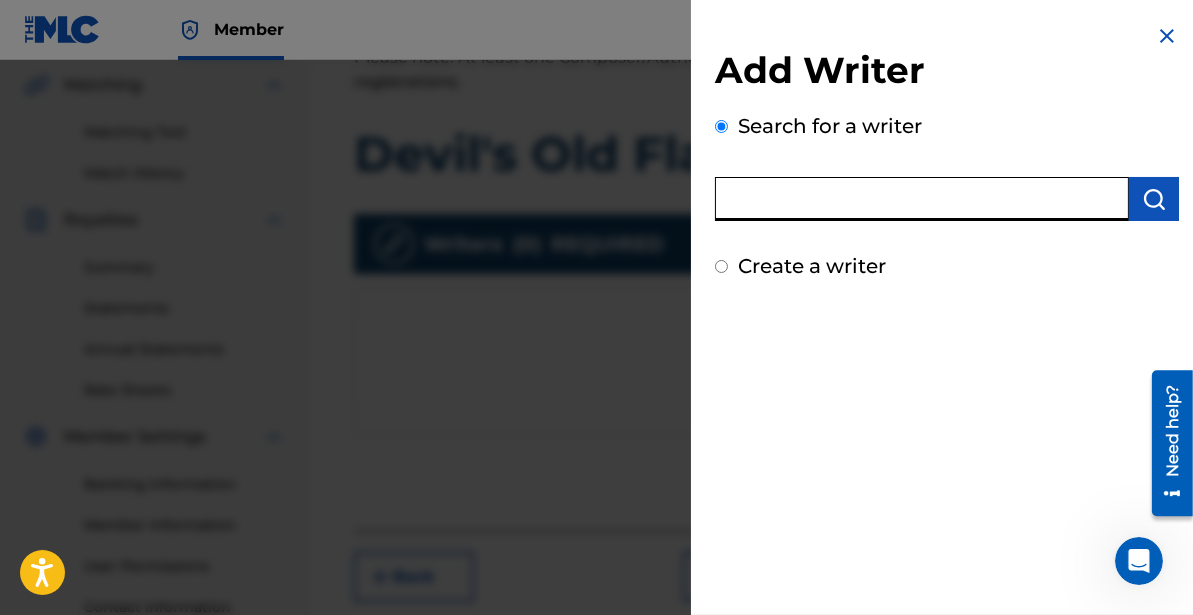 click at bounding box center (922, 199) 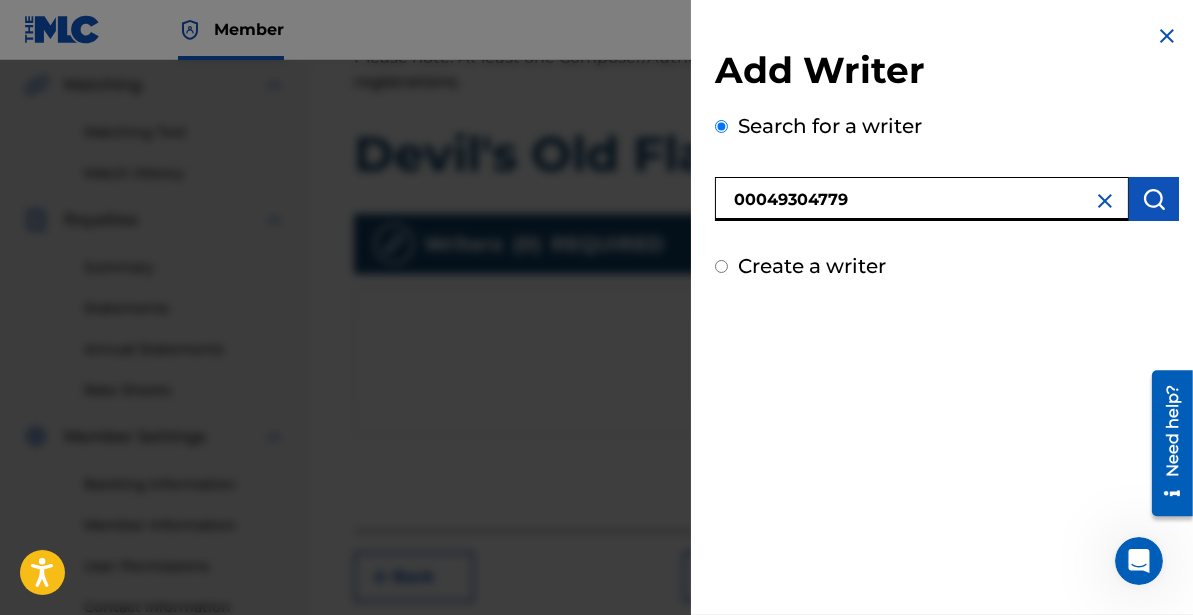 type on "00049304779" 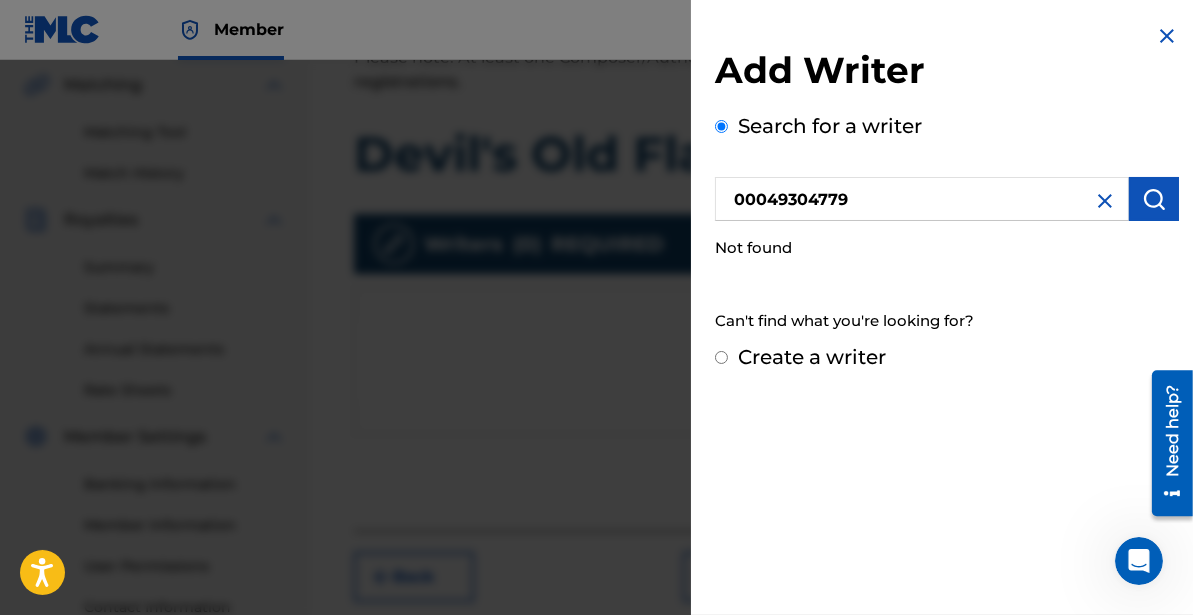 click on "Create a writer" at bounding box center (812, 357) 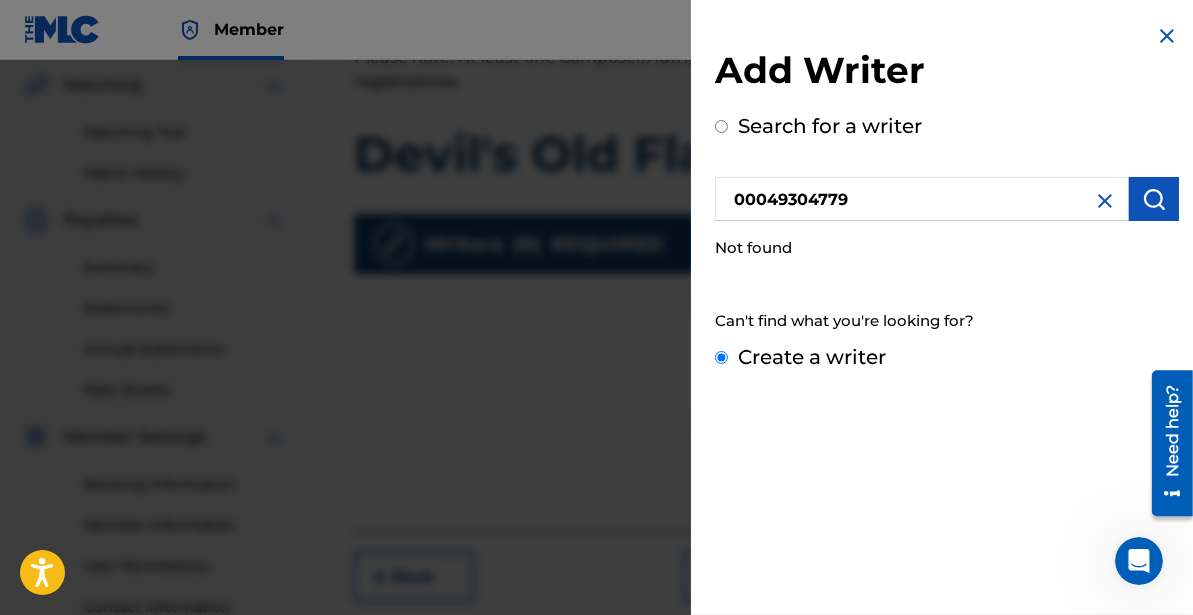 click on "Create a writer" at bounding box center [721, 357] 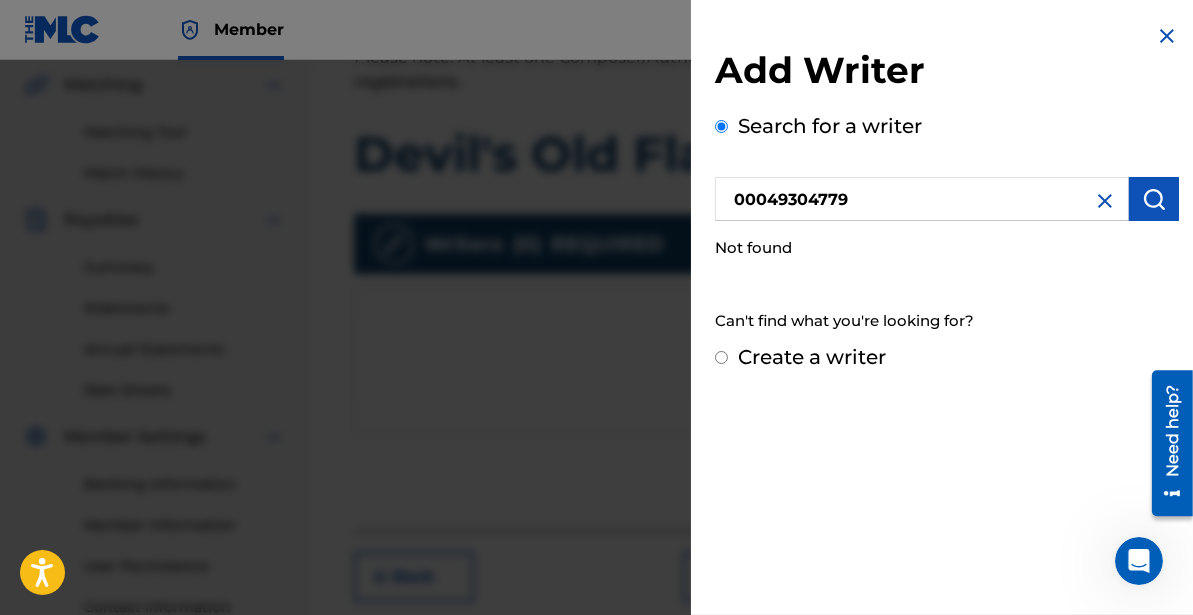 radio on "false" 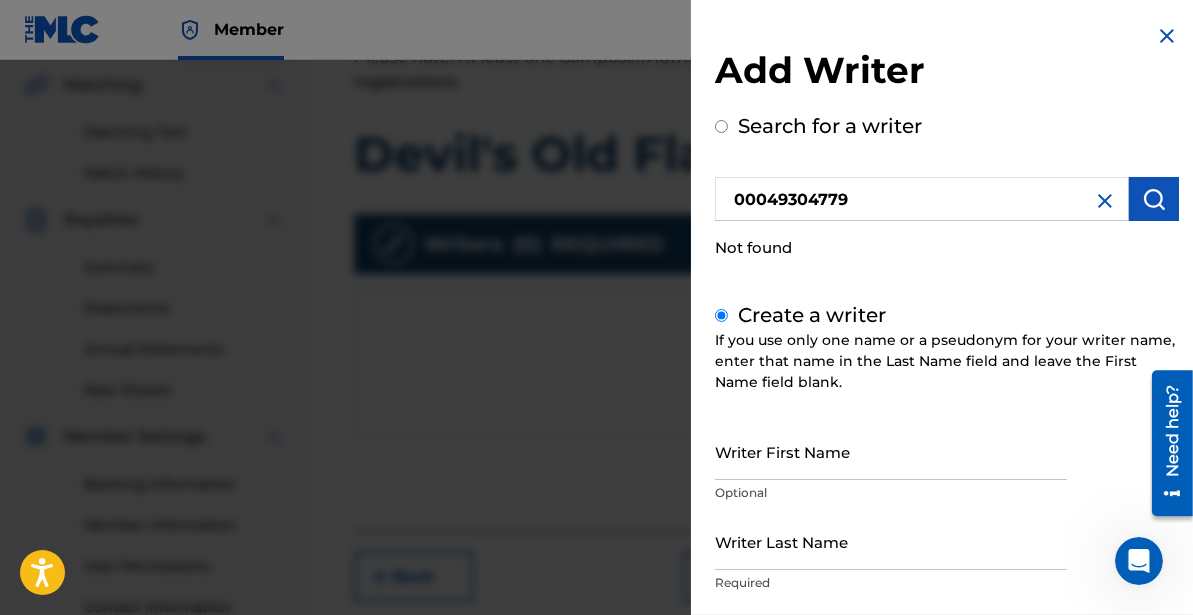 click on "Writer First Name" at bounding box center [891, 451] 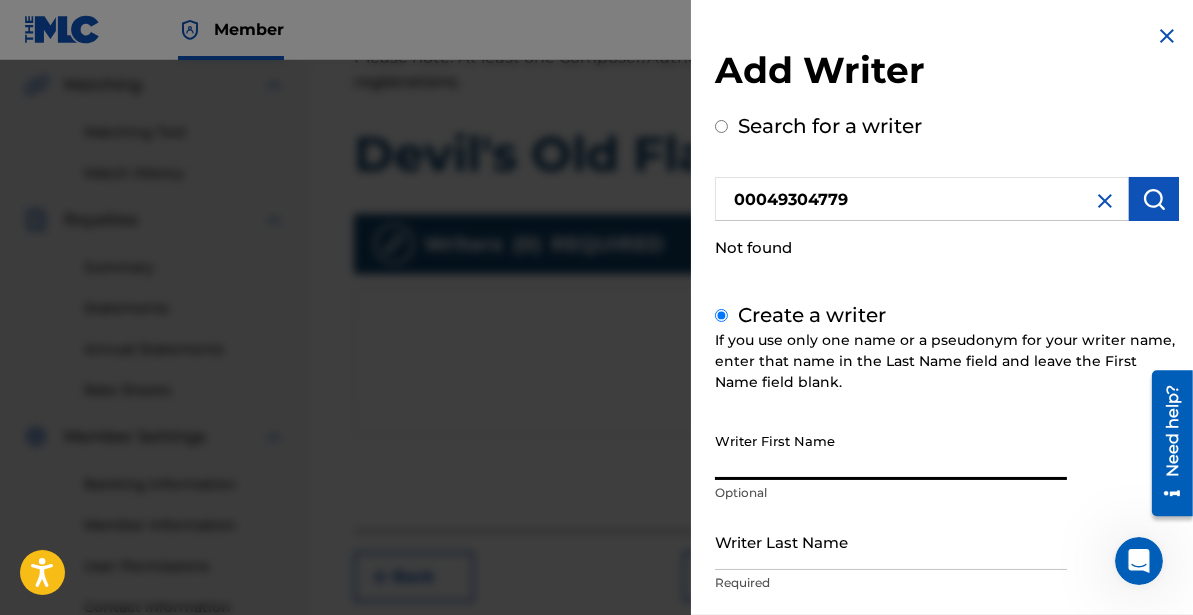 type on "a" 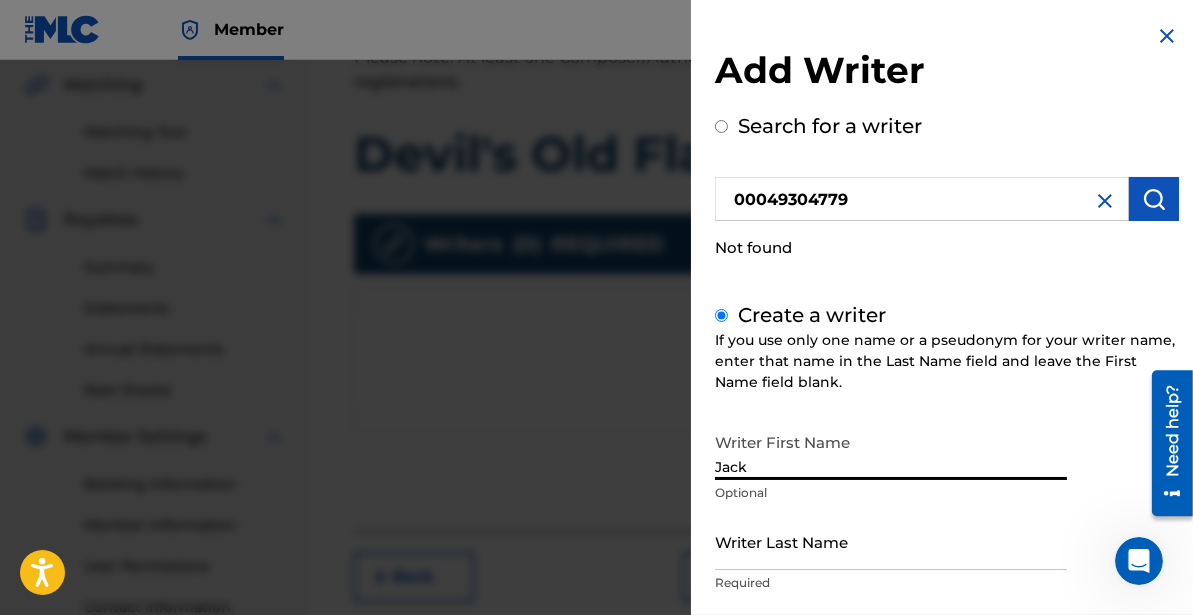 type on "Jack" 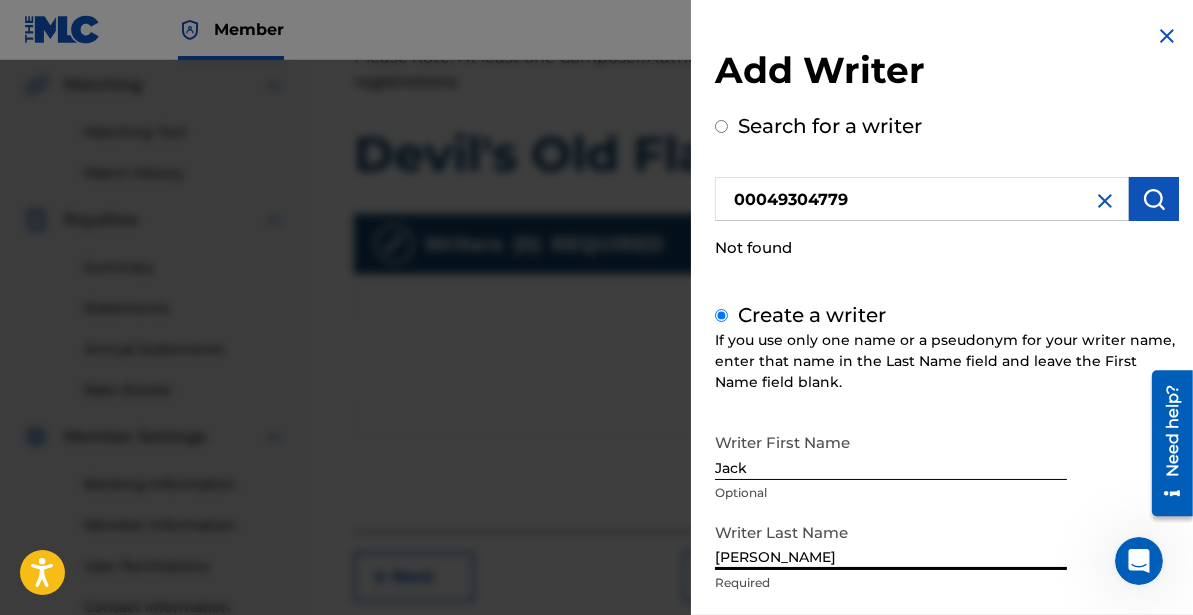 type on "[PERSON_NAME]" 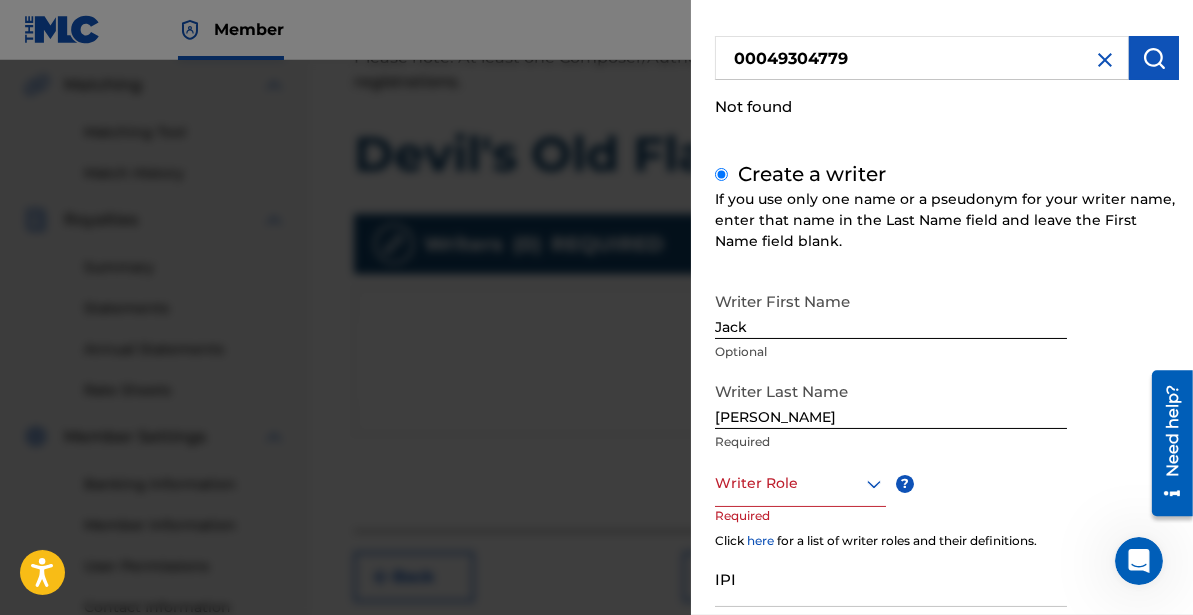scroll, scrollTop: 191, scrollLeft: 0, axis: vertical 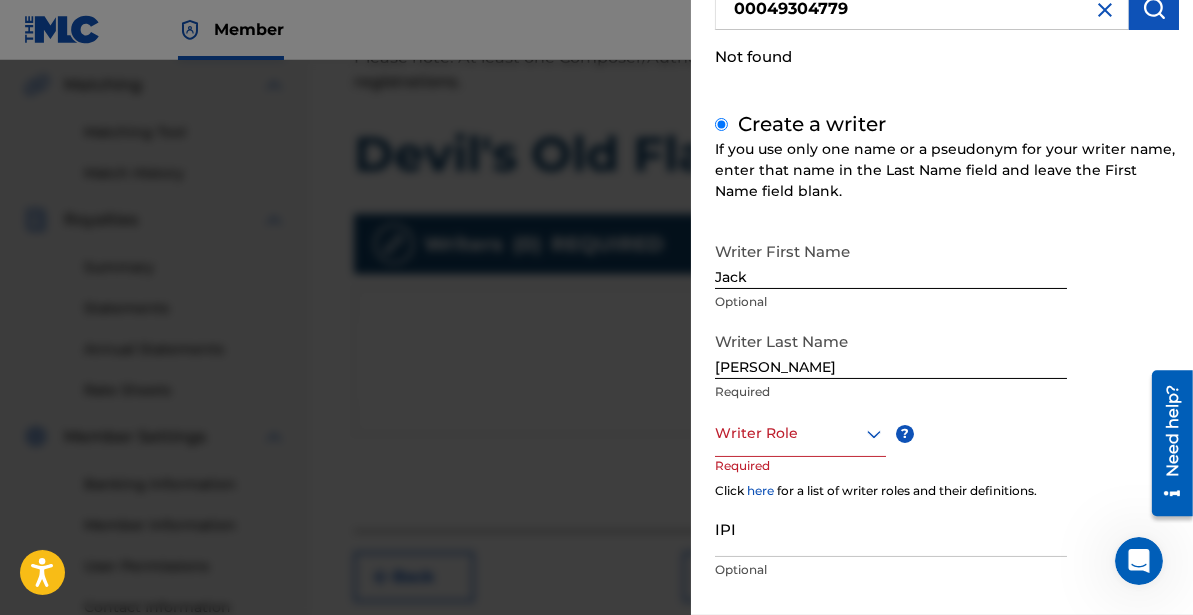 click 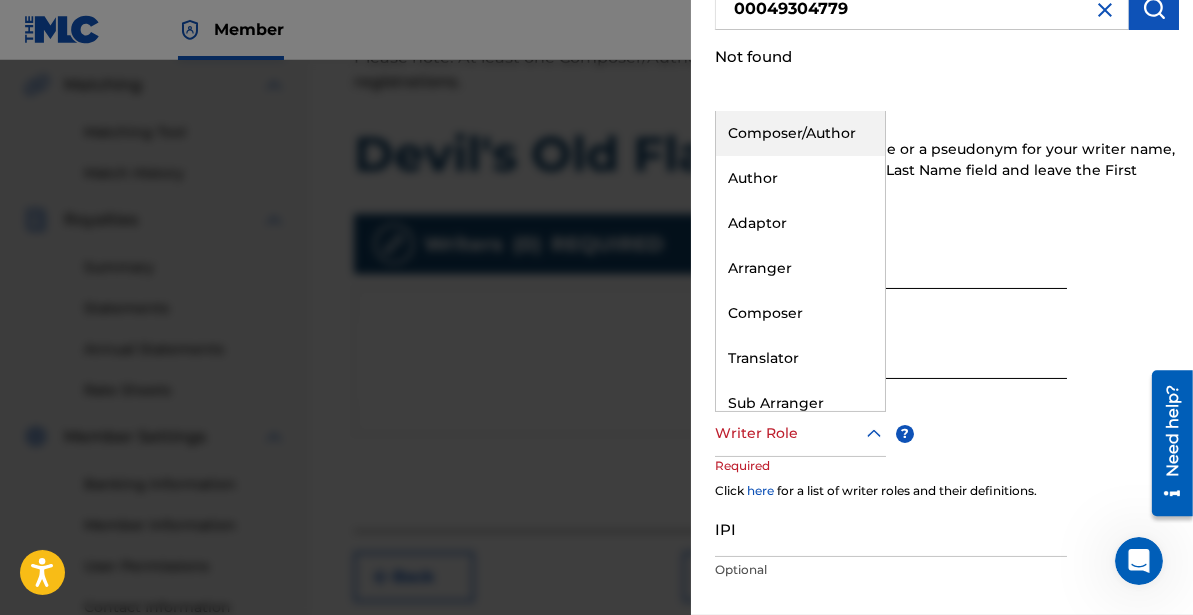 click on "Composer/Author" at bounding box center [800, 133] 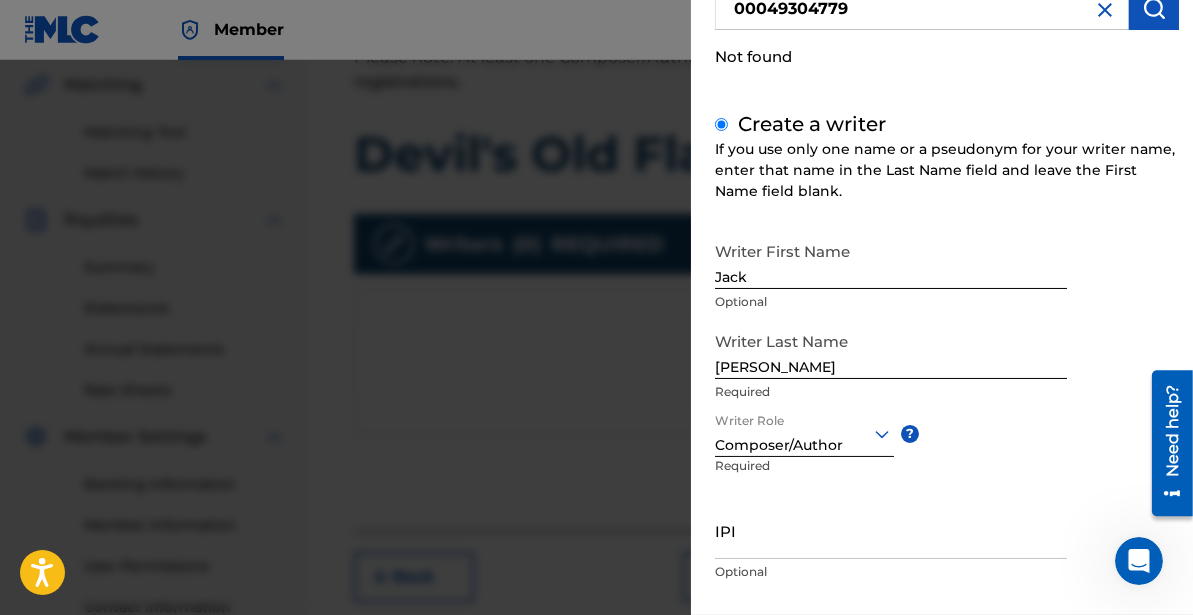 scroll, scrollTop: 266, scrollLeft: 0, axis: vertical 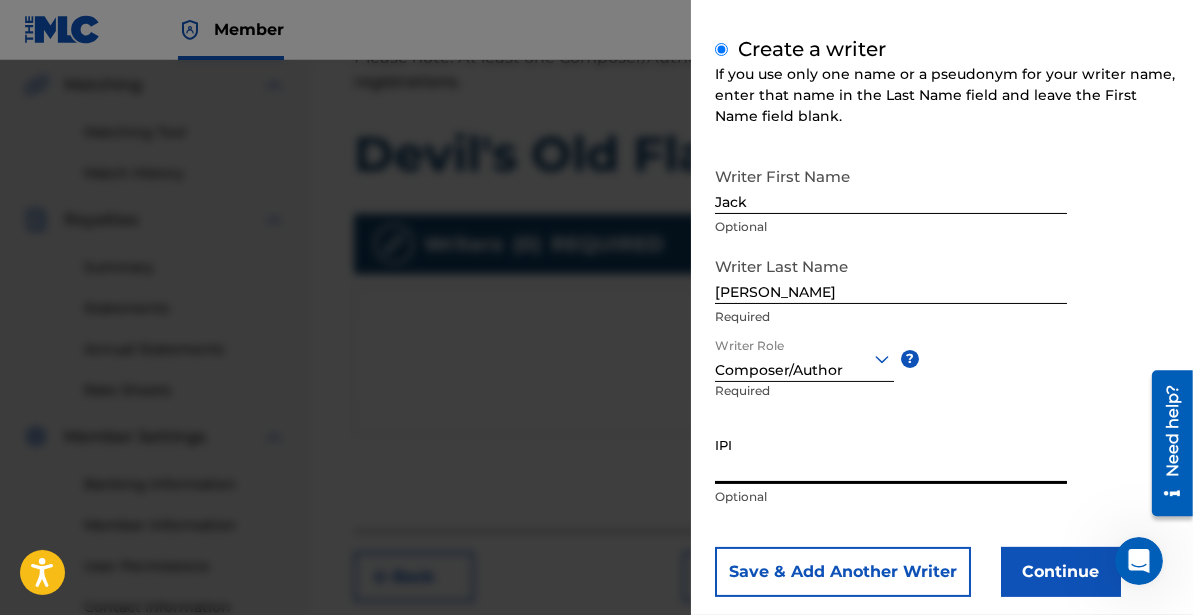 paste on "00049304779" 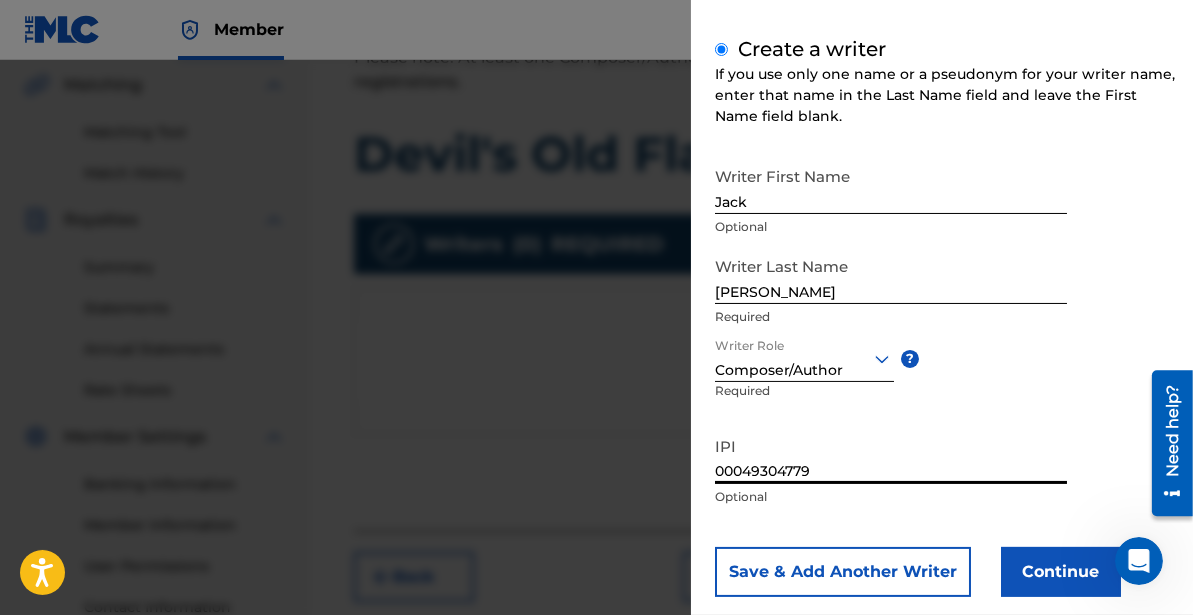 type on "00049304779" 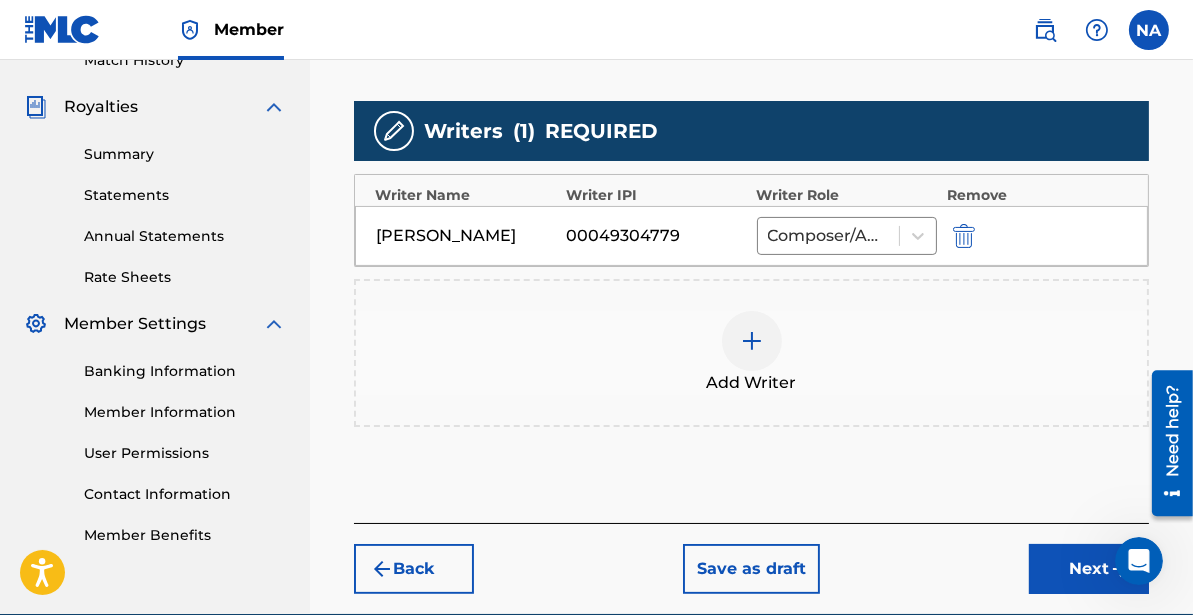 scroll, scrollTop: 666, scrollLeft: 0, axis: vertical 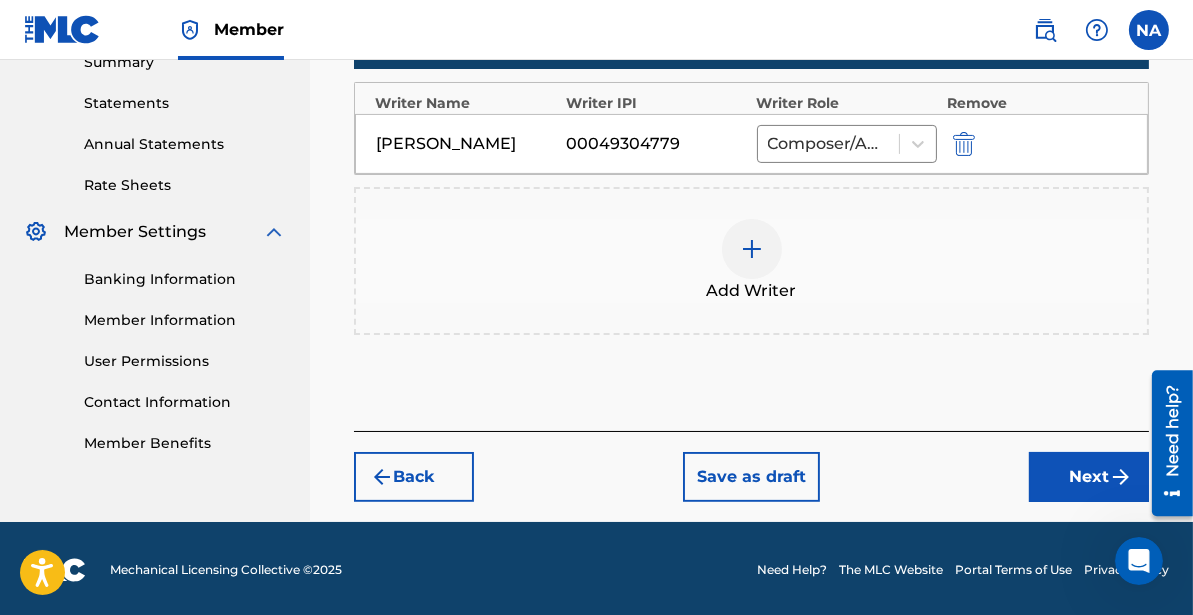 click on "Next" at bounding box center [1089, 477] 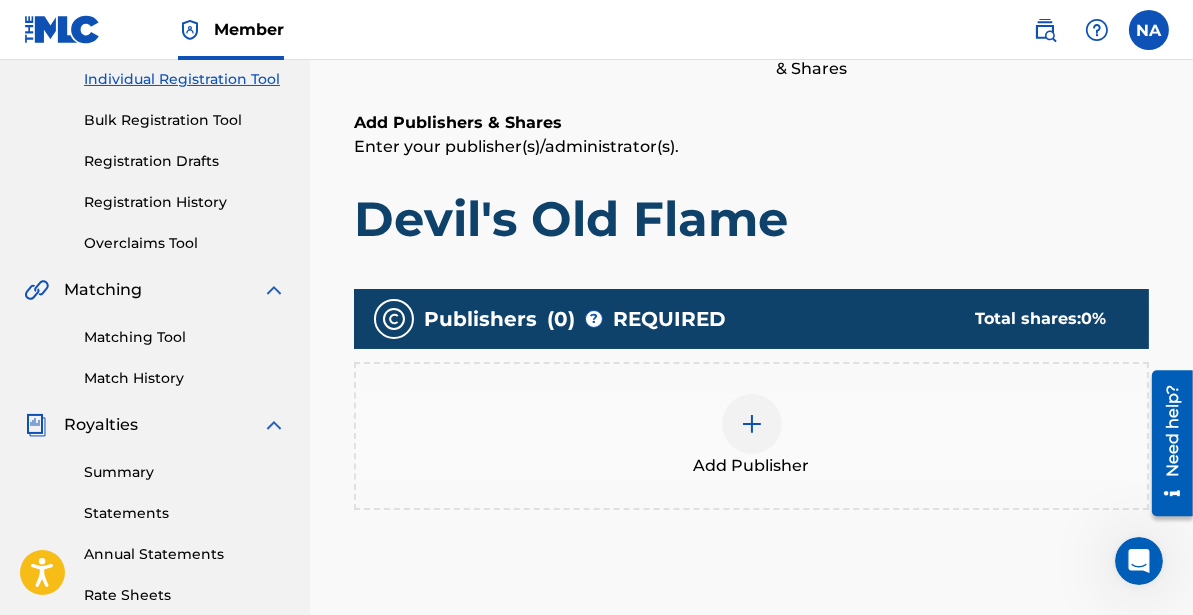 scroll, scrollTop: 273, scrollLeft: 0, axis: vertical 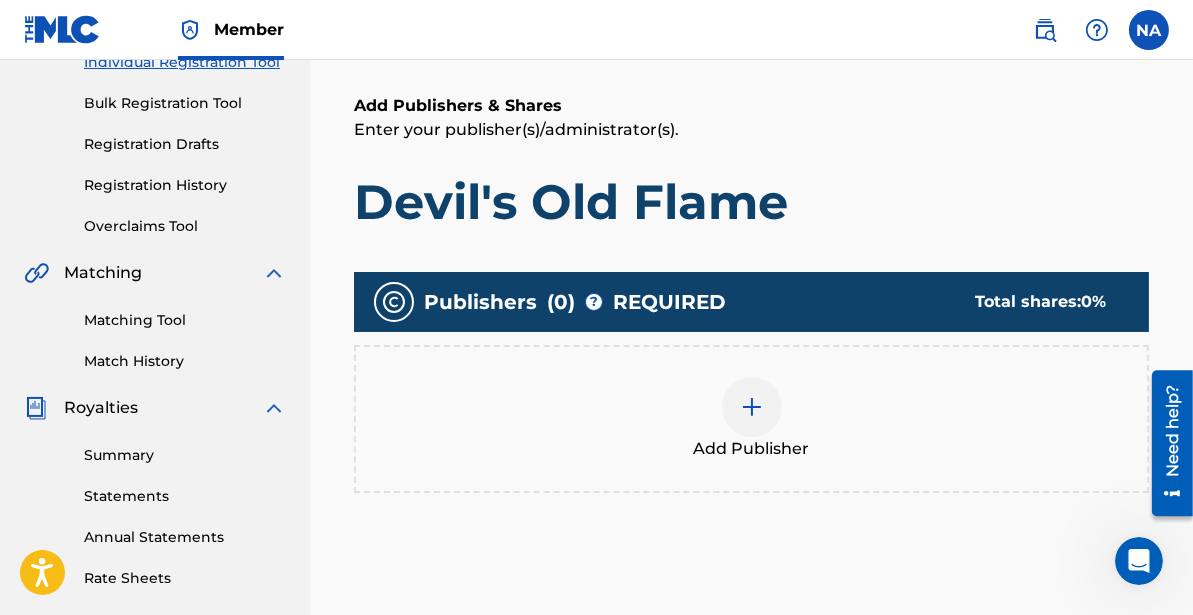 click at bounding box center (752, 407) 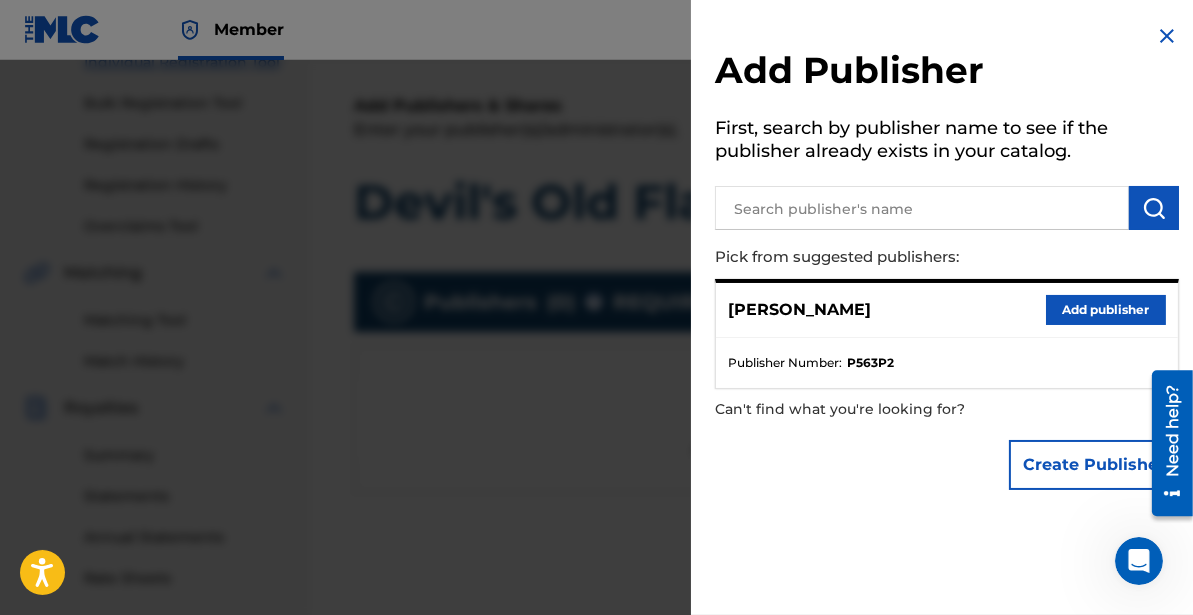 click on "Add publisher" at bounding box center [1106, 310] 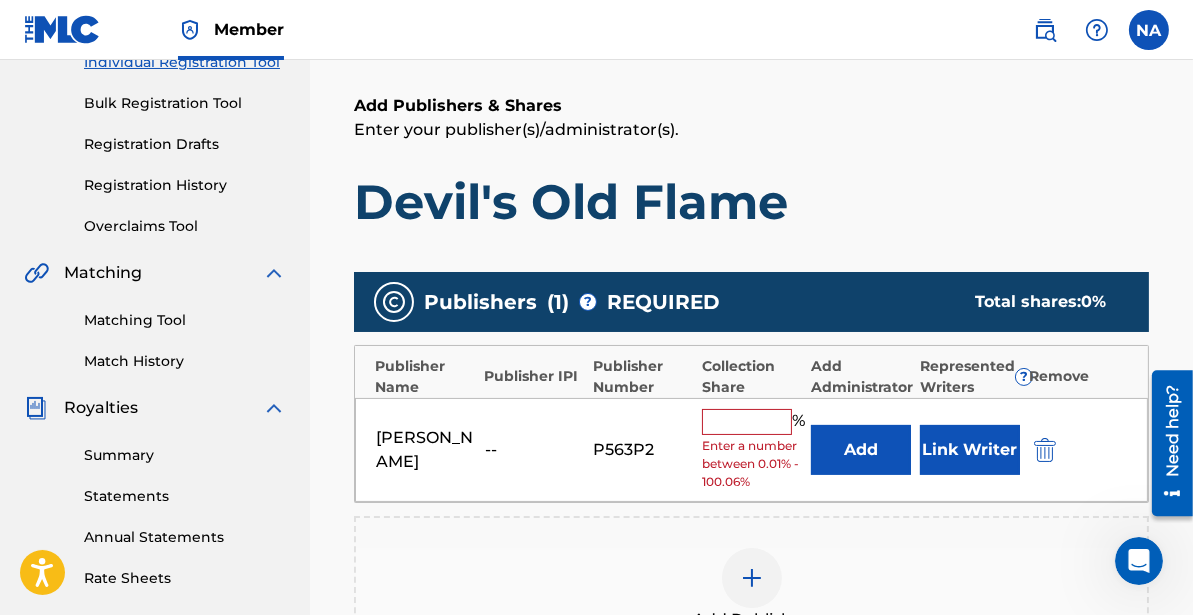 click at bounding box center [747, 422] 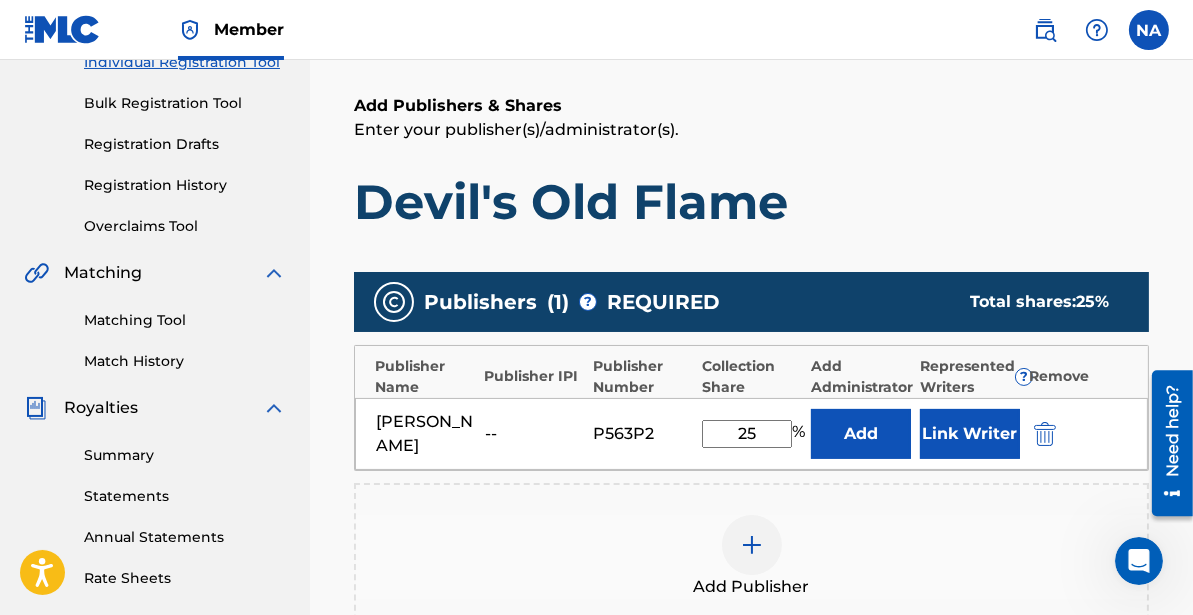 type on "25" 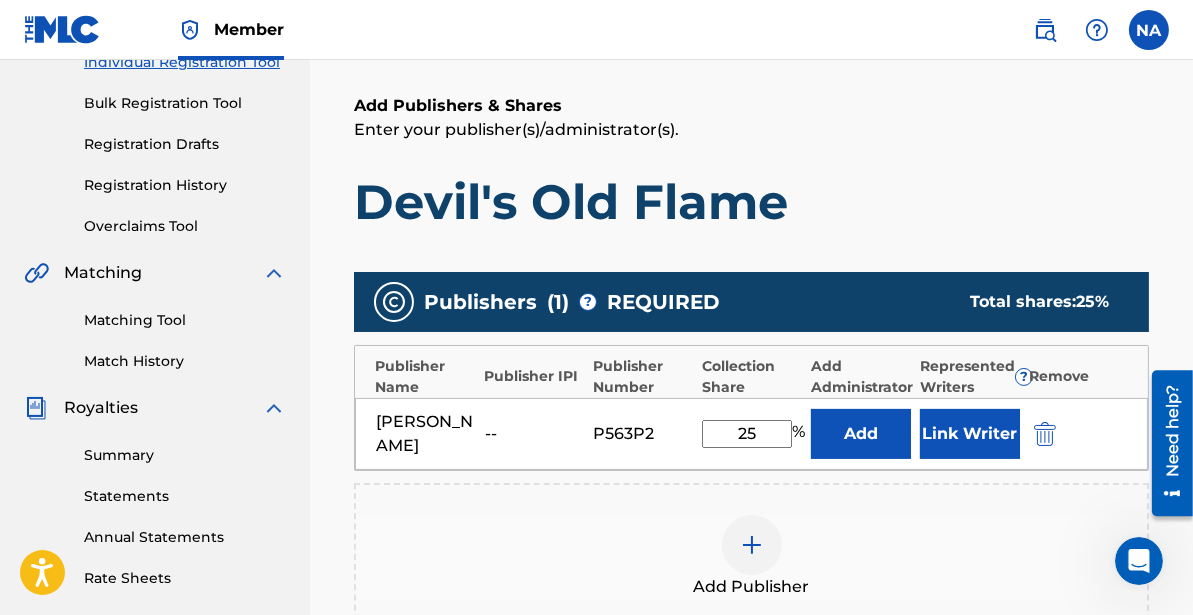 click on "Link Writer" at bounding box center (970, 434) 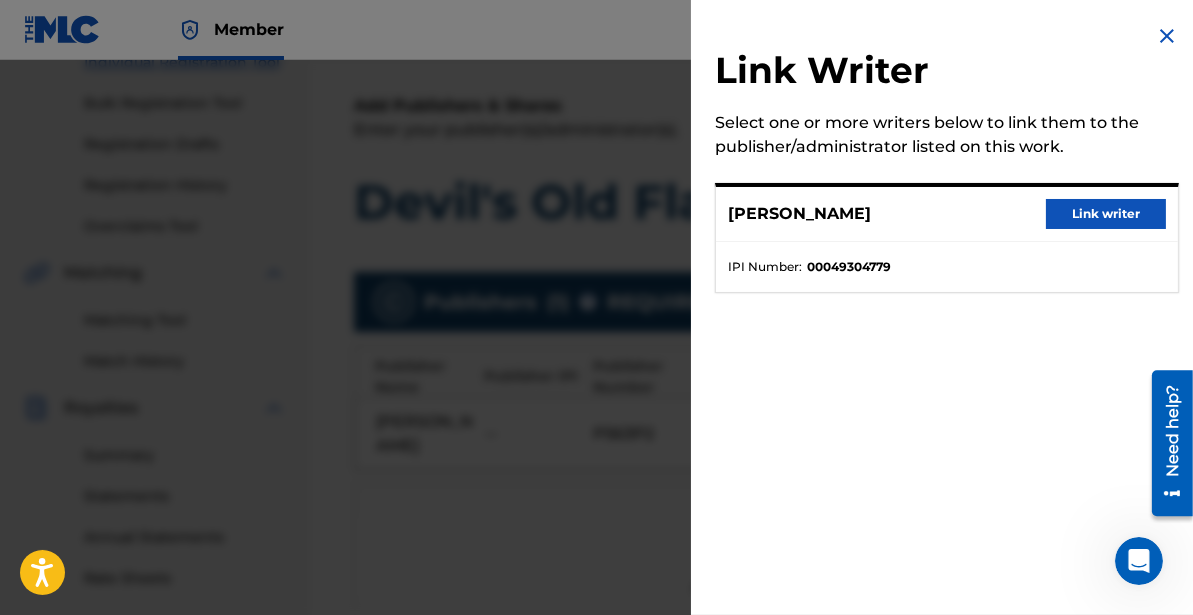 click at bounding box center [1167, 36] 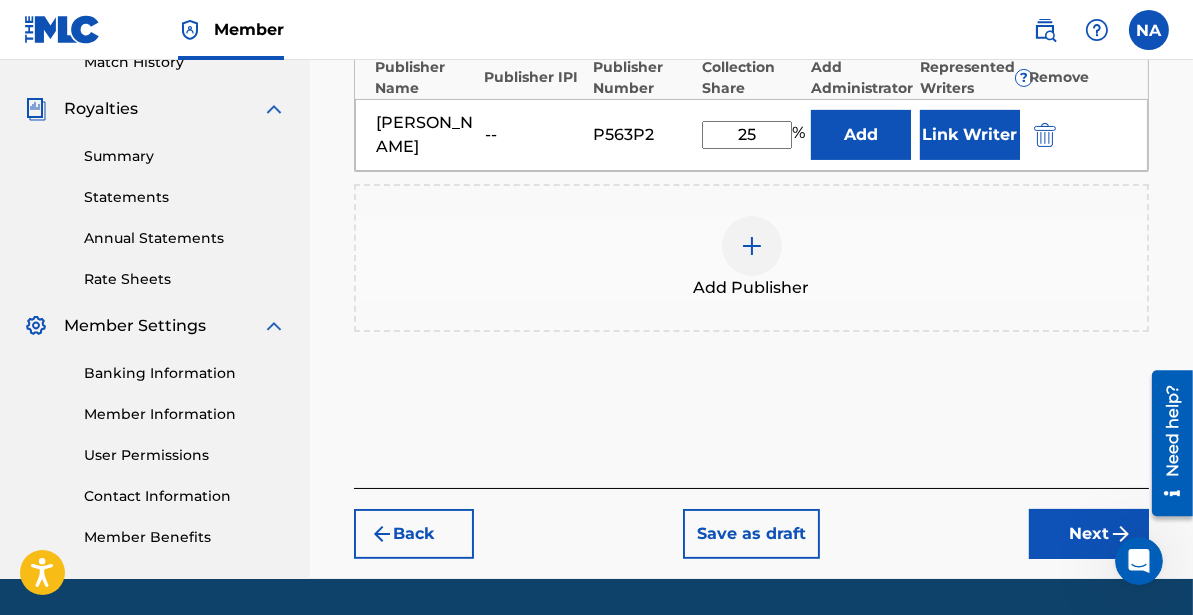 scroll, scrollTop: 630, scrollLeft: 0, axis: vertical 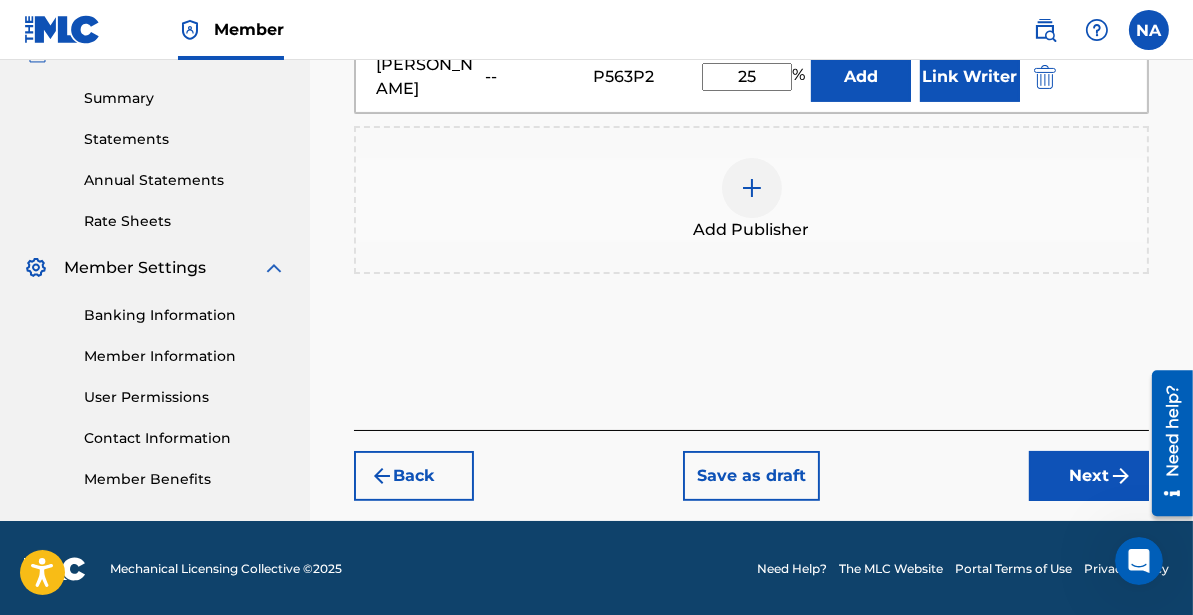 click on "Next" at bounding box center [1089, 476] 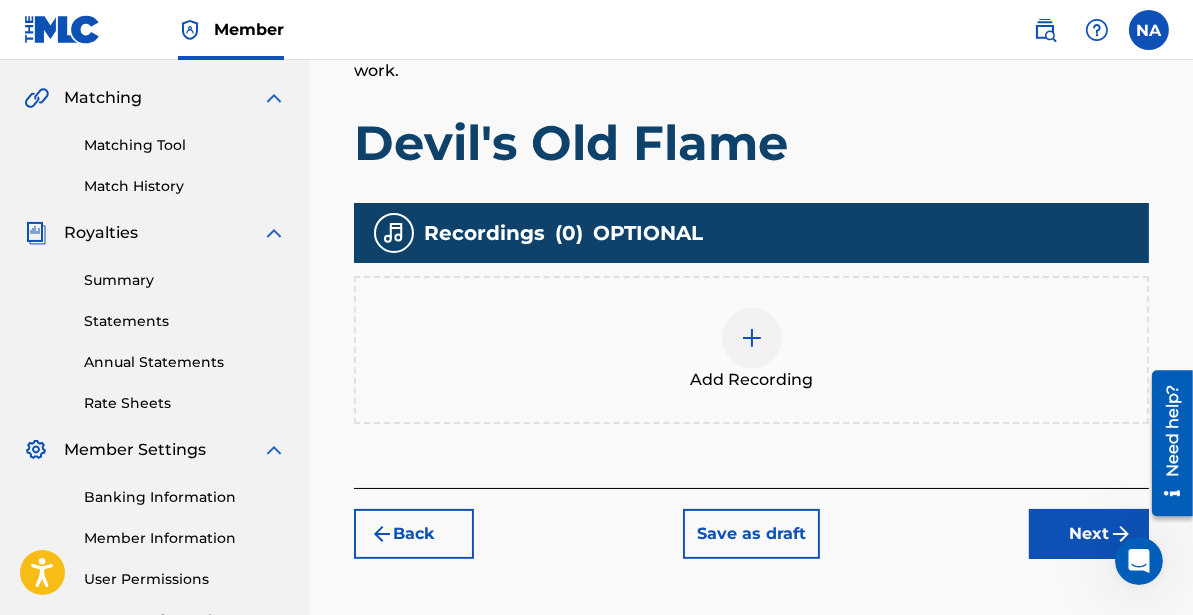 scroll, scrollTop: 468, scrollLeft: 0, axis: vertical 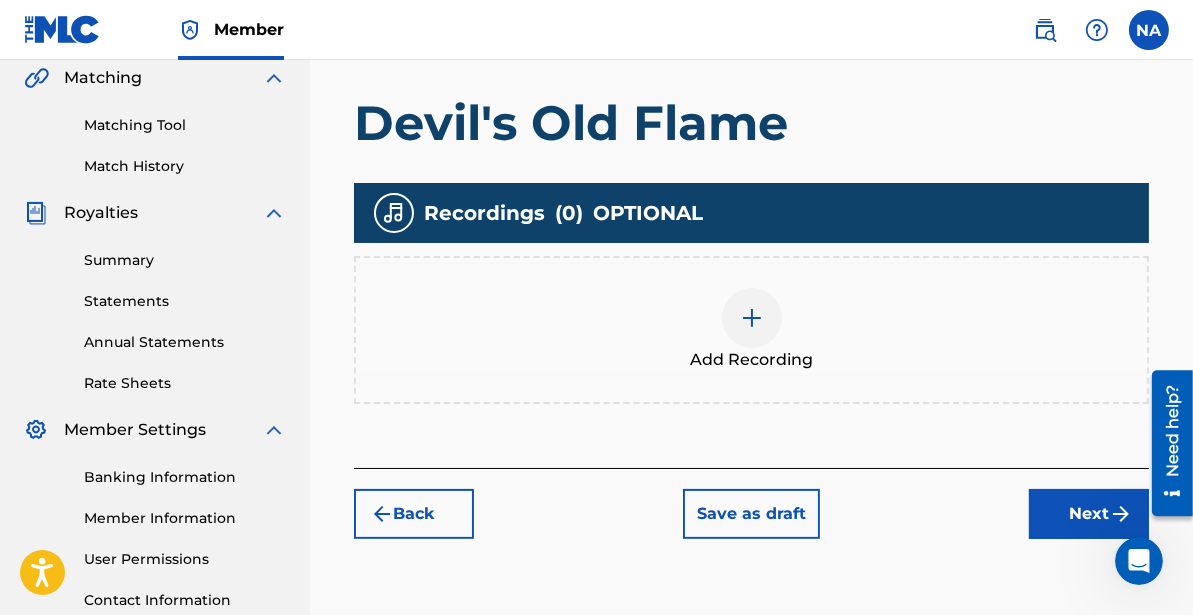 click at bounding box center [752, 318] 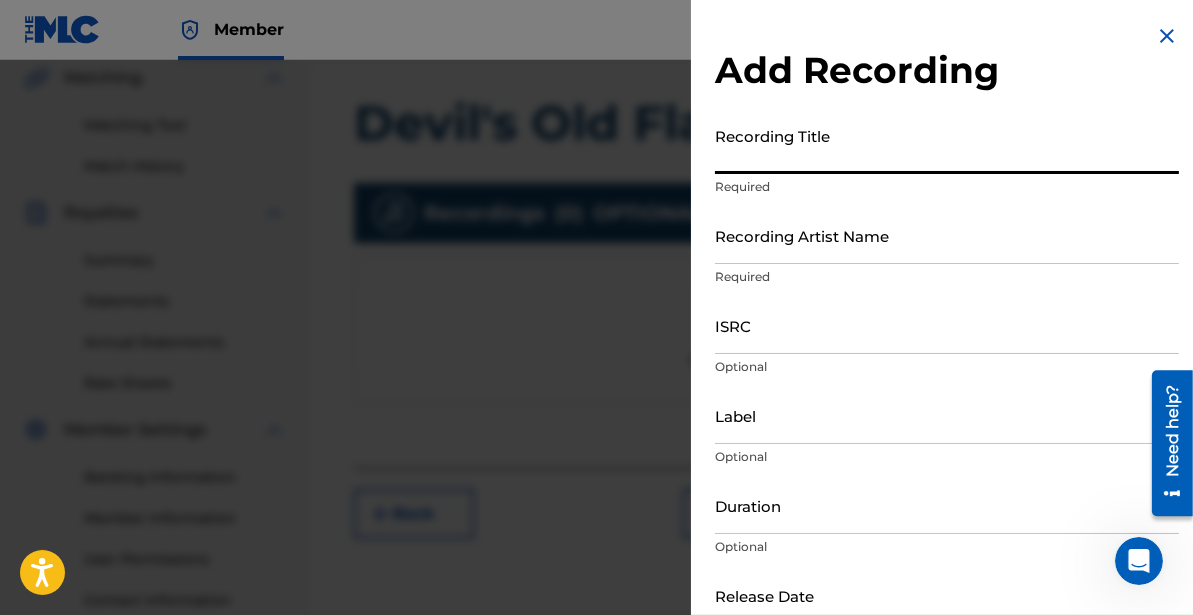 click on "Recording Title" at bounding box center (947, 145) 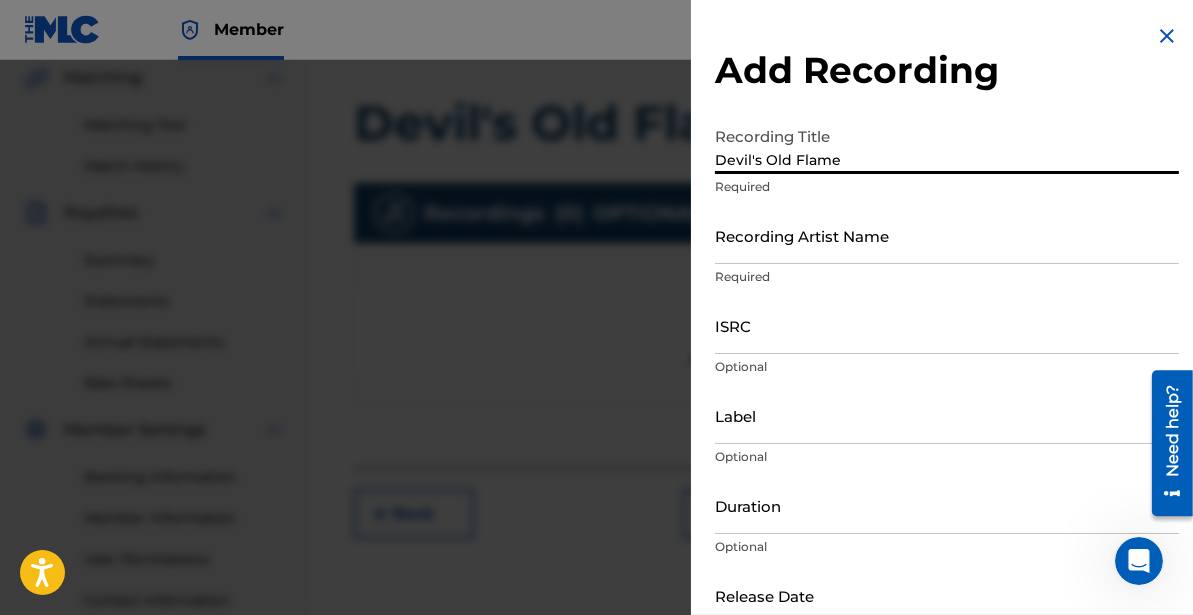type on "Devil's Old Flame" 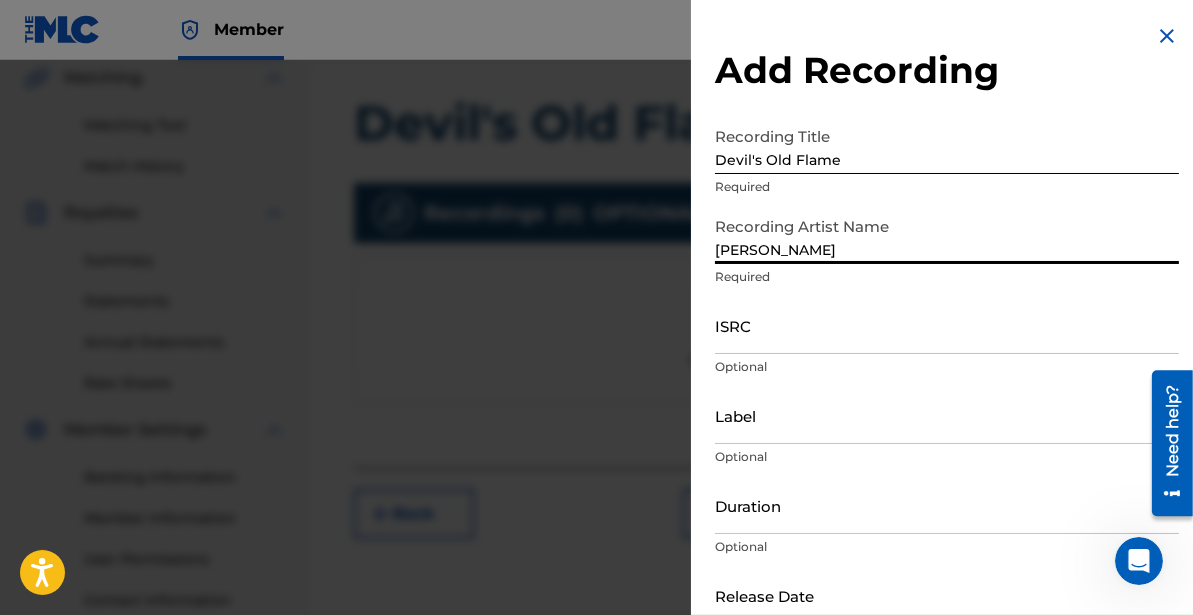 type on "[PERSON_NAME]" 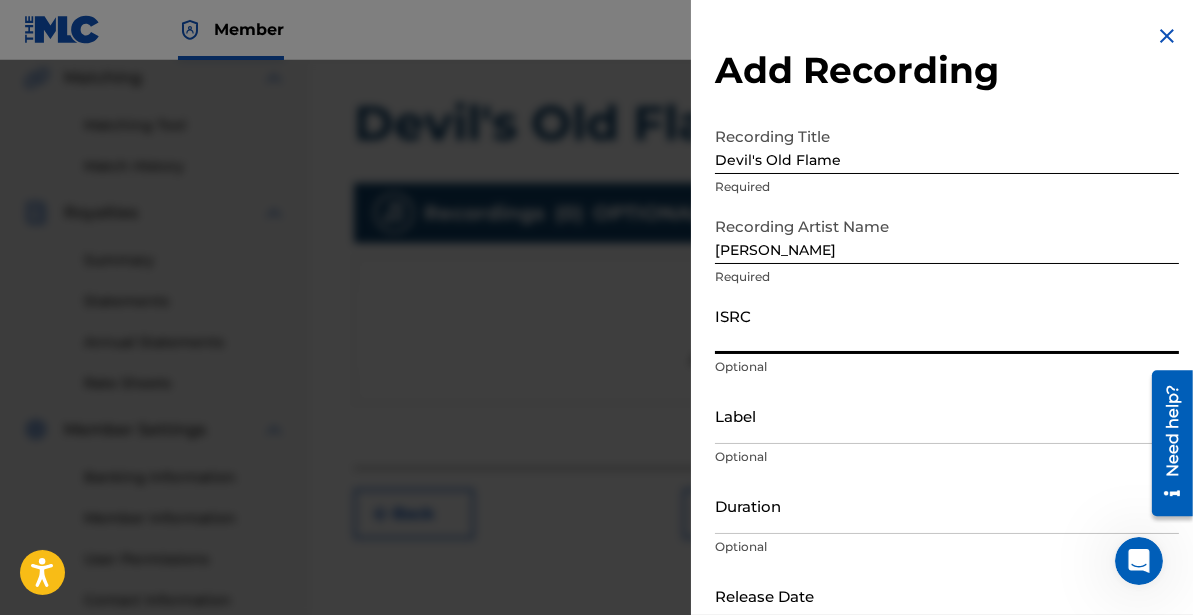 paste on "TCAJR2569348" 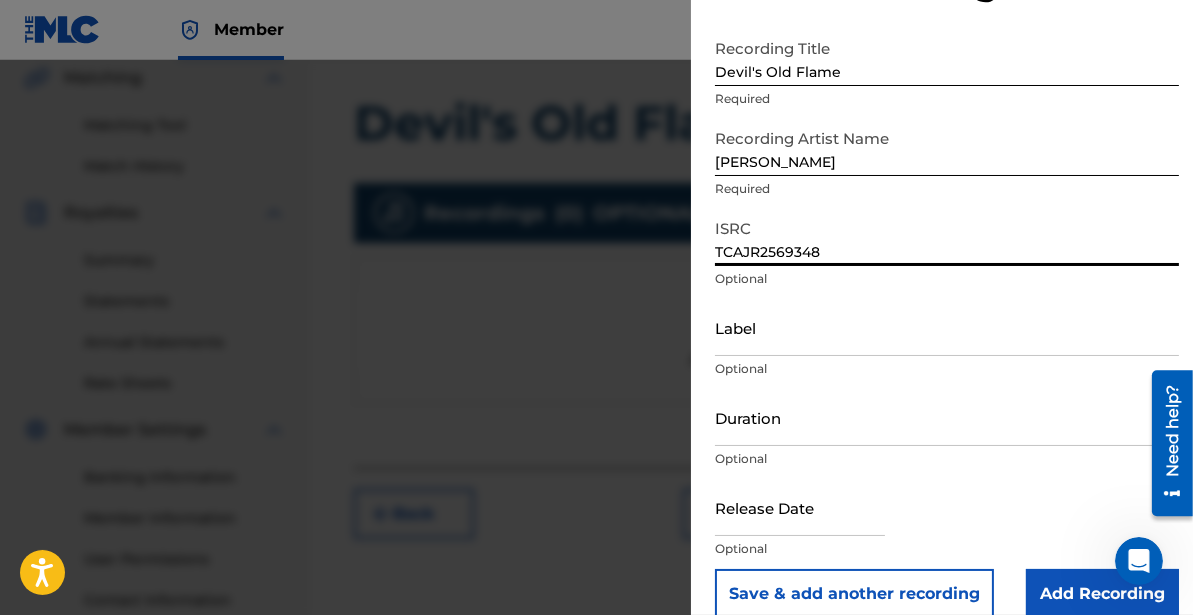 scroll, scrollTop: 116, scrollLeft: 0, axis: vertical 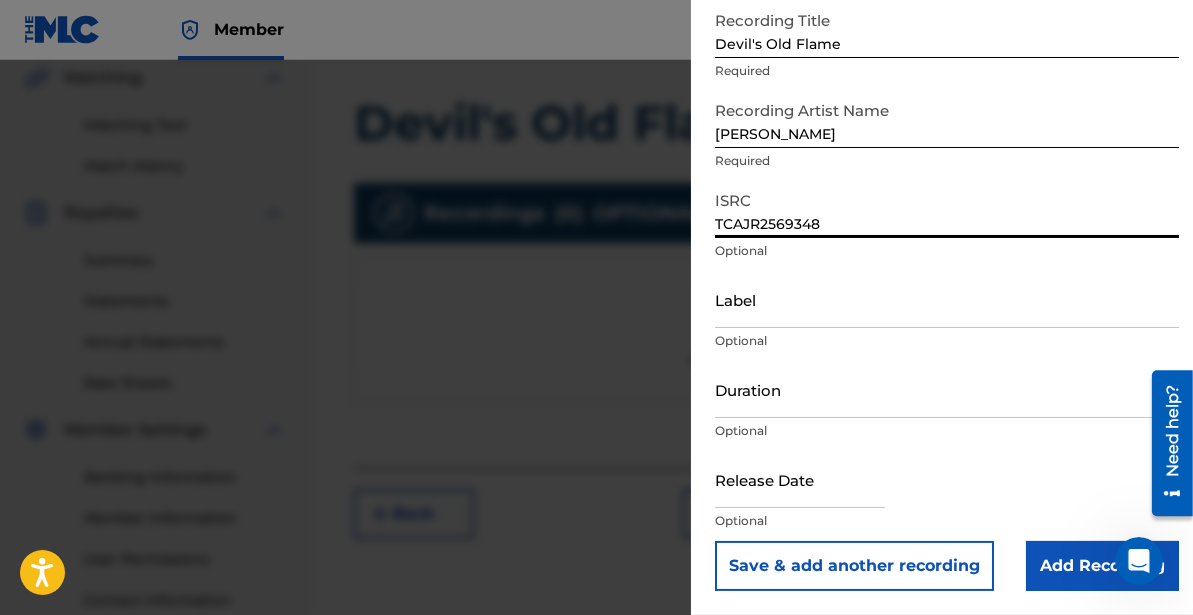 type on "TCAJR2569348" 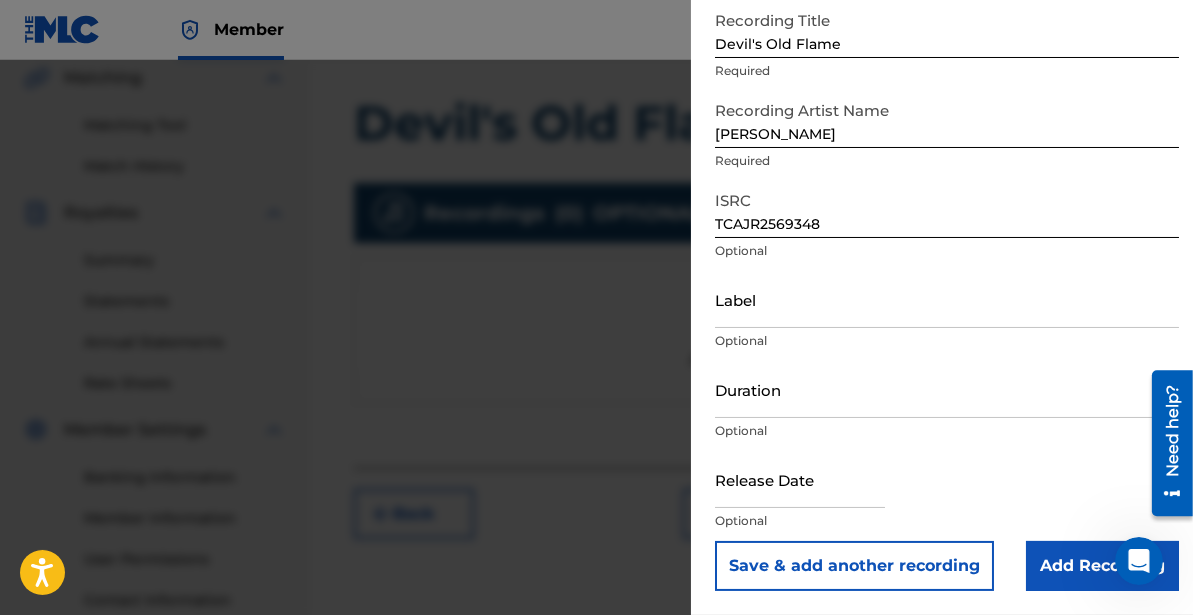 click at bounding box center [800, 479] 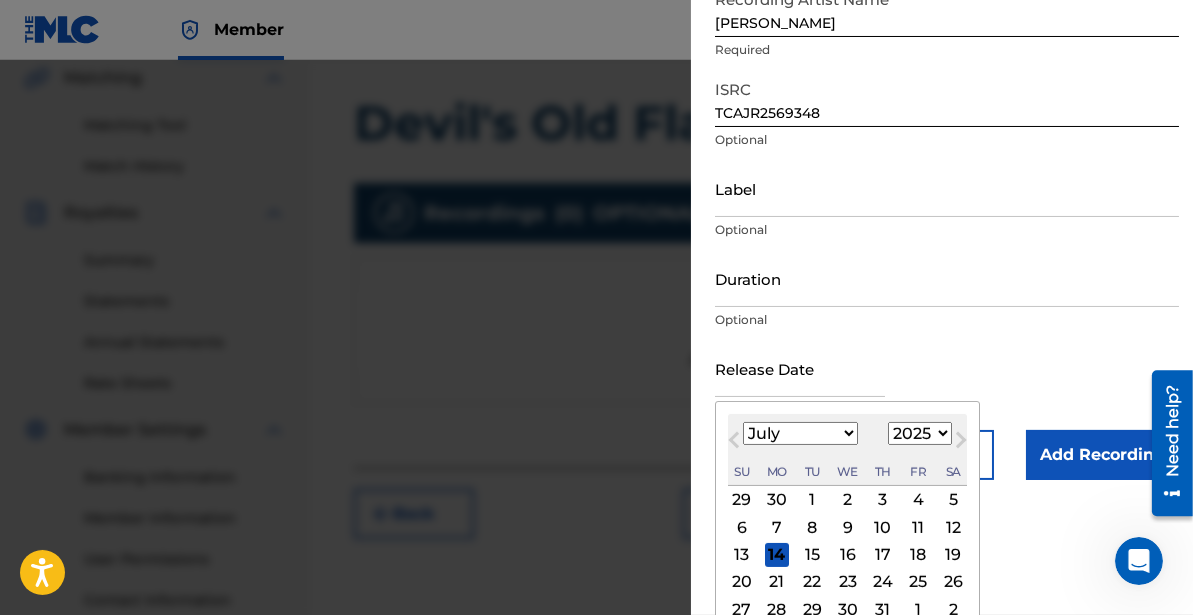 click on "11" at bounding box center [918, 527] 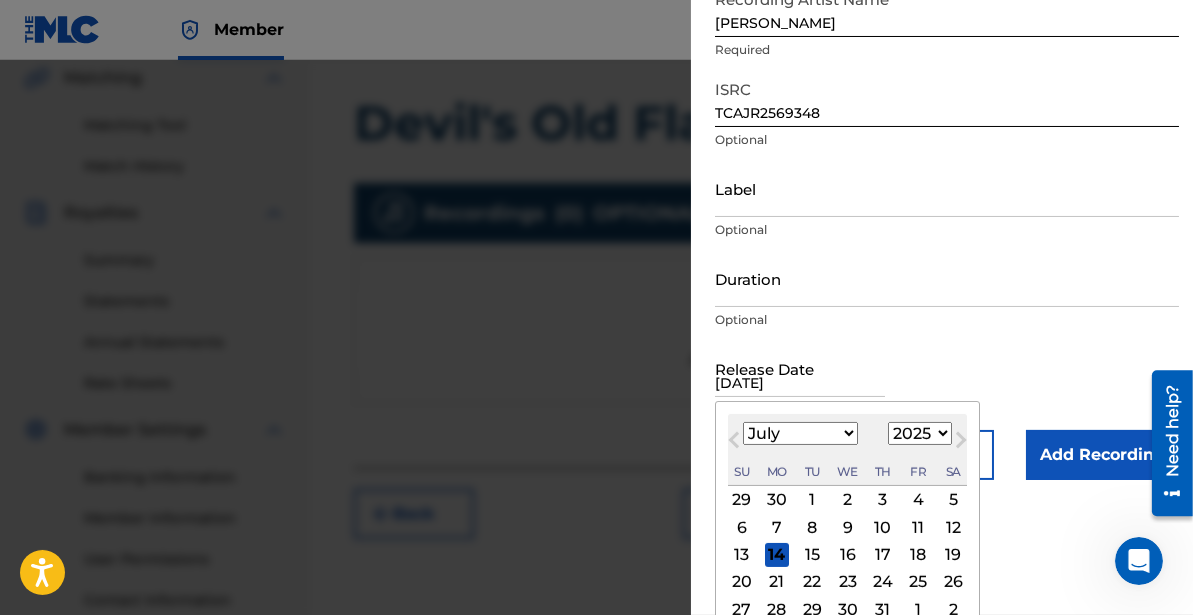 scroll, scrollTop: 116, scrollLeft: 0, axis: vertical 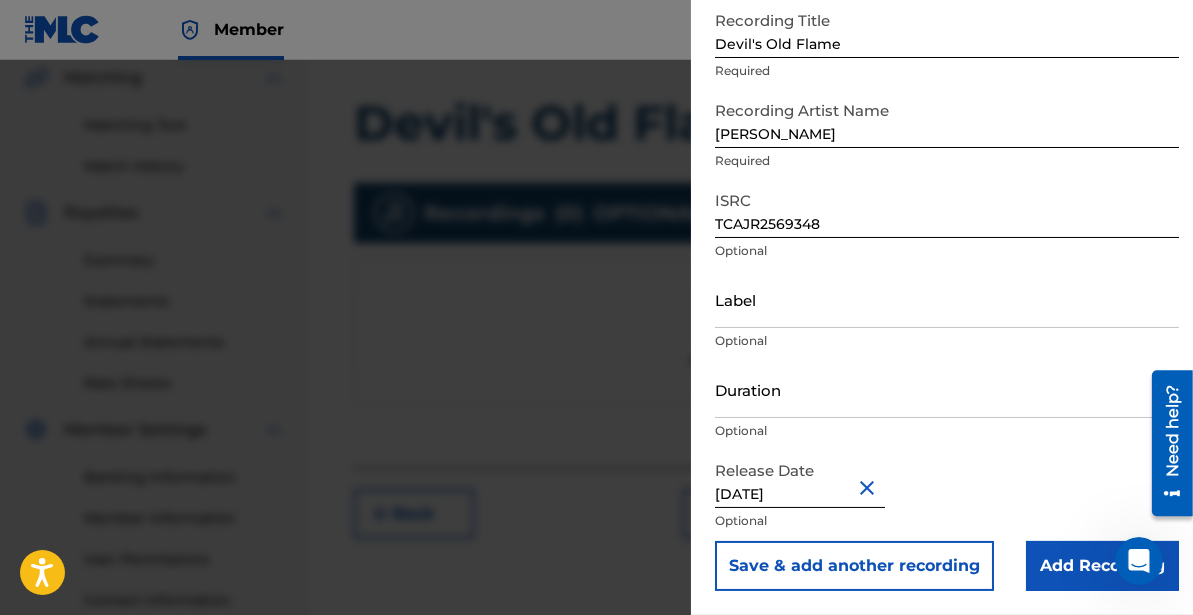 click on "Add Recording" at bounding box center (1102, 566) 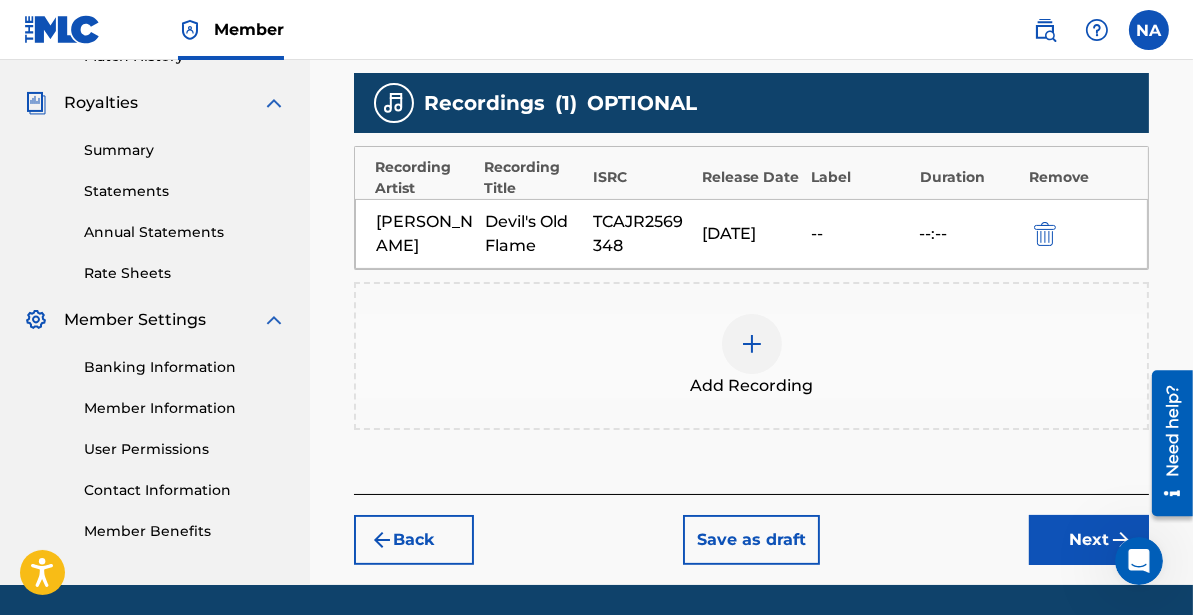 click on "Next" at bounding box center [1089, 540] 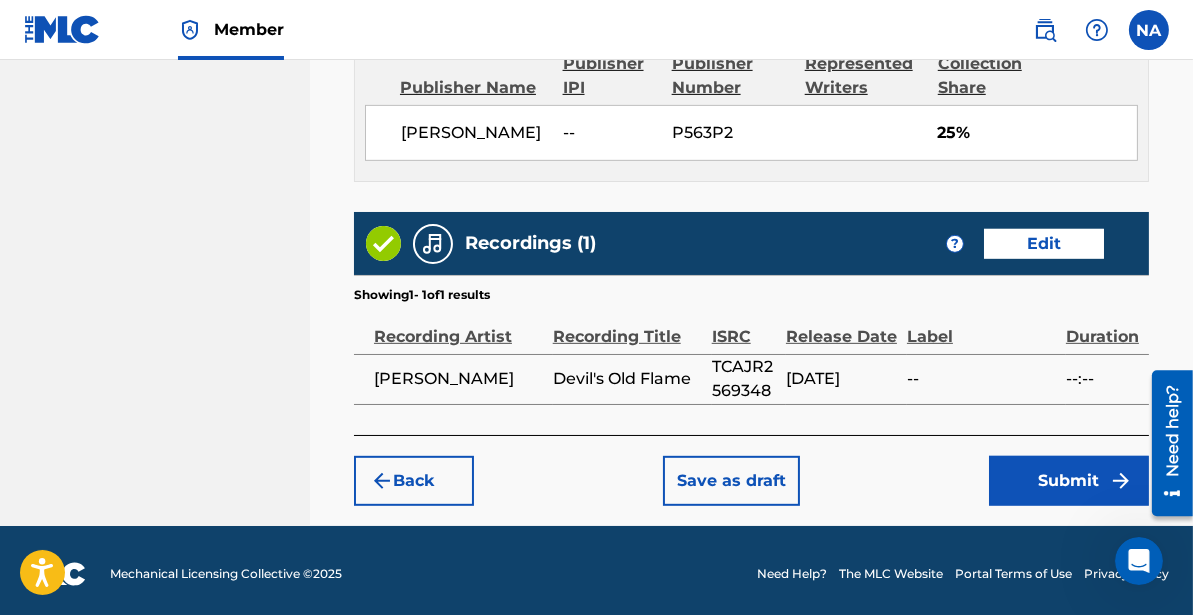 scroll, scrollTop: 1269, scrollLeft: 0, axis: vertical 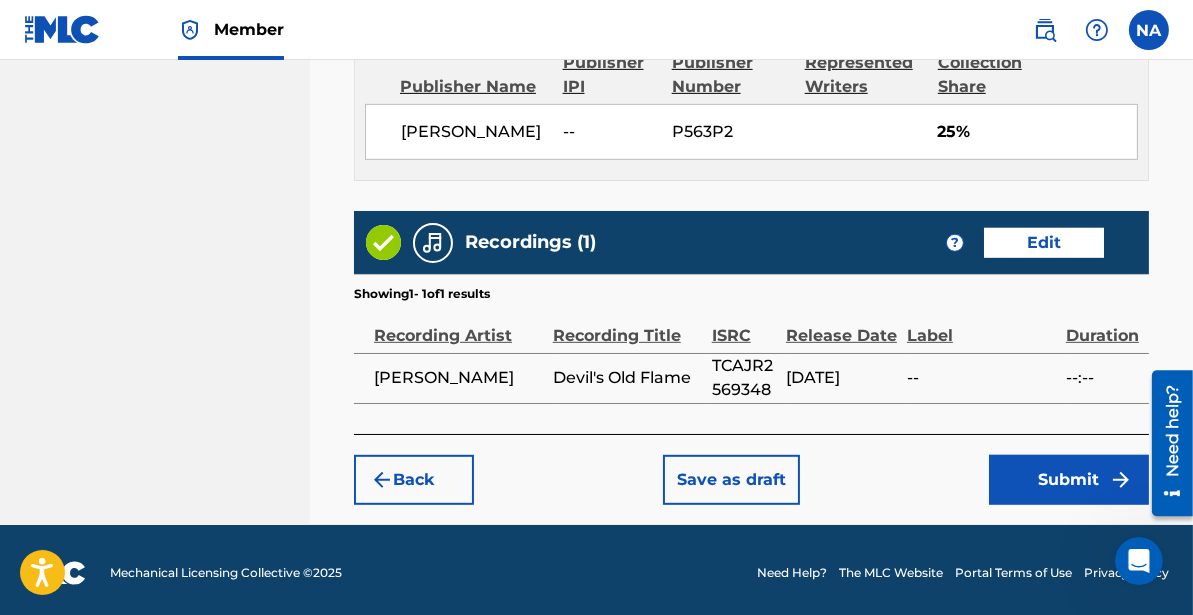 click on "Submit" at bounding box center (1069, 480) 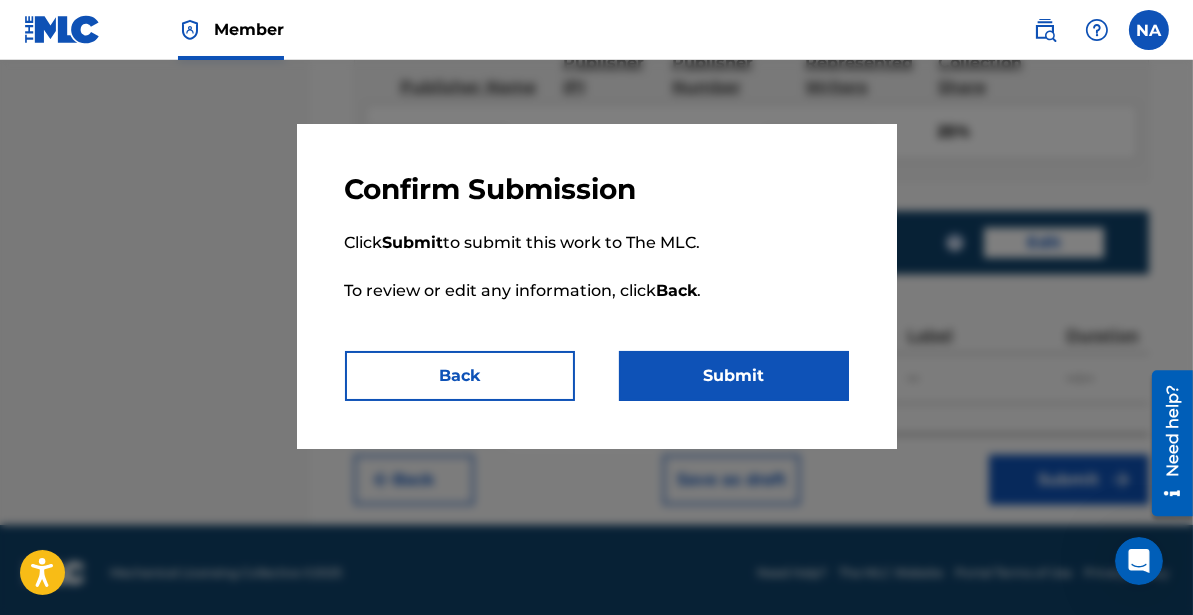 click on "Submit" at bounding box center (734, 376) 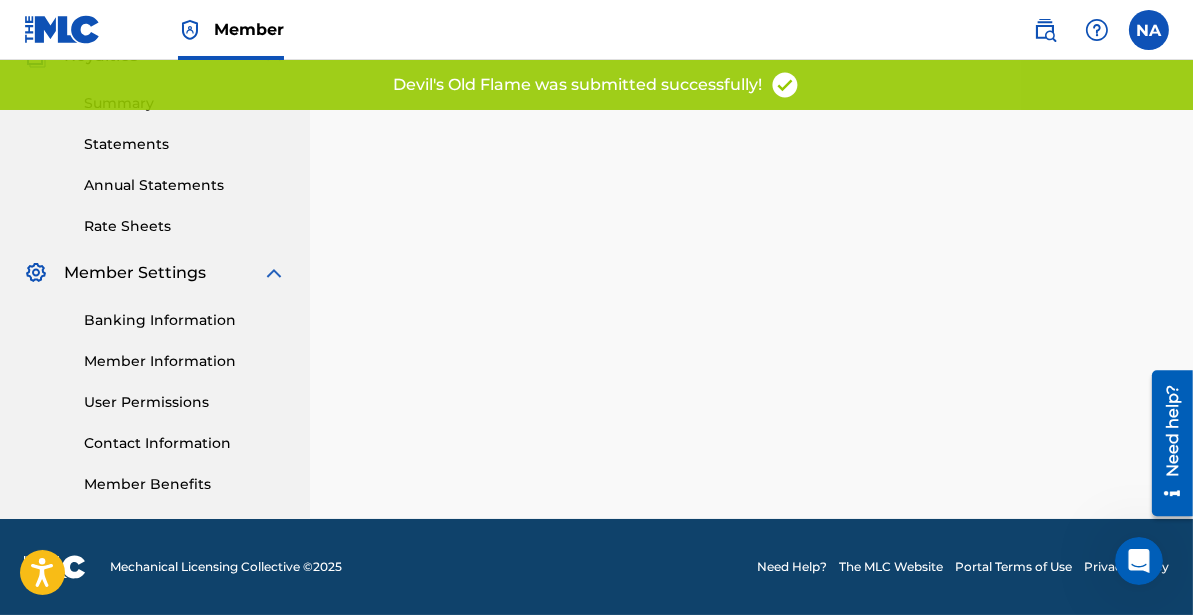 scroll, scrollTop: 0, scrollLeft: 0, axis: both 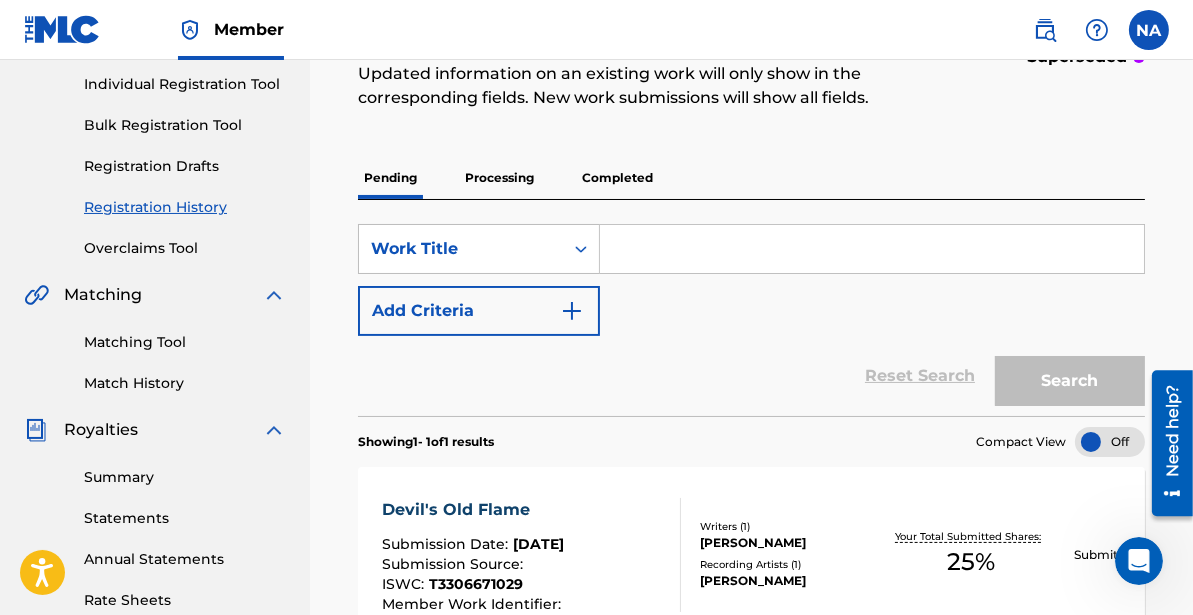 click on "Matching Tool" at bounding box center (185, 342) 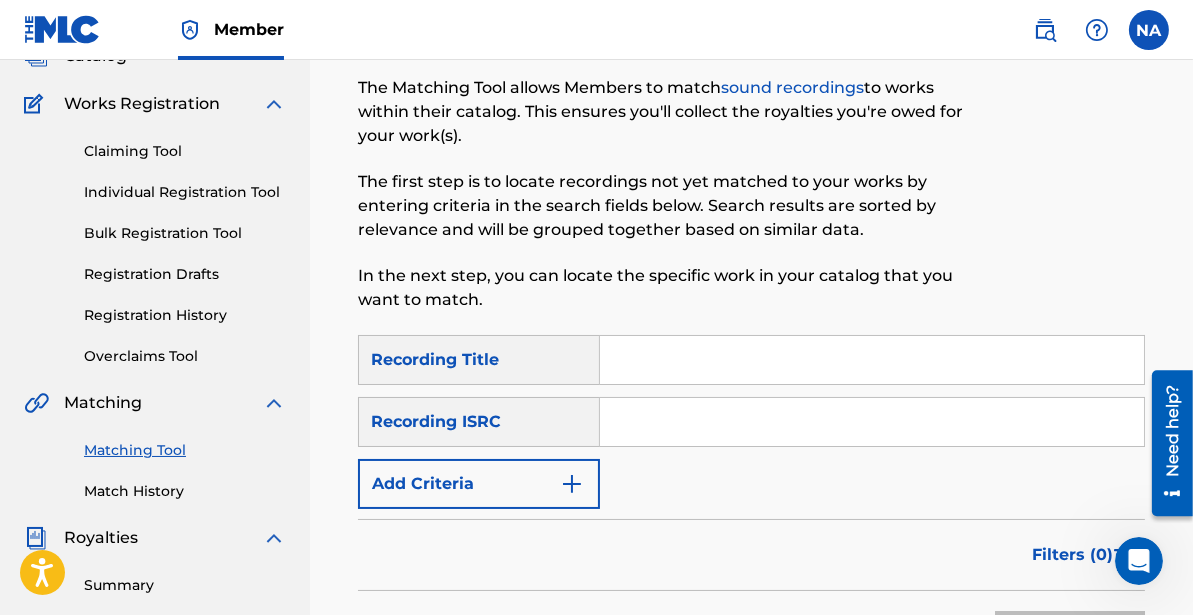 scroll, scrollTop: 168, scrollLeft: 0, axis: vertical 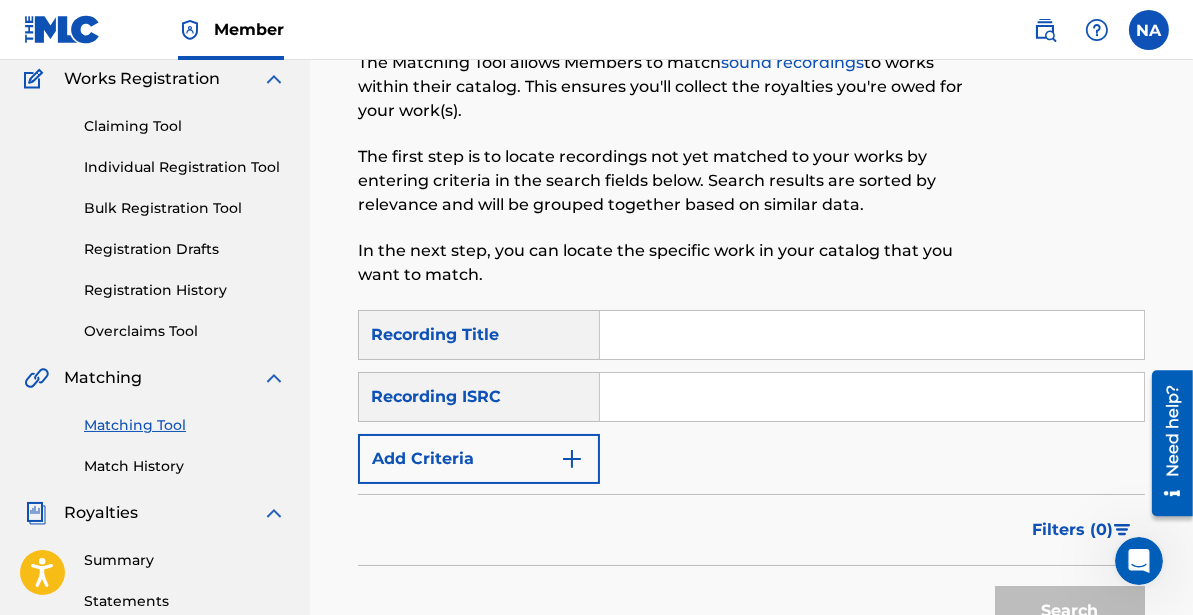 click at bounding box center (872, 335) 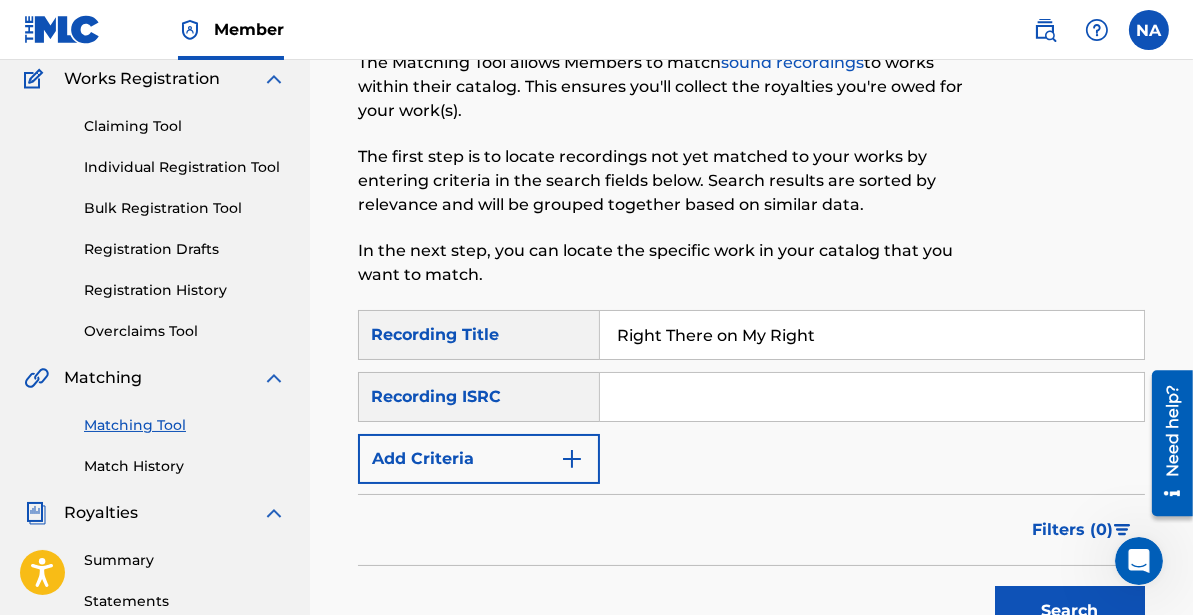 type on "Right There on My Right" 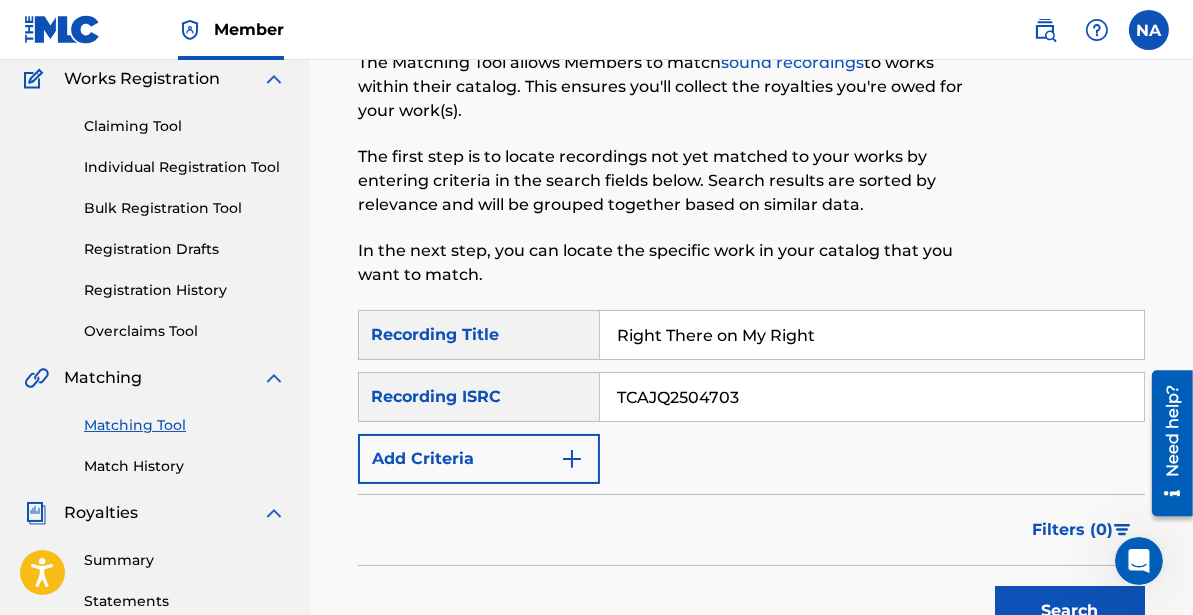 type on "TCAJQ2504703" 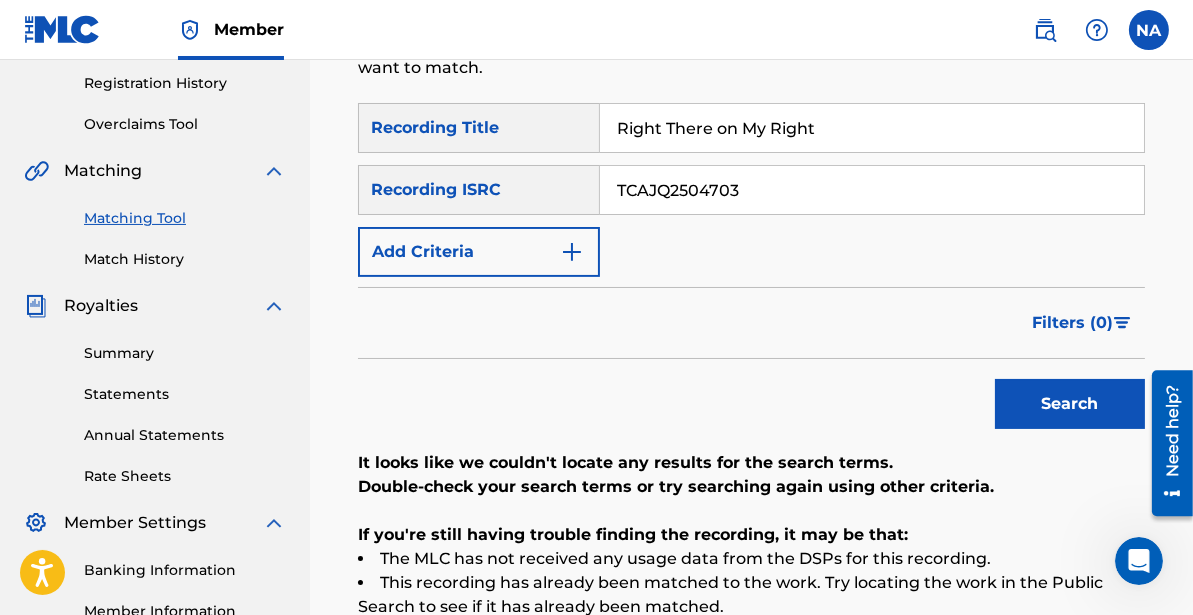 scroll, scrollTop: 384, scrollLeft: 0, axis: vertical 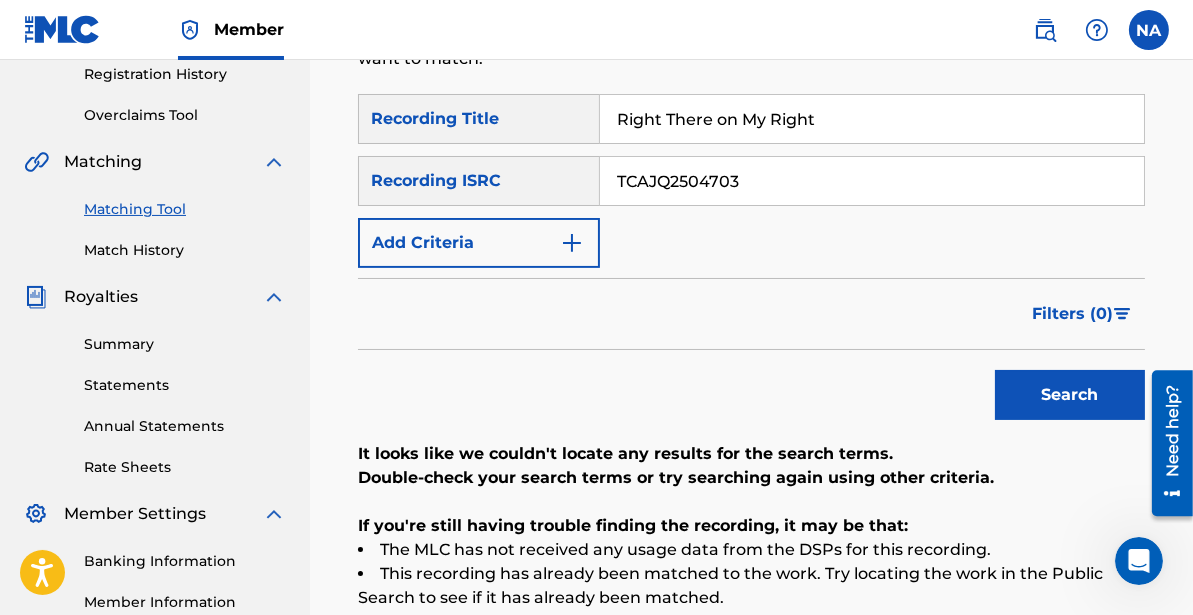 drag, startPoint x: 853, startPoint y: 119, endPoint x: 610, endPoint y: 125, distance: 243.07407 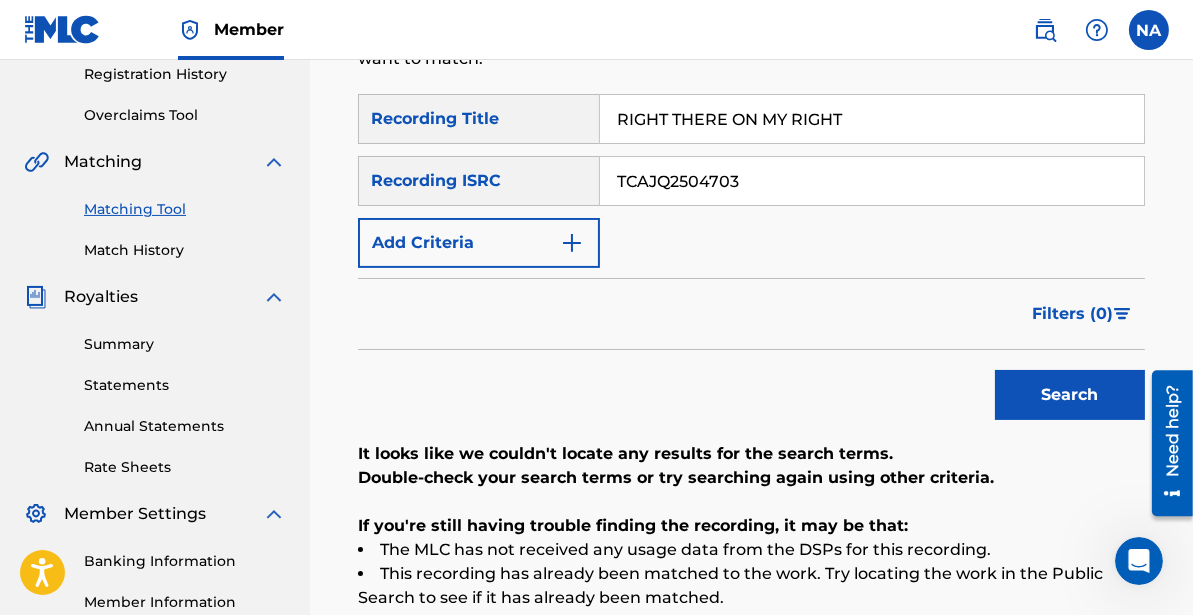 click on "Search" at bounding box center (1070, 395) 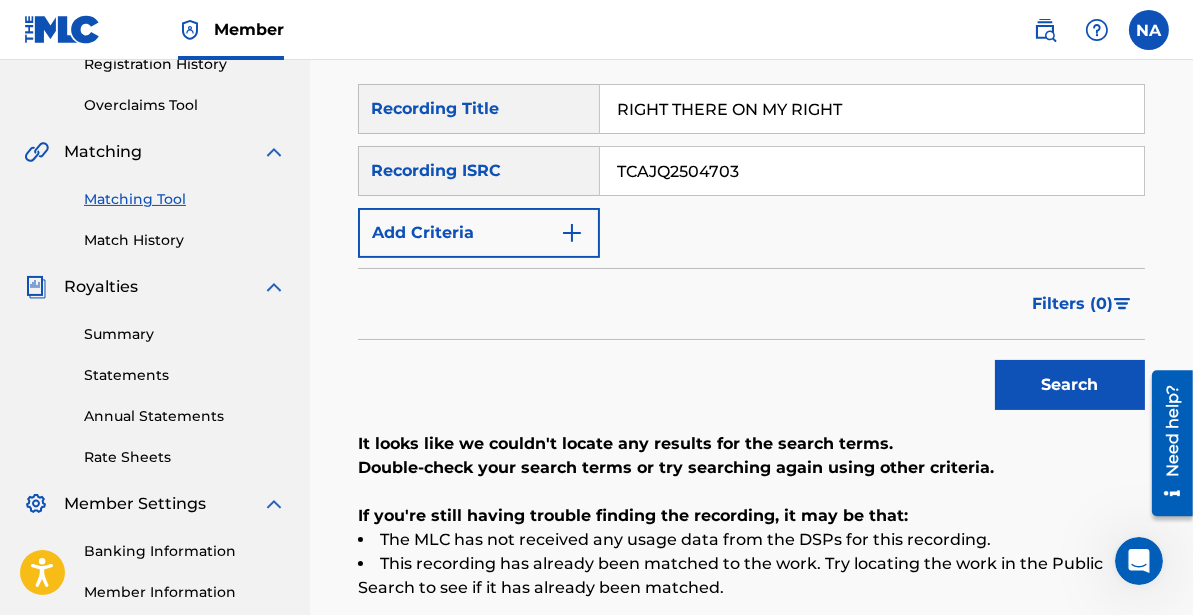 scroll, scrollTop: 346, scrollLeft: 0, axis: vertical 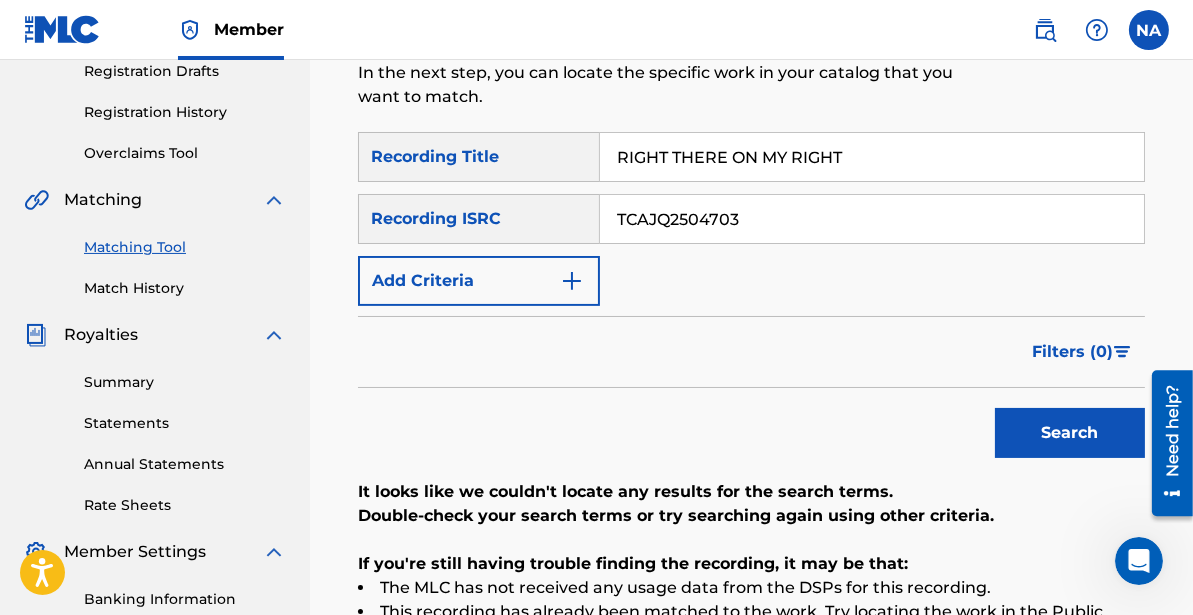 drag, startPoint x: 877, startPoint y: 148, endPoint x: 554, endPoint y: 170, distance: 323.74835 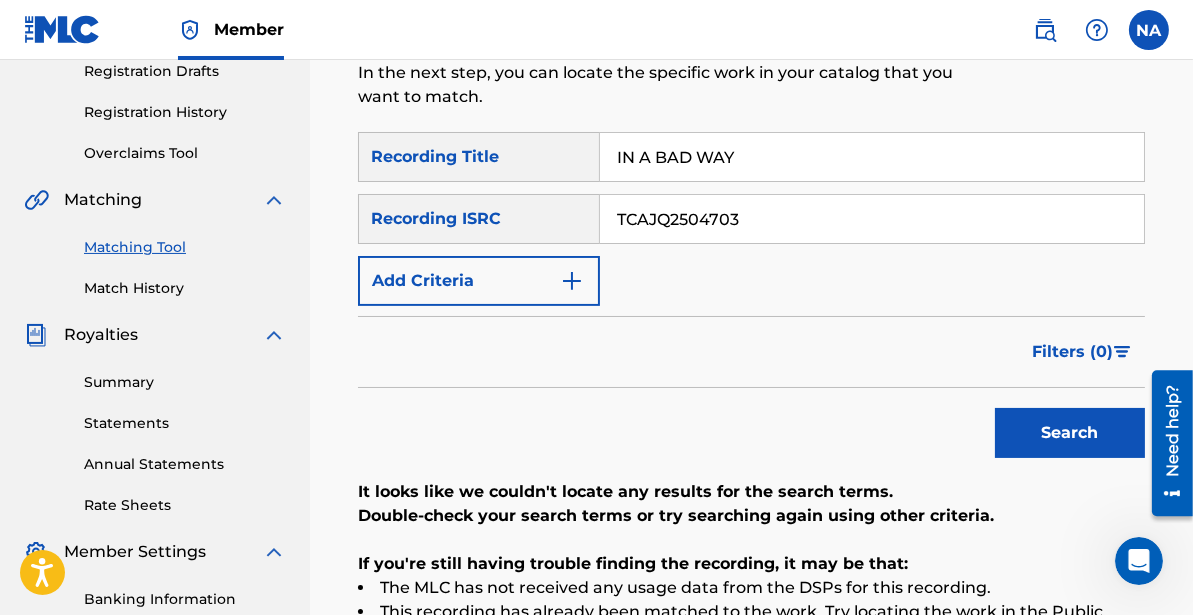 type on "IN A BAD WAY" 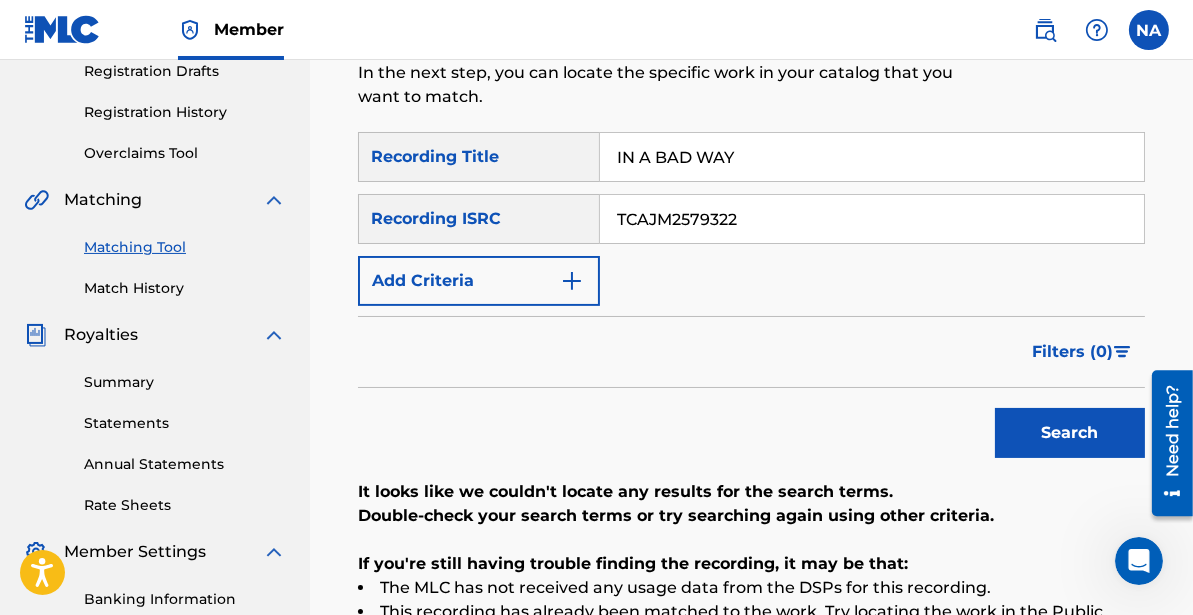 type on "TCAJM2579322" 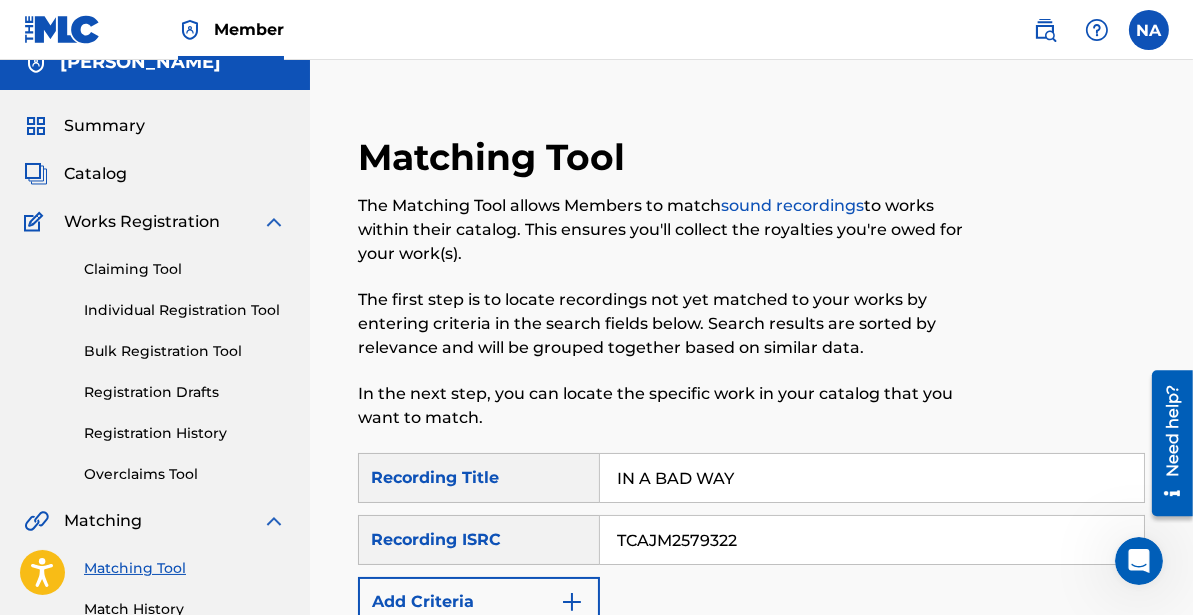 scroll, scrollTop: 0, scrollLeft: 0, axis: both 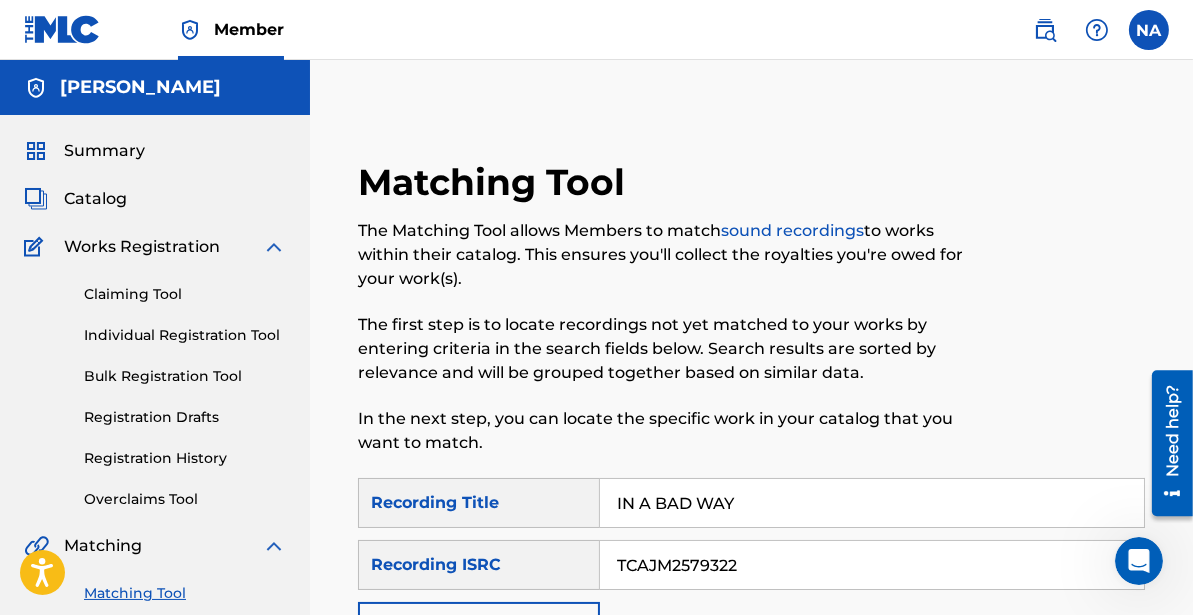 click on "Catalog" at bounding box center [95, 199] 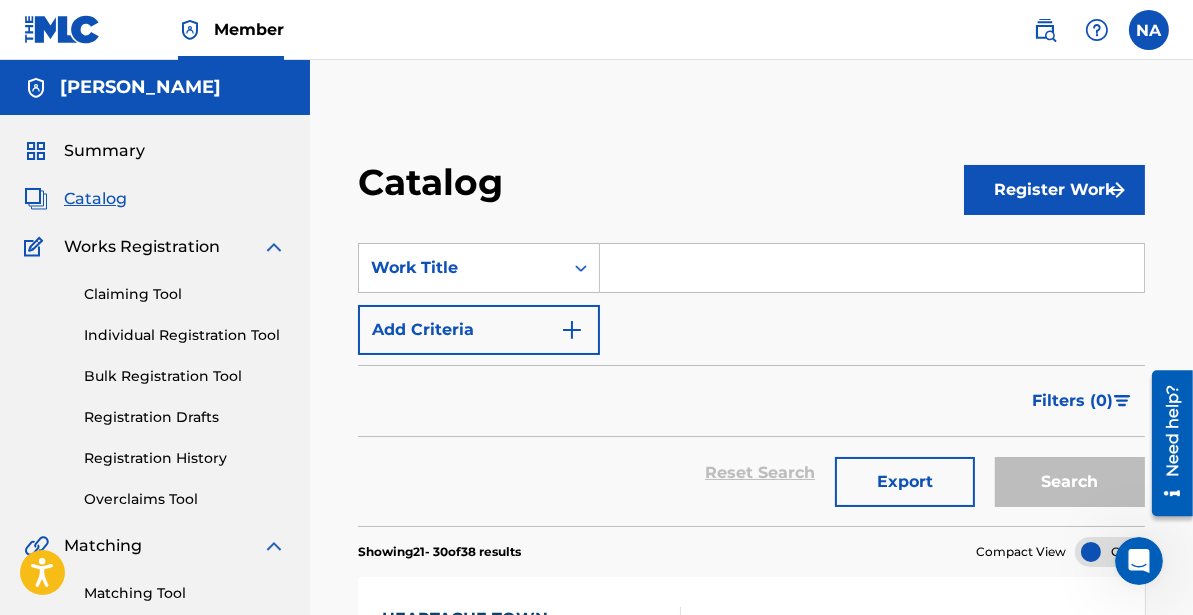 click at bounding box center [872, 268] 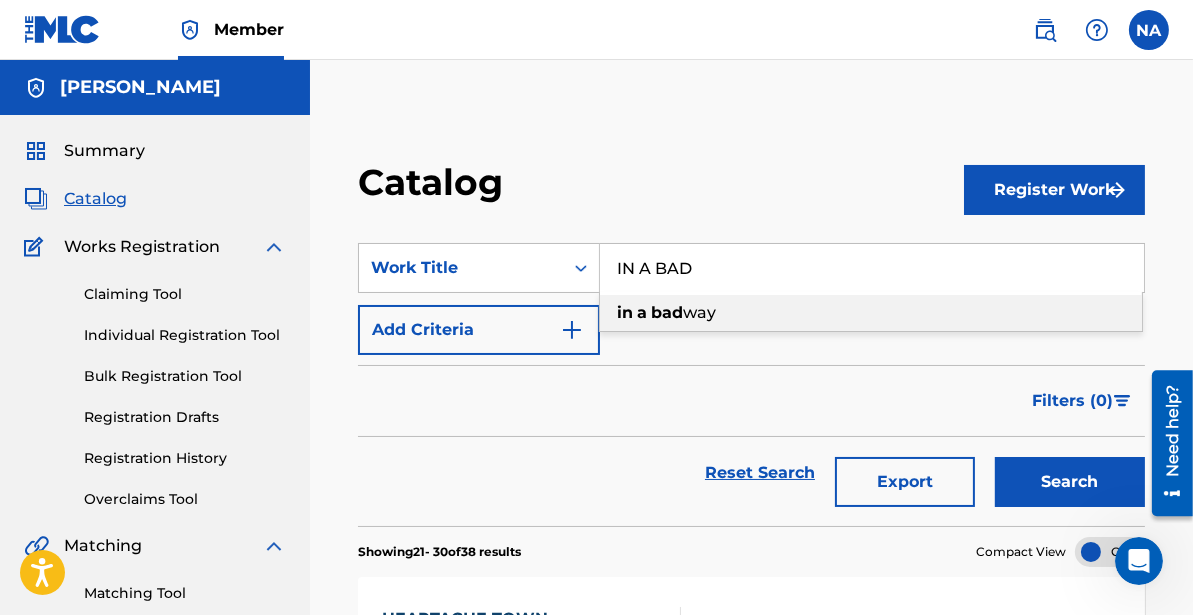 click on "in   a   bad  way" at bounding box center (871, 313) 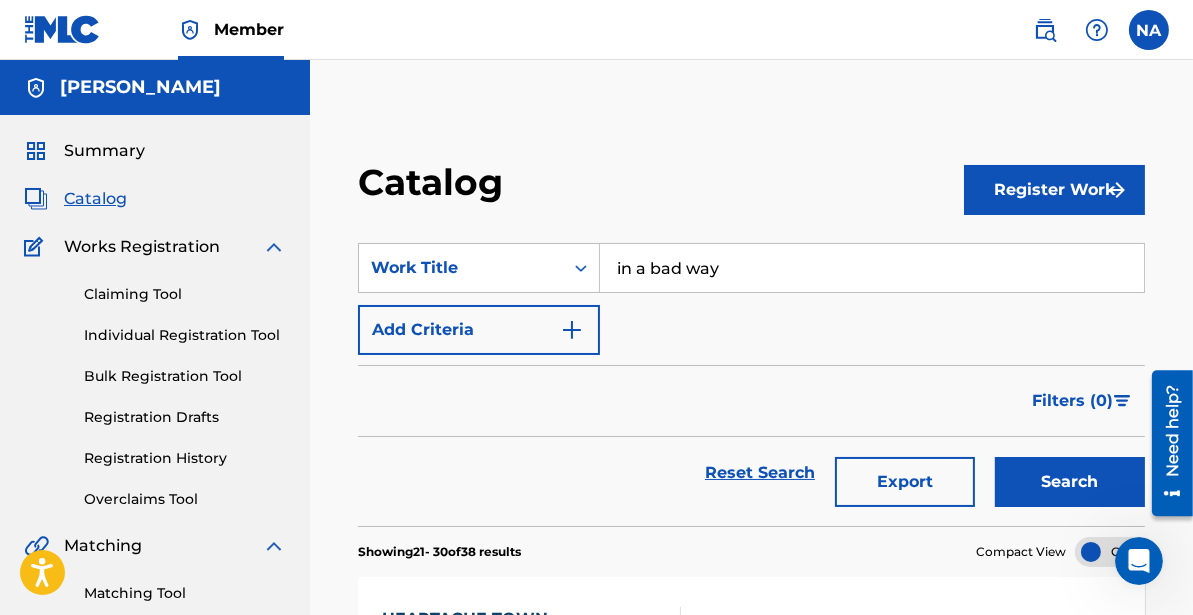 click on "Search" at bounding box center [1070, 482] 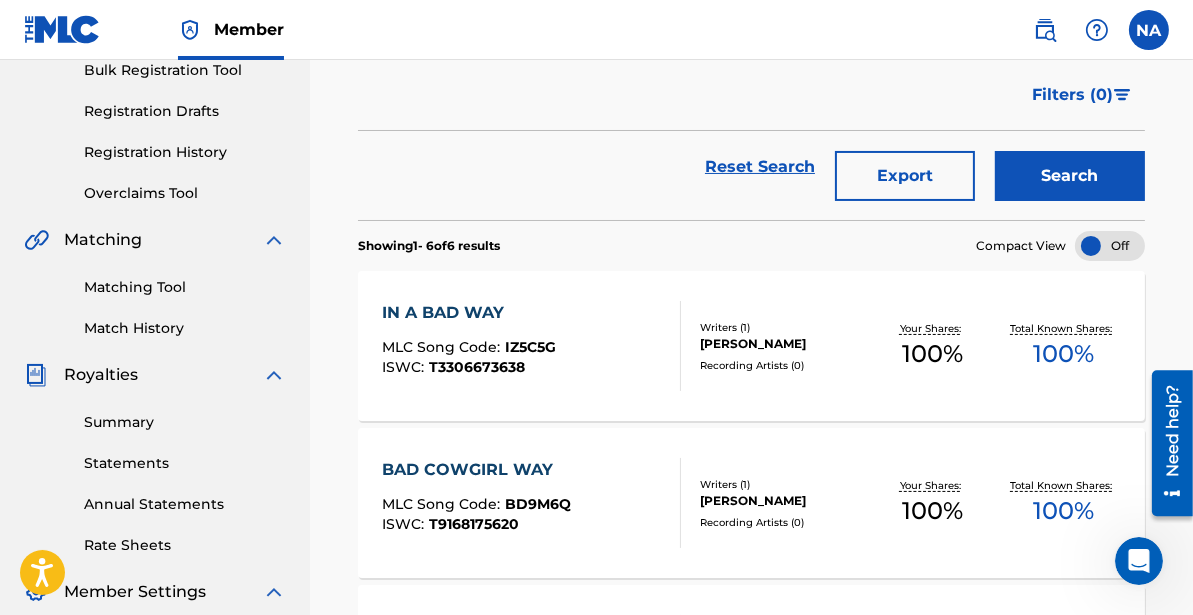 scroll, scrollTop: 308, scrollLeft: 0, axis: vertical 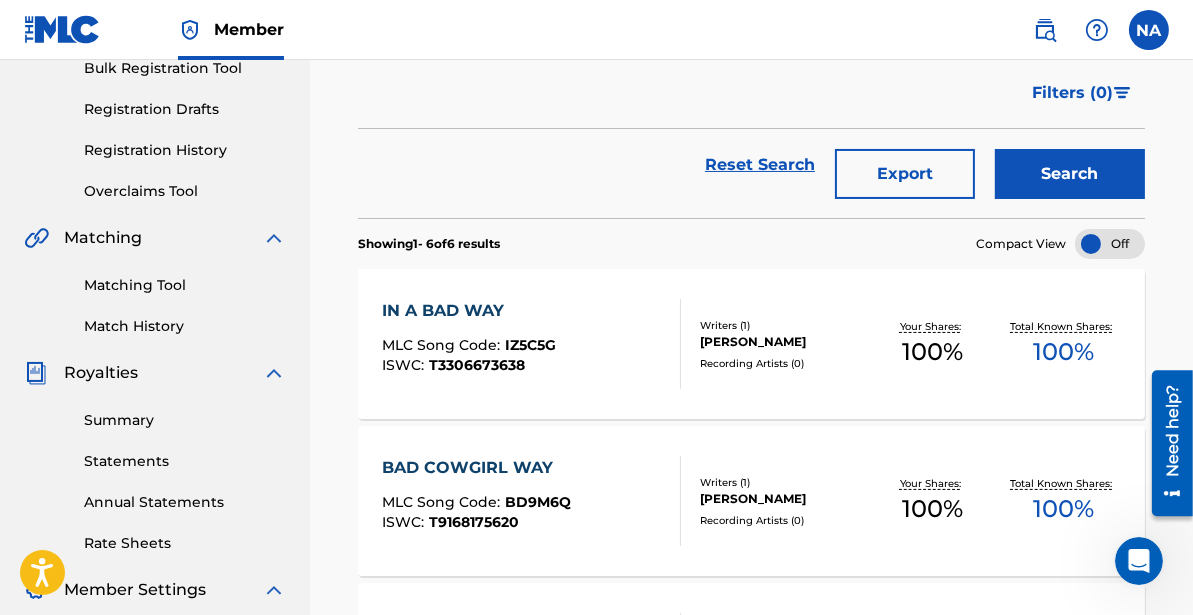 click on "IN A BAD WAY MLC Song Code : IZ5C5G ISWC : T3306673638" at bounding box center (531, 344) 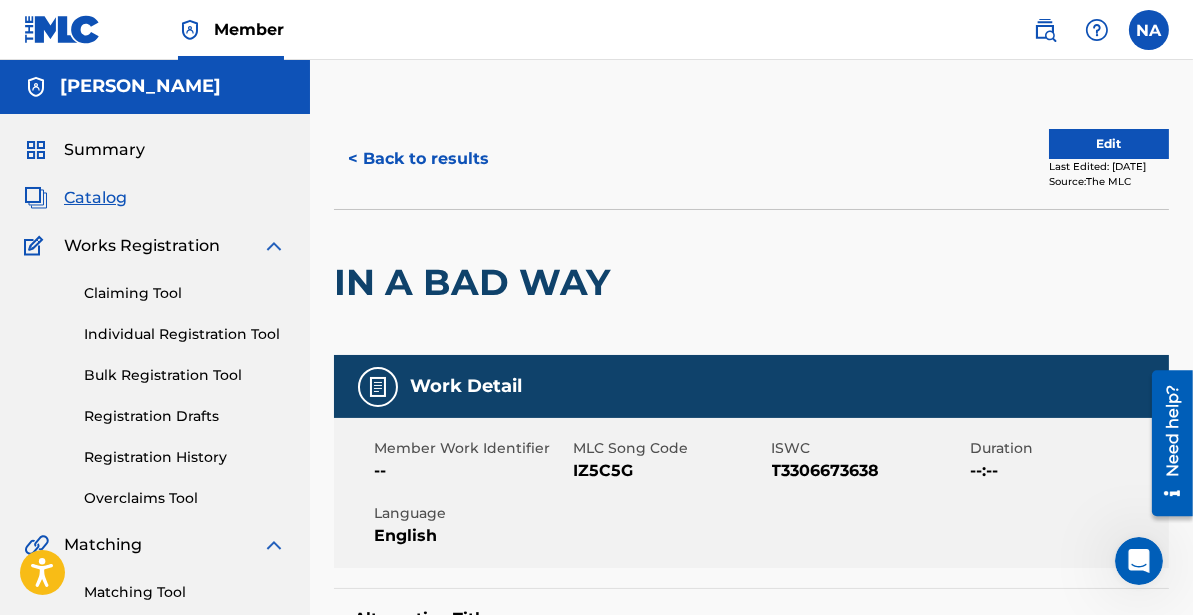 scroll, scrollTop: 0, scrollLeft: 0, axis: both 